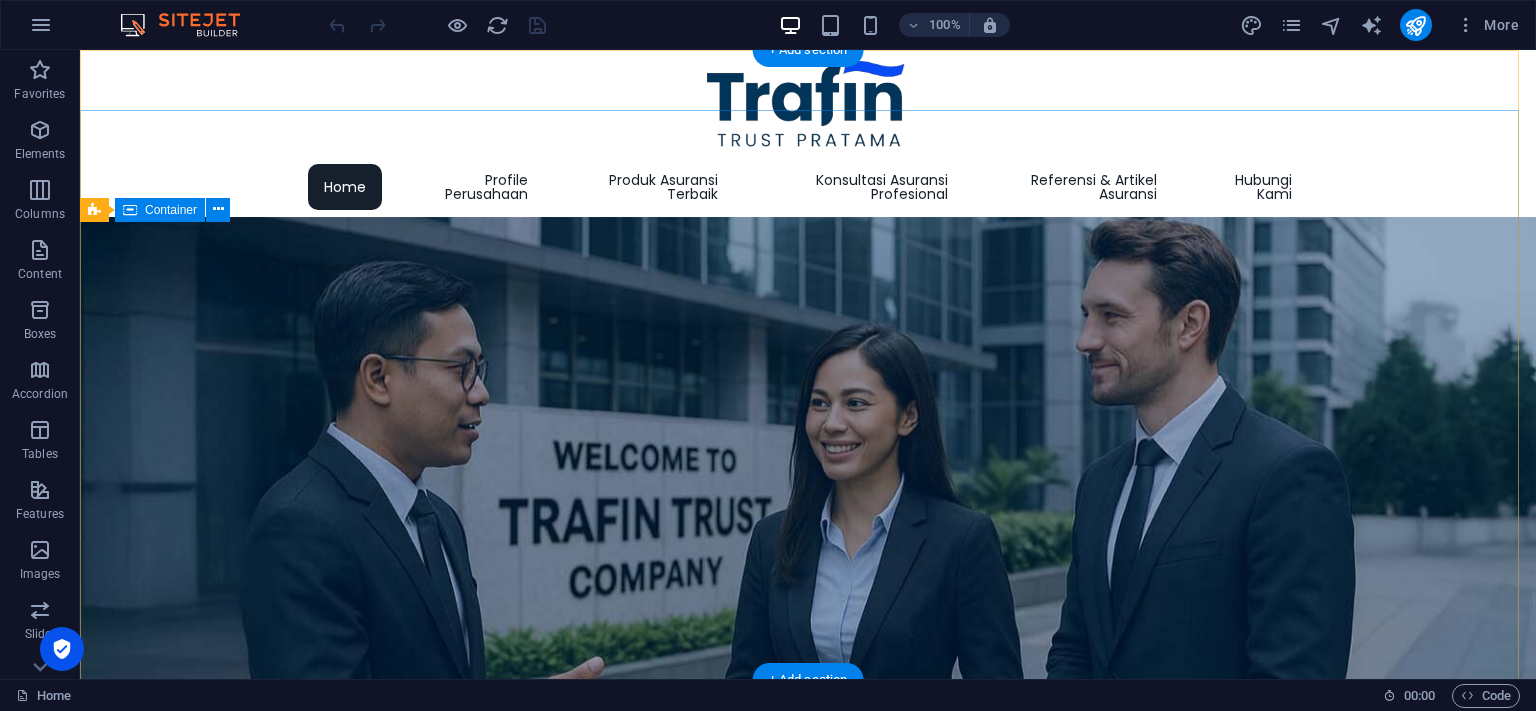 scroll, scrollTop: 0, scrollLeft: 0, axis: both 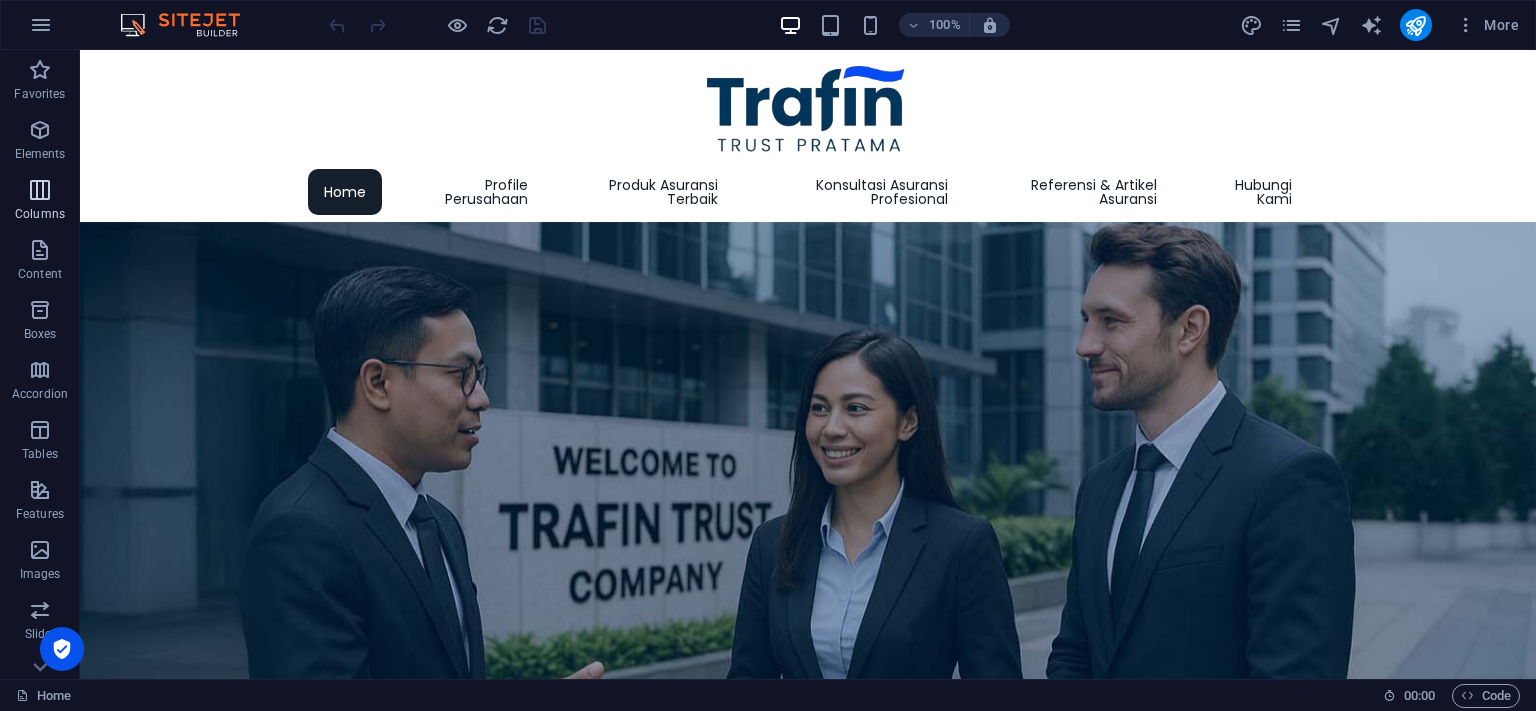 click on "Columns" at bounding box center (40, 202) 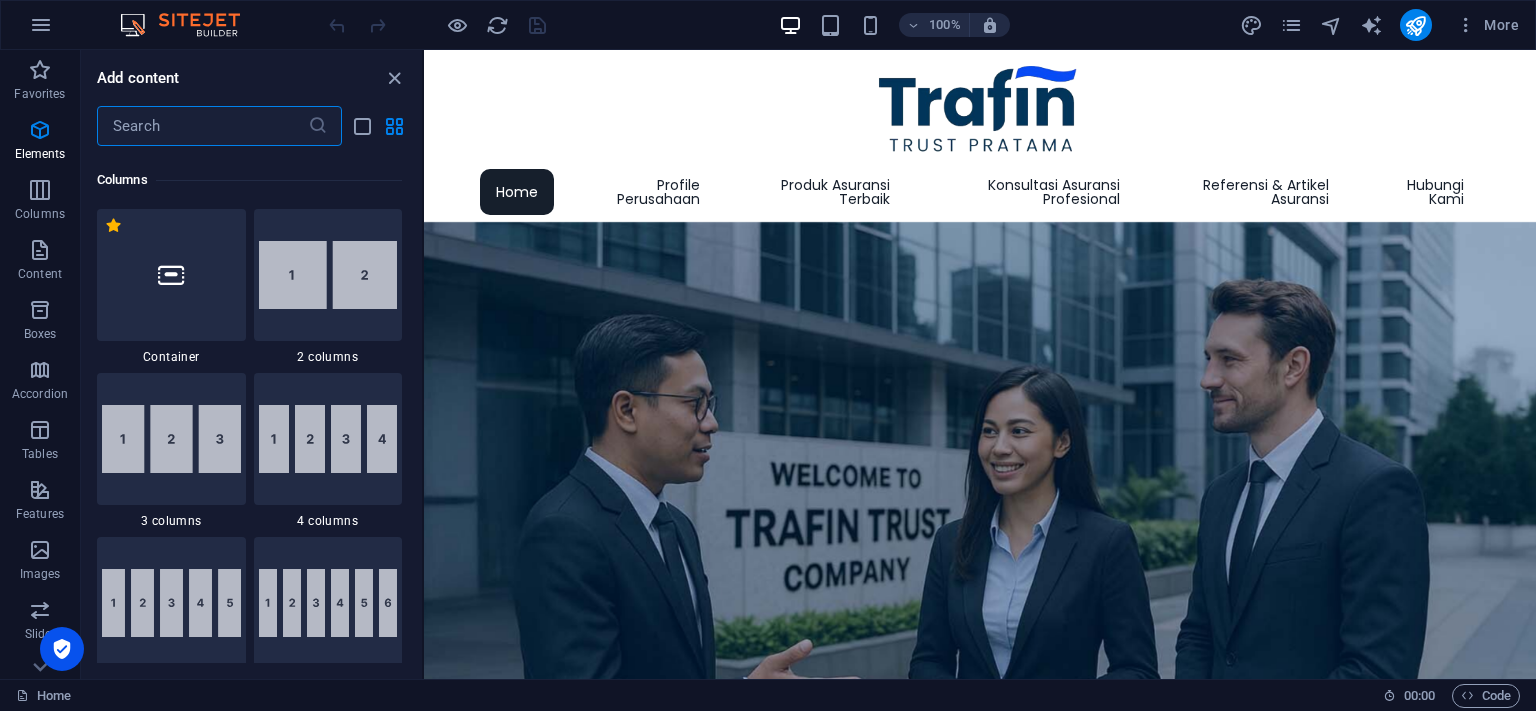 scroll, scrollTop: 990, scrollLeft: 0, axis: vertical 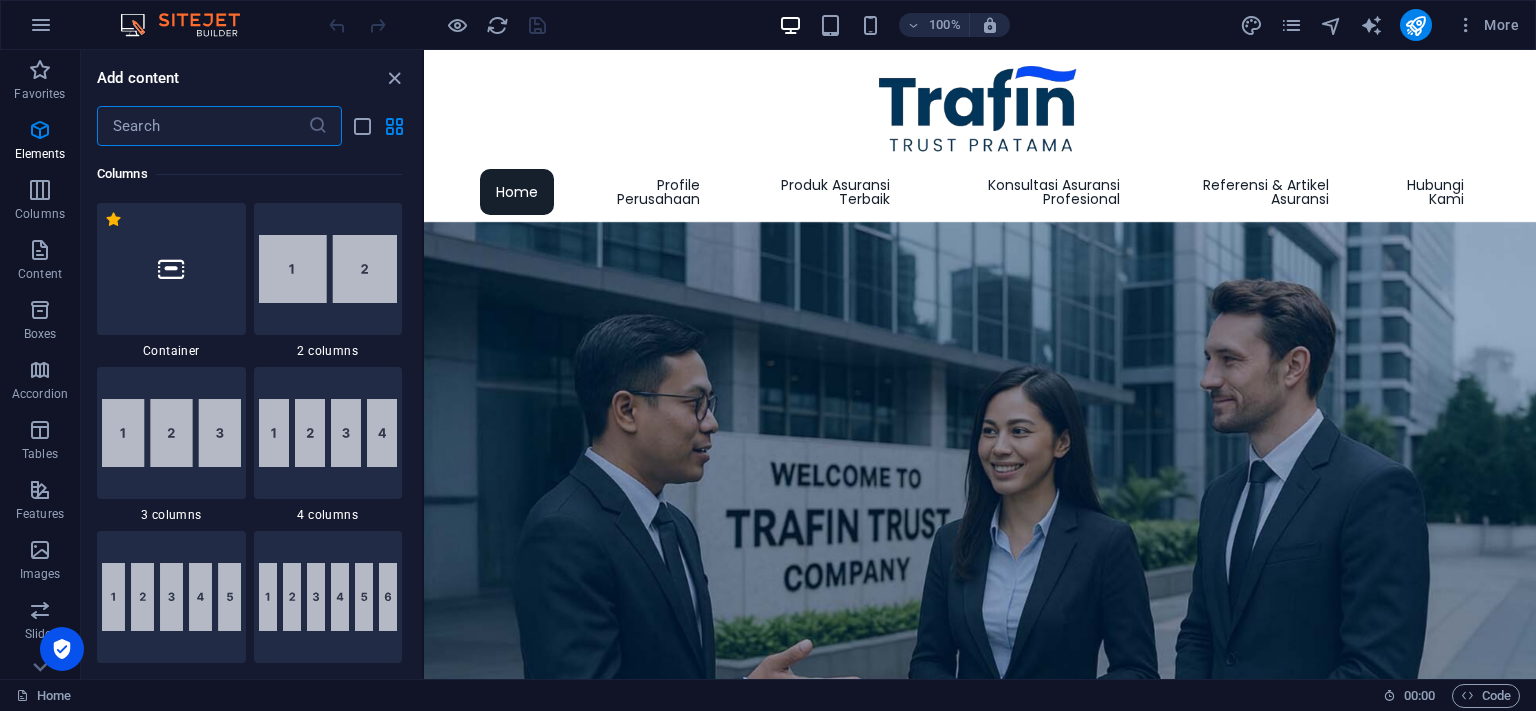 click at bounding box center (202, 126) 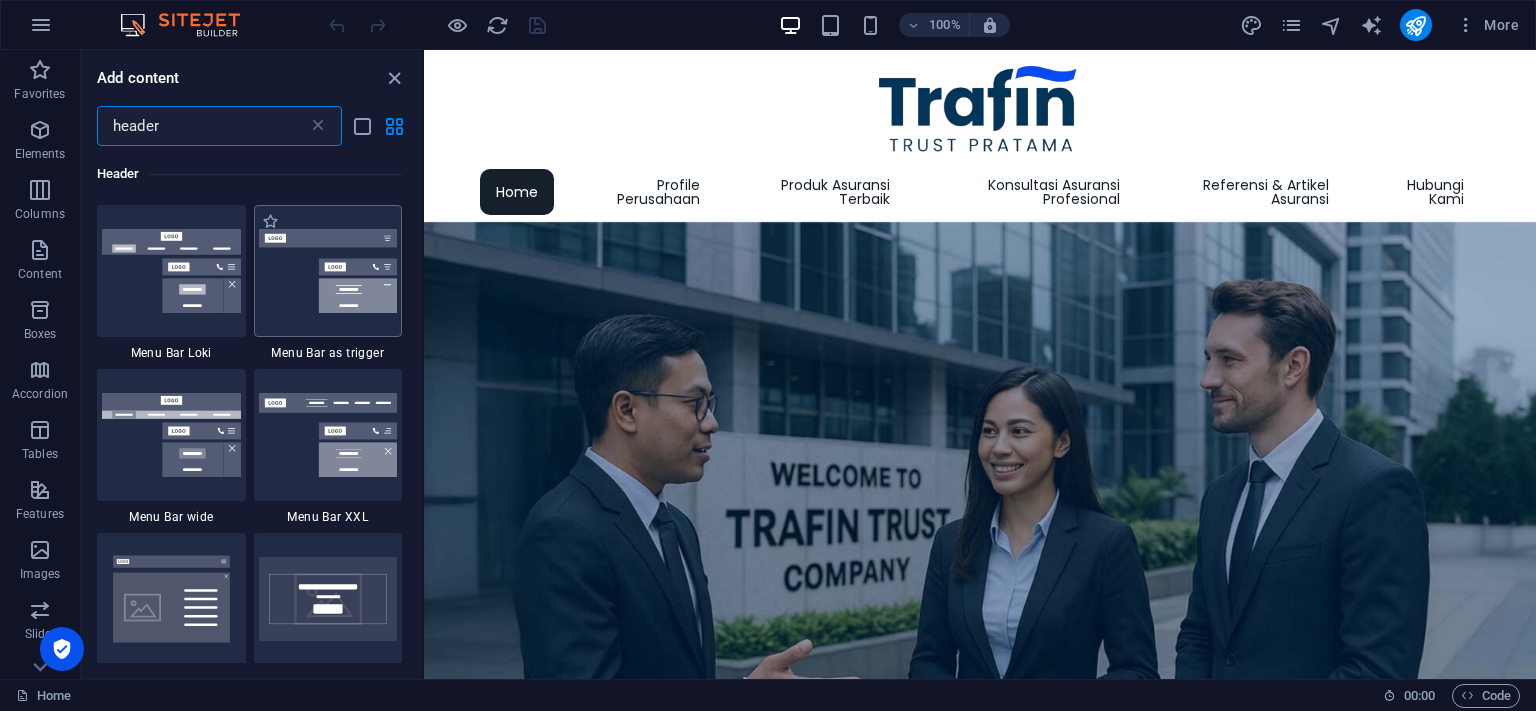 scroll, scrollTop: 547, scrollLeft: 0, axis: vertical 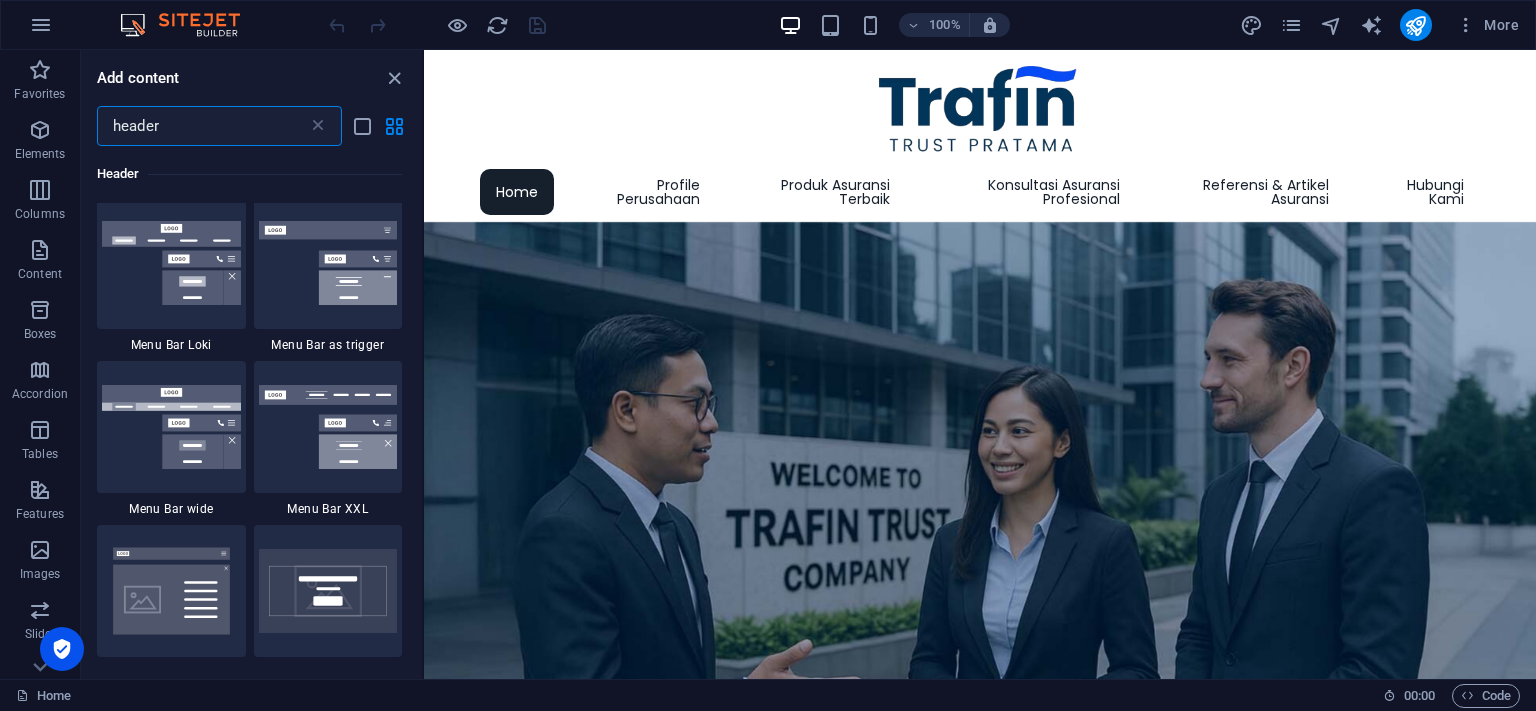 type on "header" 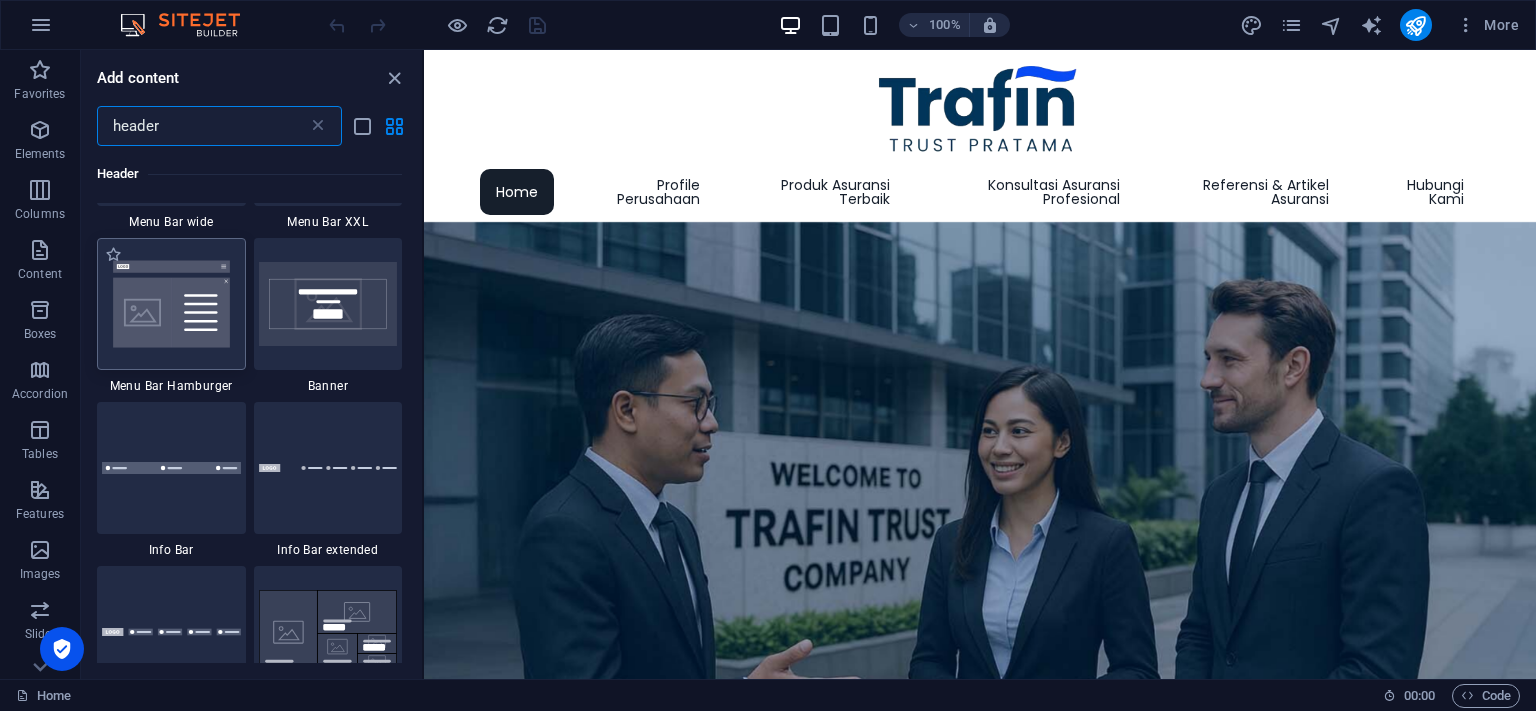 scroll, scrollTop: 912, scrollLeft: 0, axis: vertical 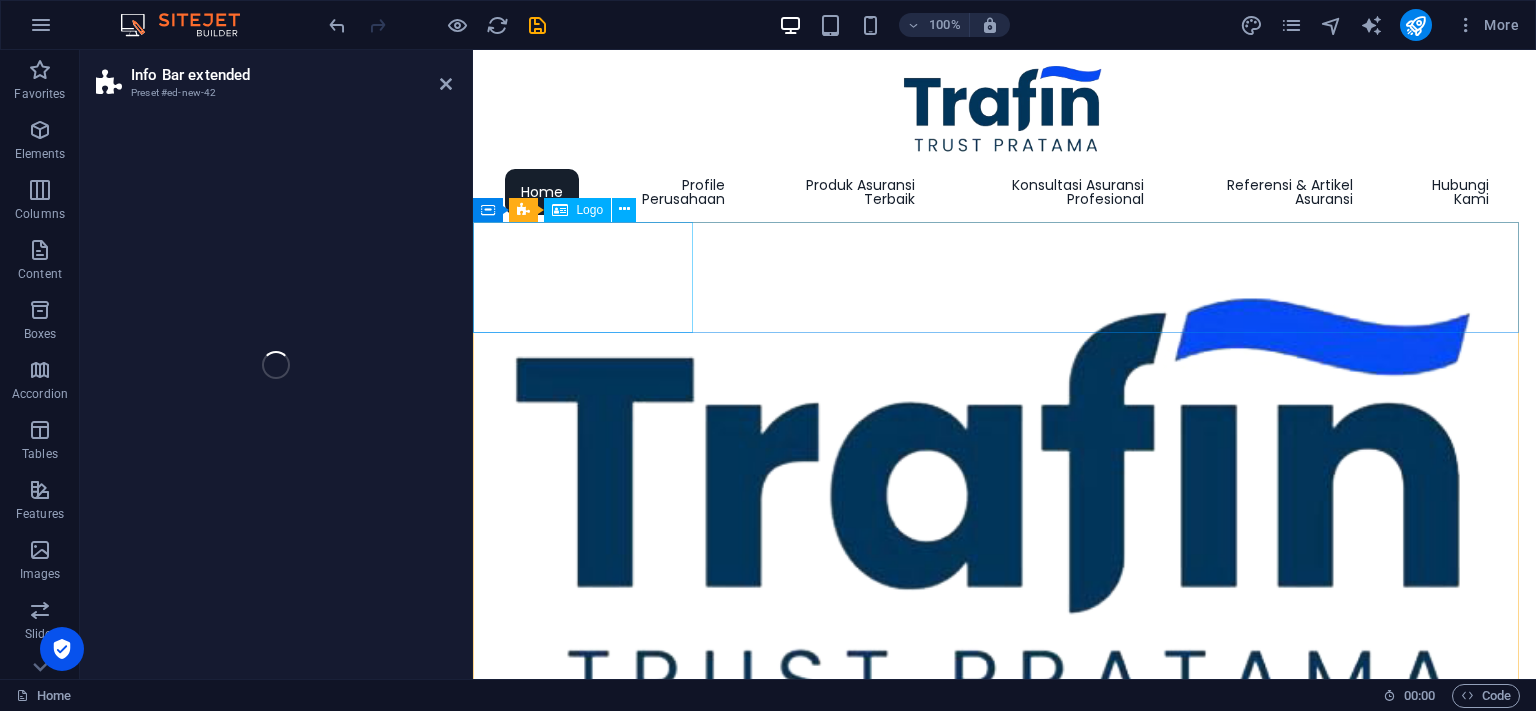 select on "rem" 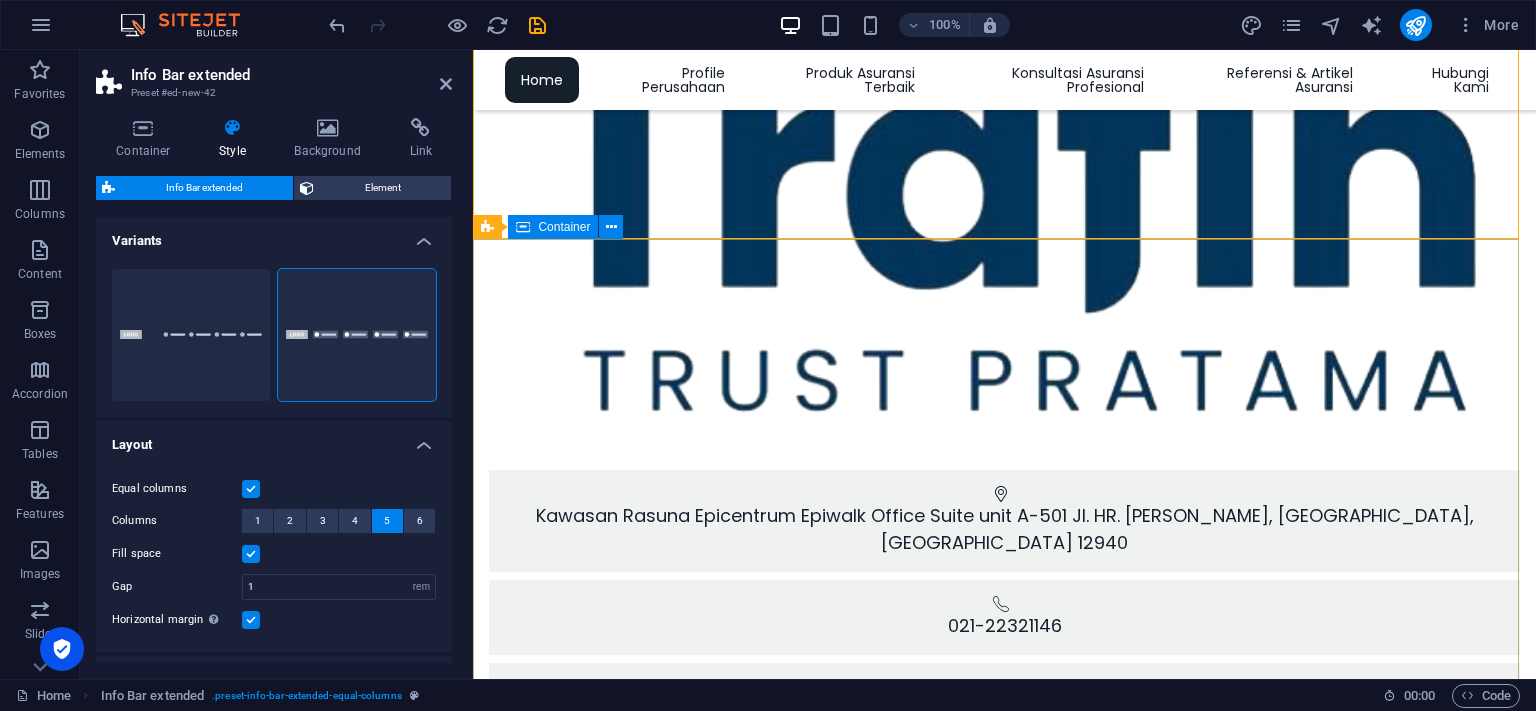 scroll, scrollTop: 0, scrollLeft: 0, axis: both 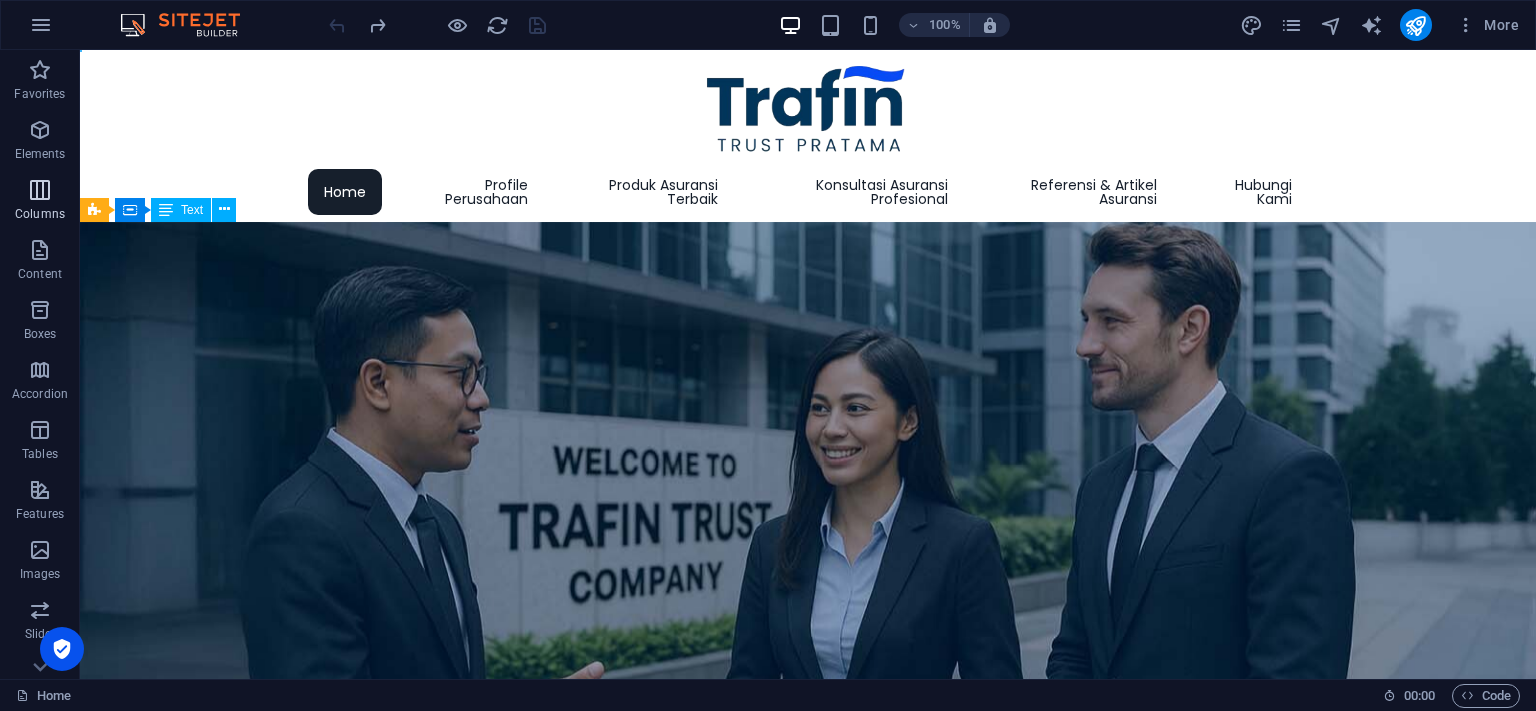 click at bounding box center (40, 190) 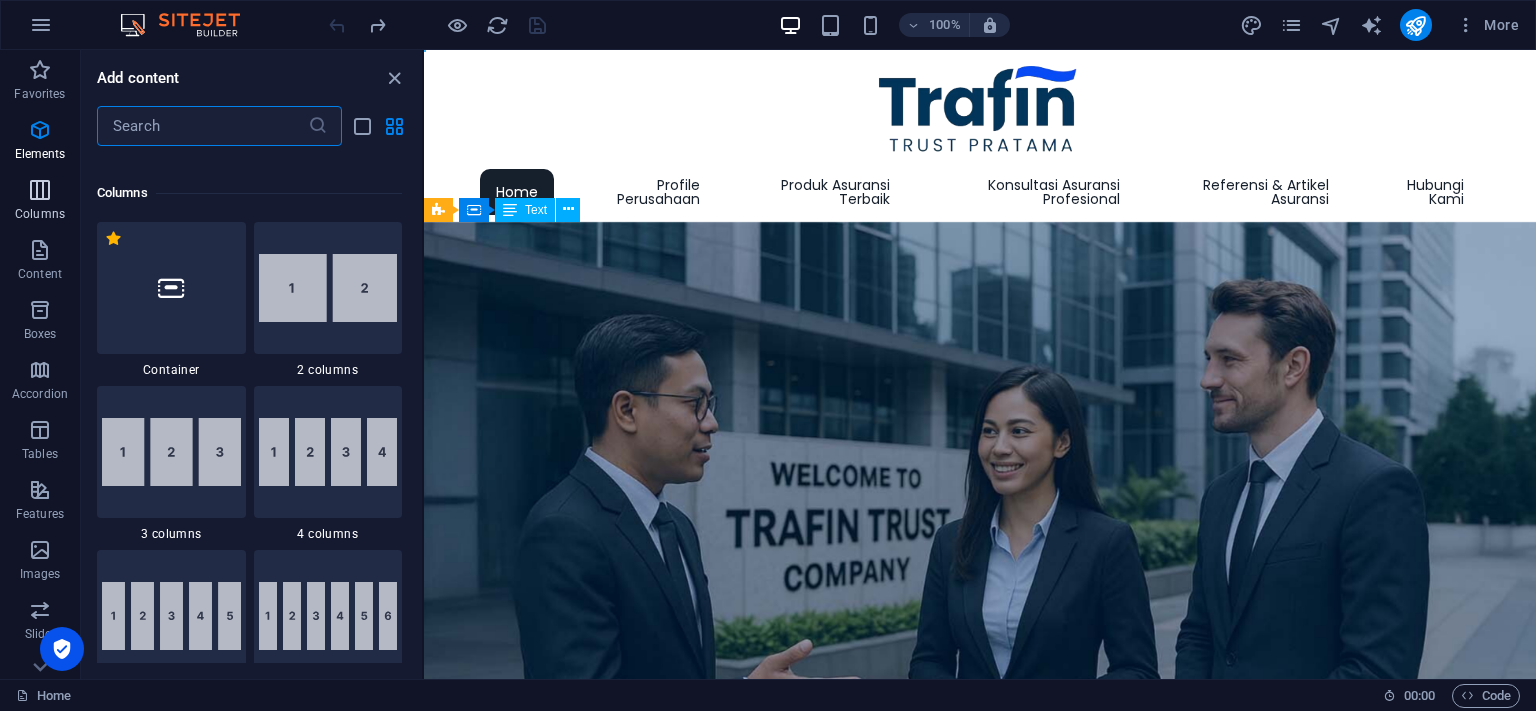 scroll, scrollTop: 990, scrollLeft: 0, axis: vertical 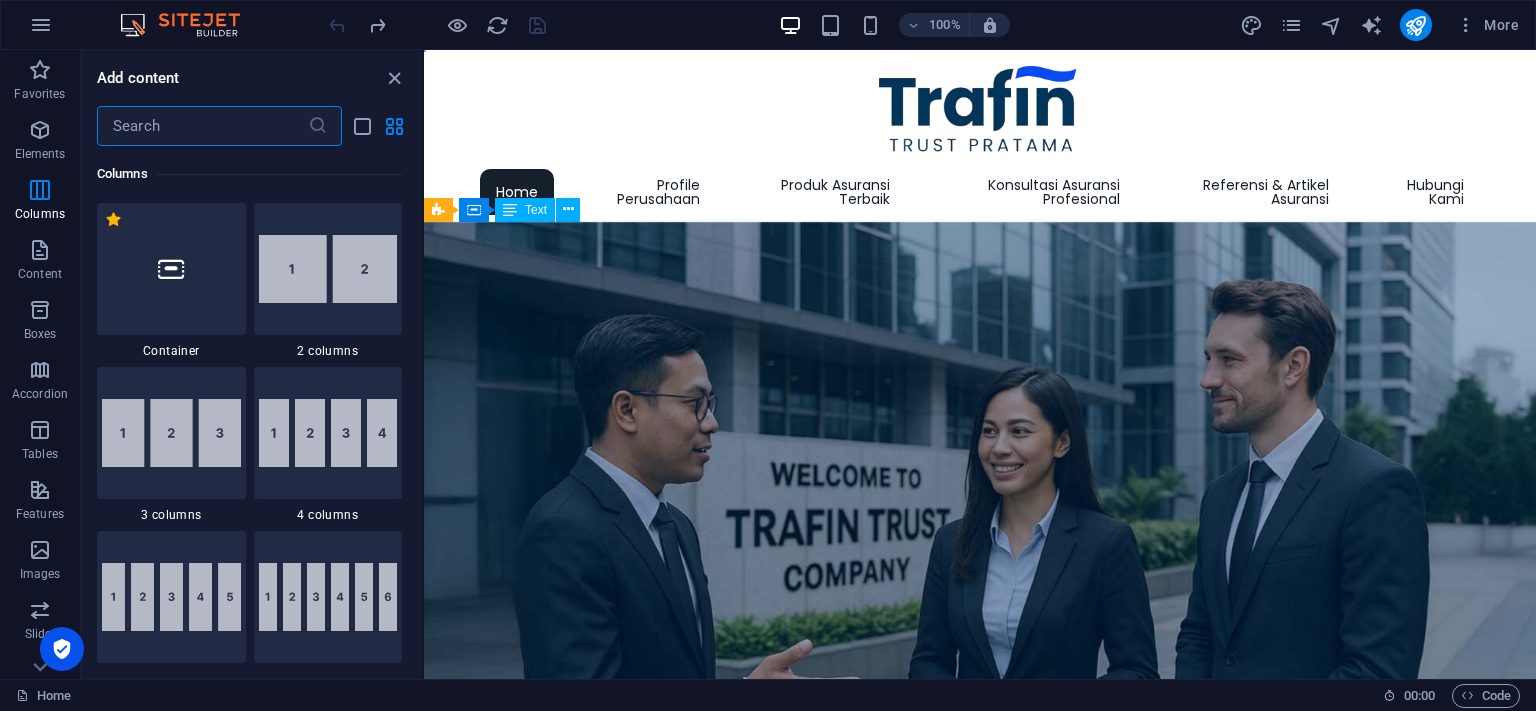 click at bounding box center (202, 126) 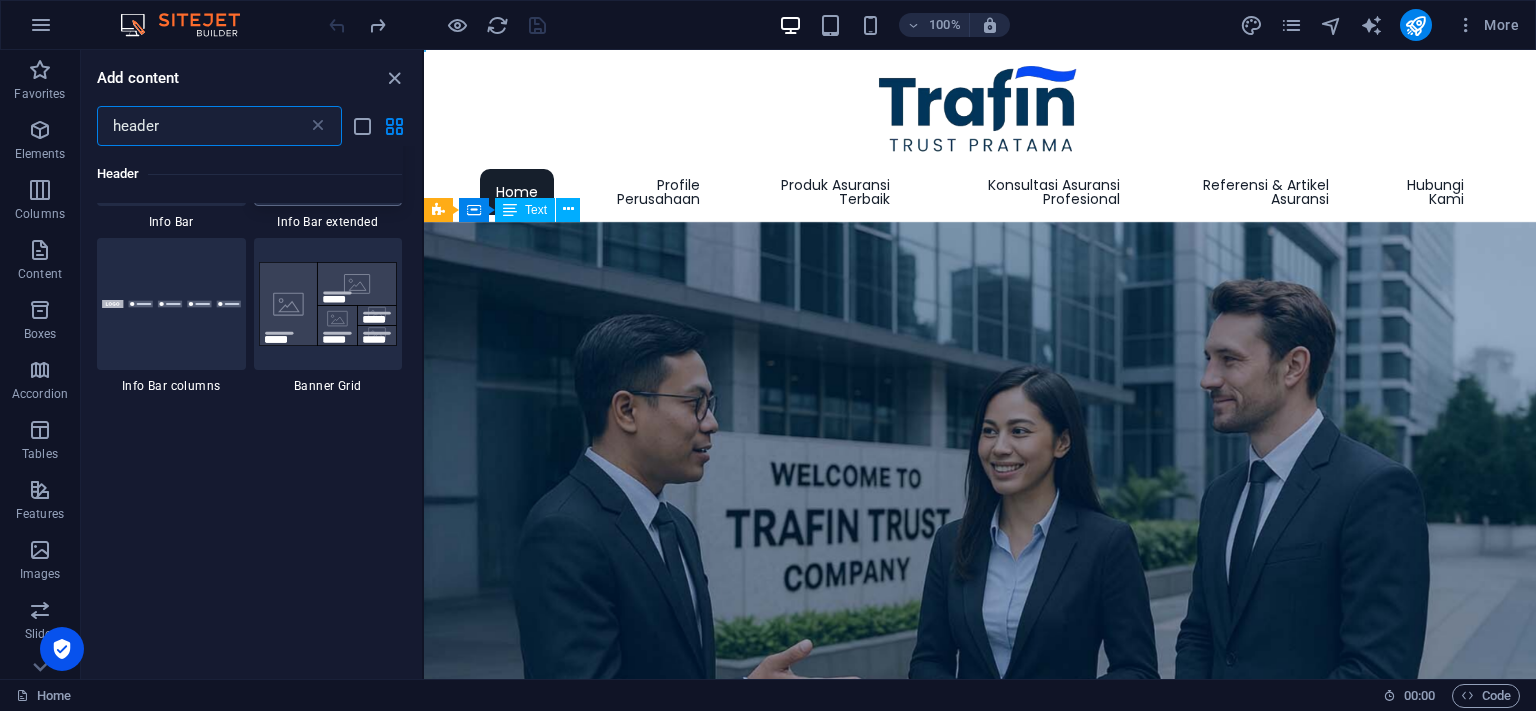 scroll, scrollTop: 1122, scrollLeft: 0, axis: vertical 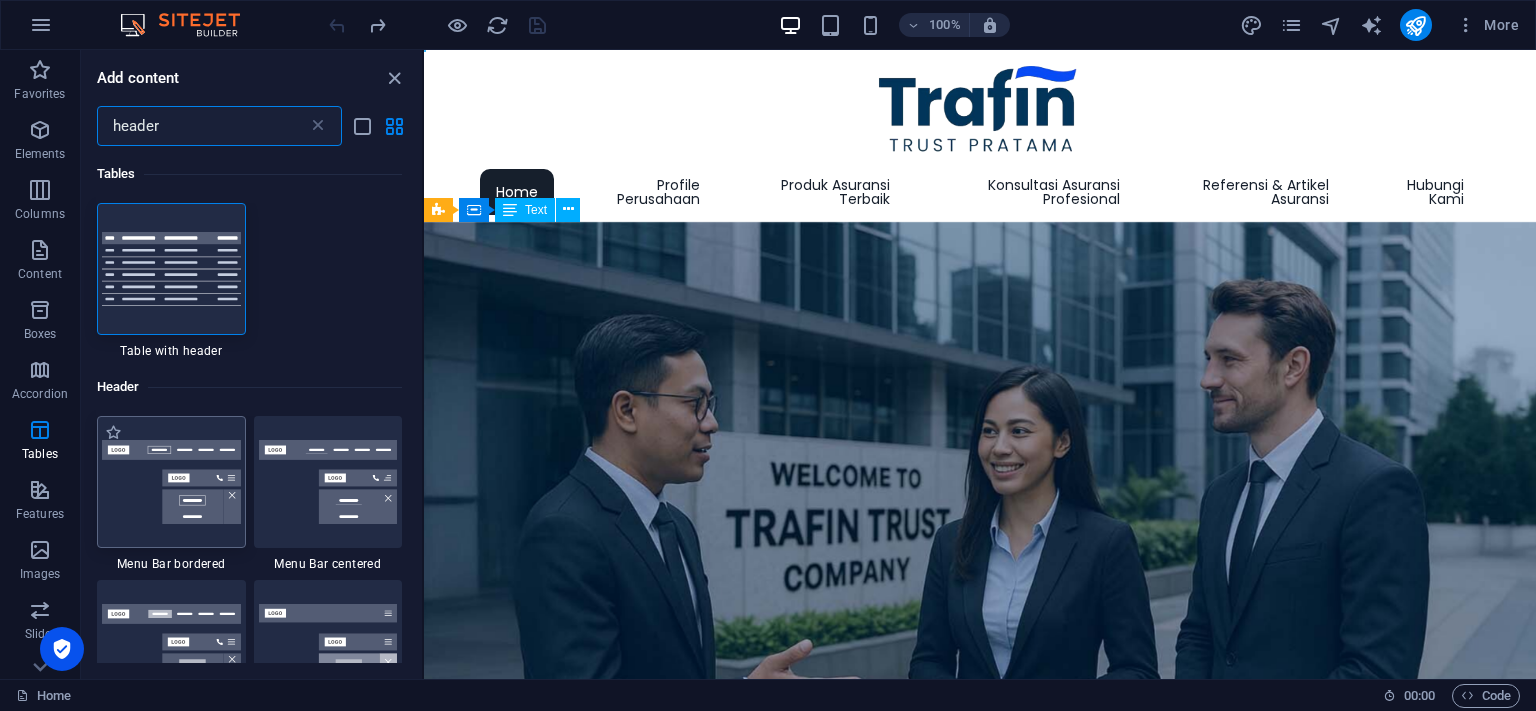 type on "header" 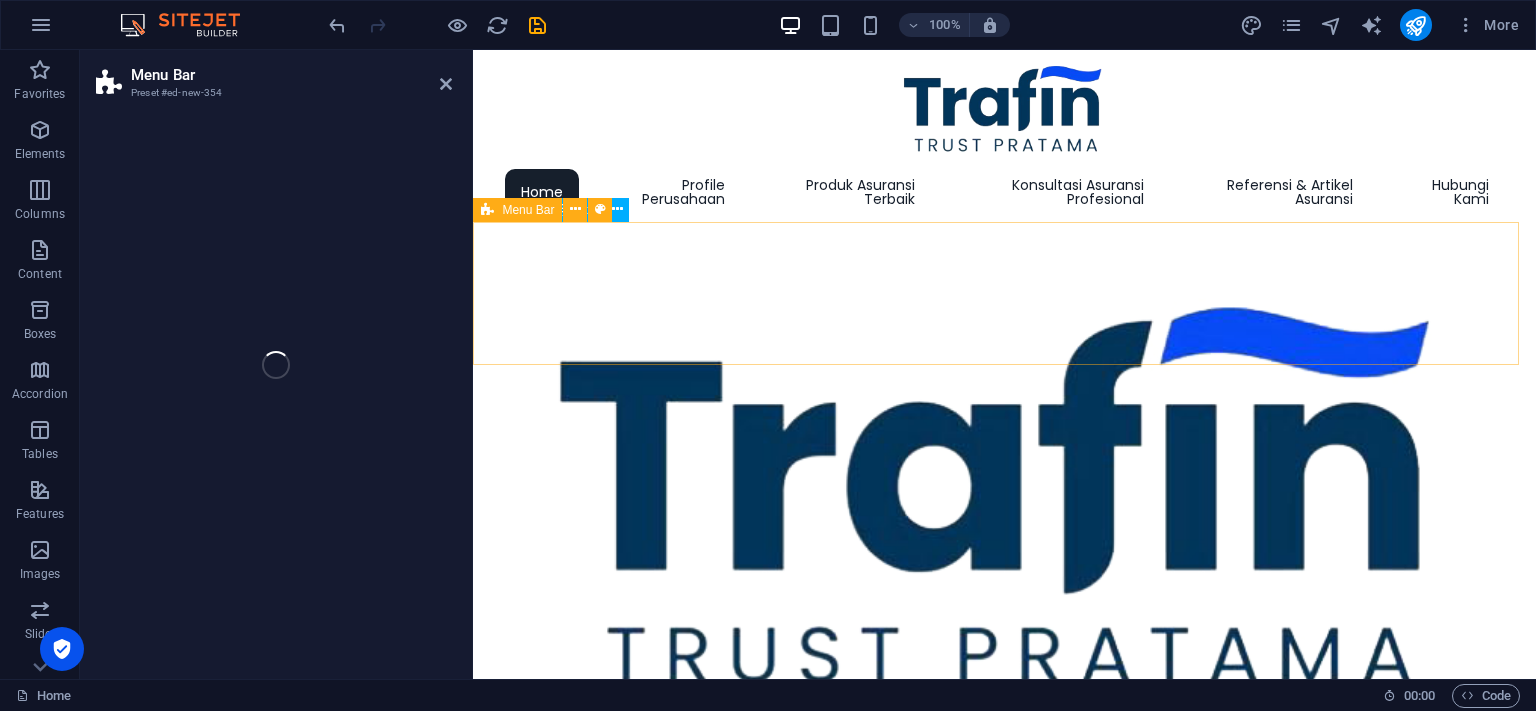 select on "rem" 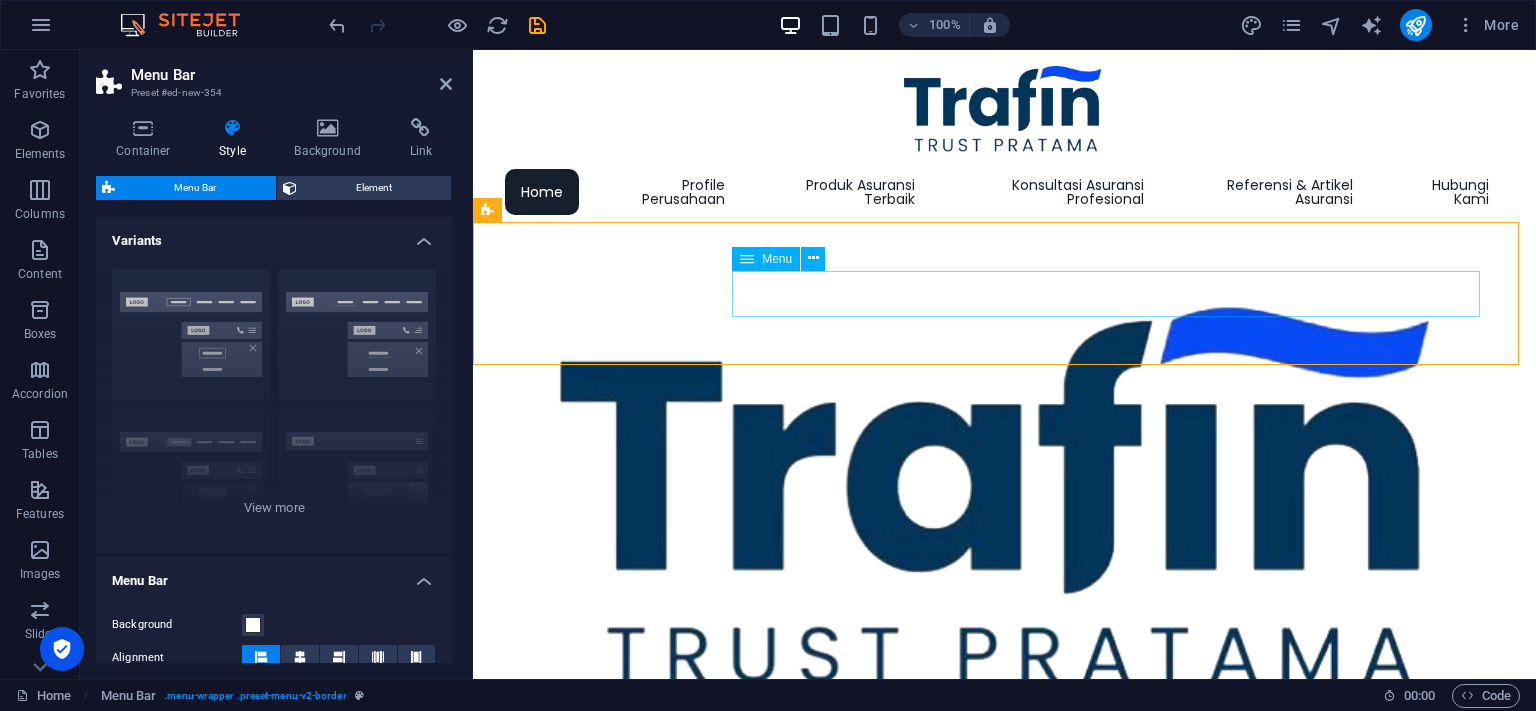 click on "Home About Service Contact" at bounding box center [1005, 752] 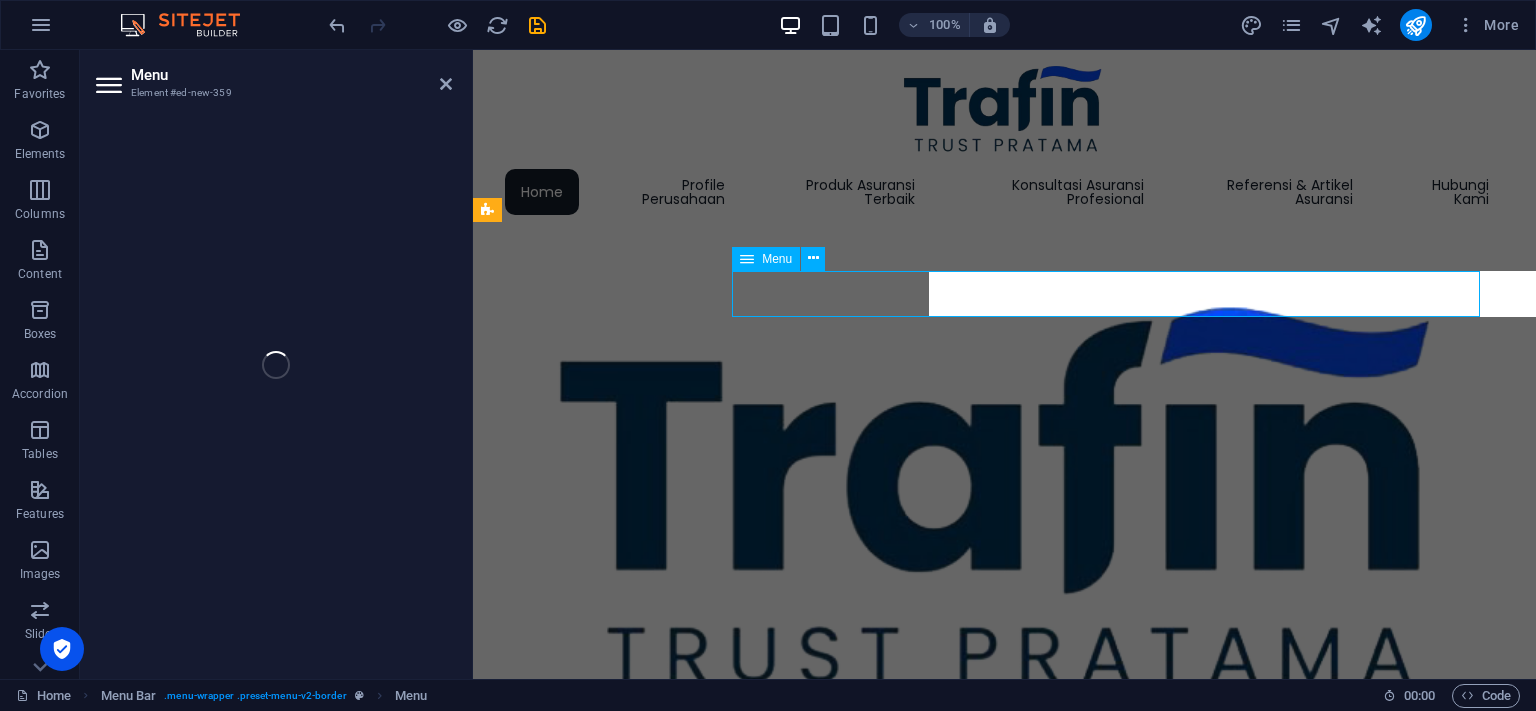 select 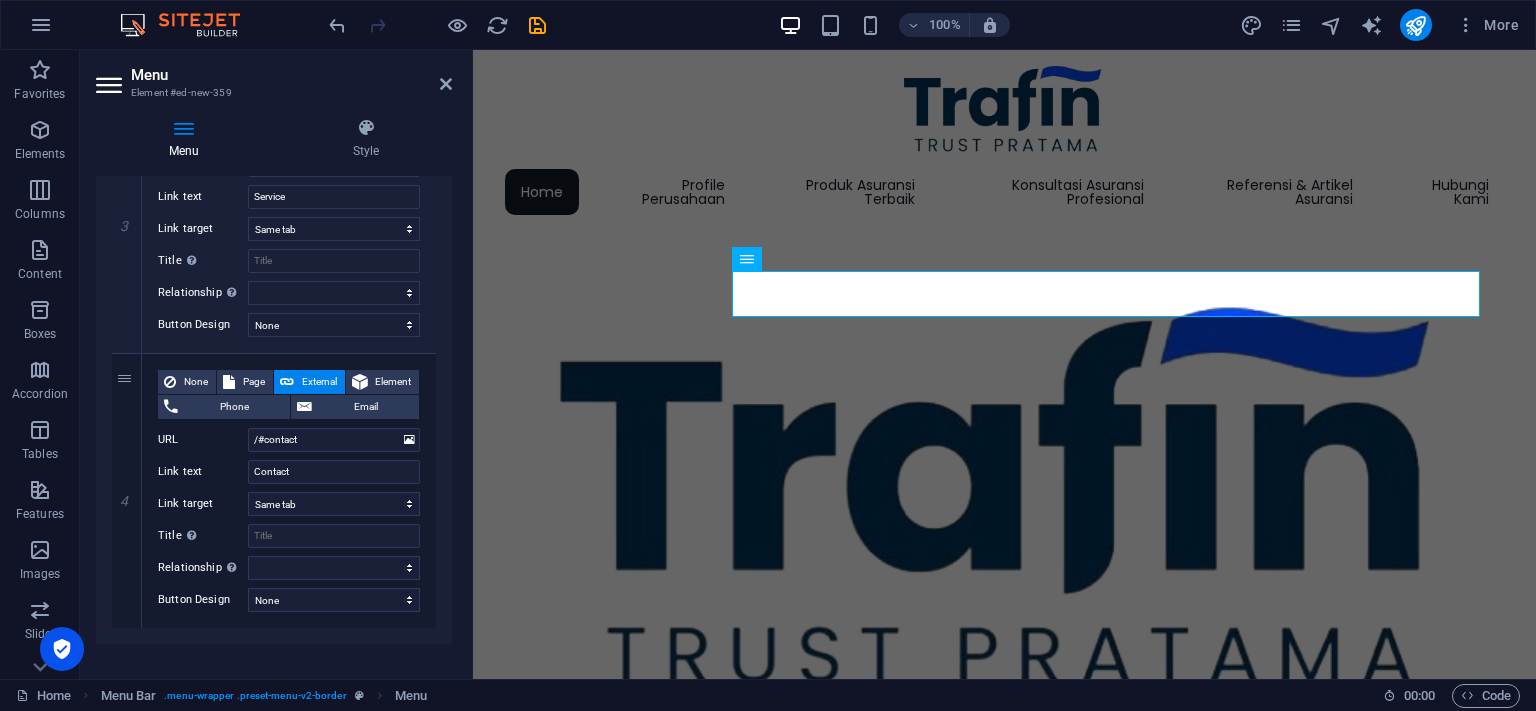 scroll, scrollTop: 858, scrollLeft: 0, axis: vertical 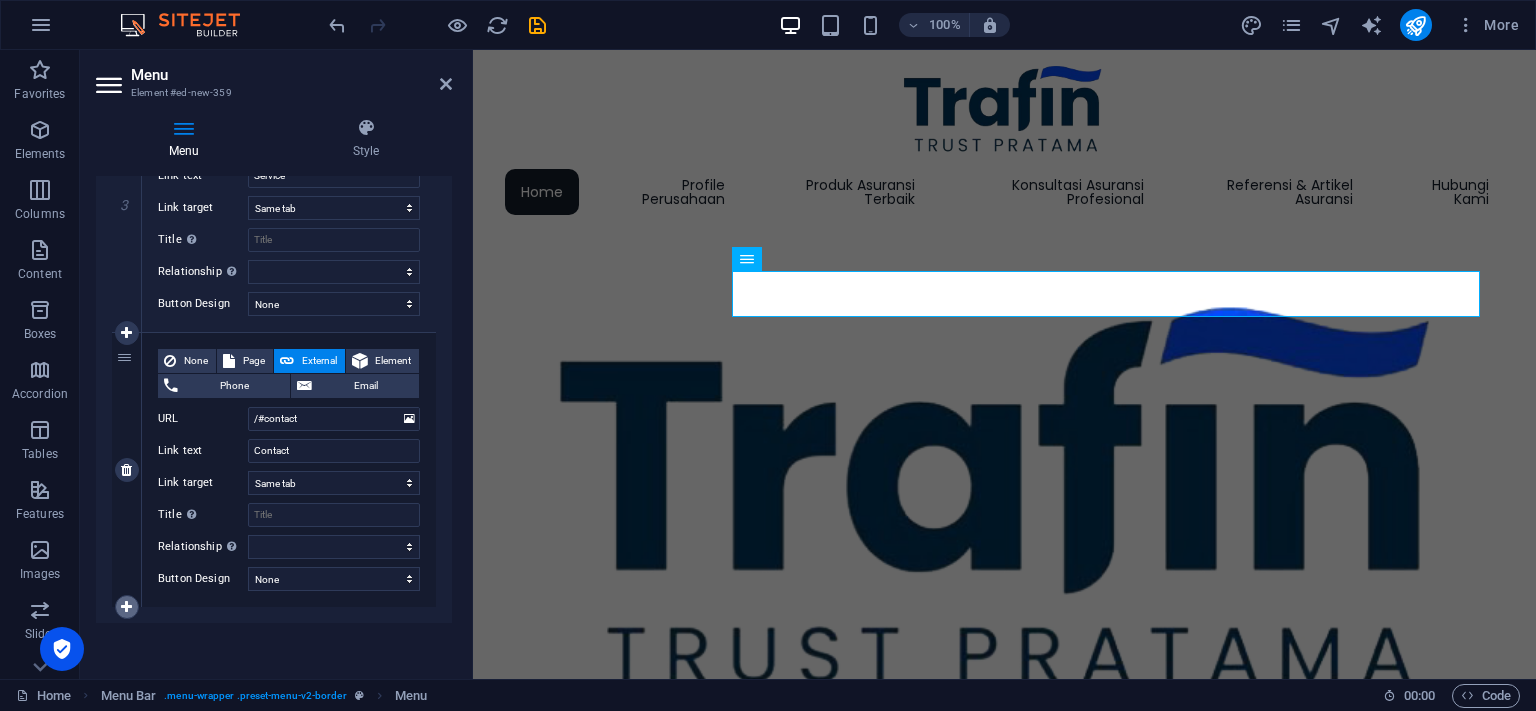 click at bounding box center [126, 607] 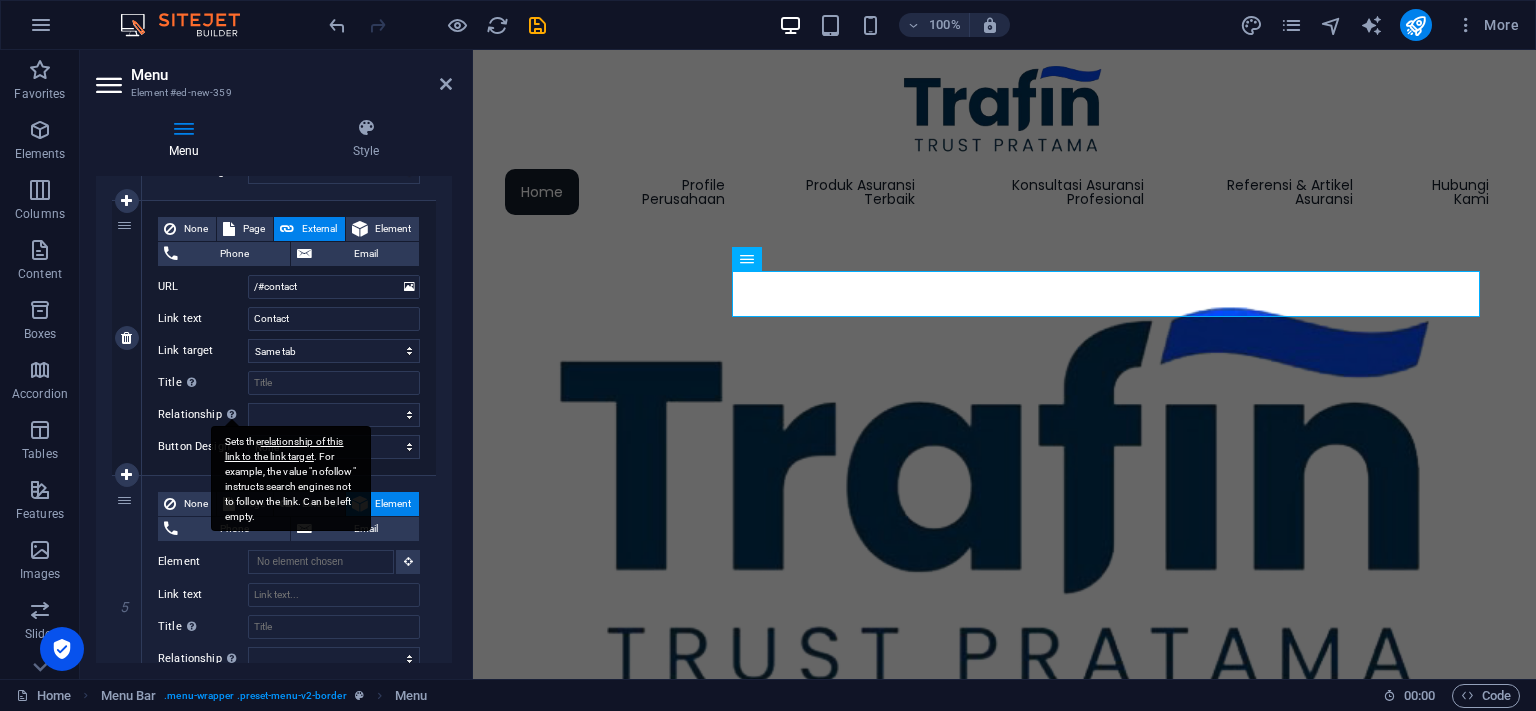 scroll, scrollTop: 1040, scrollLeft: 0, axis: vertical 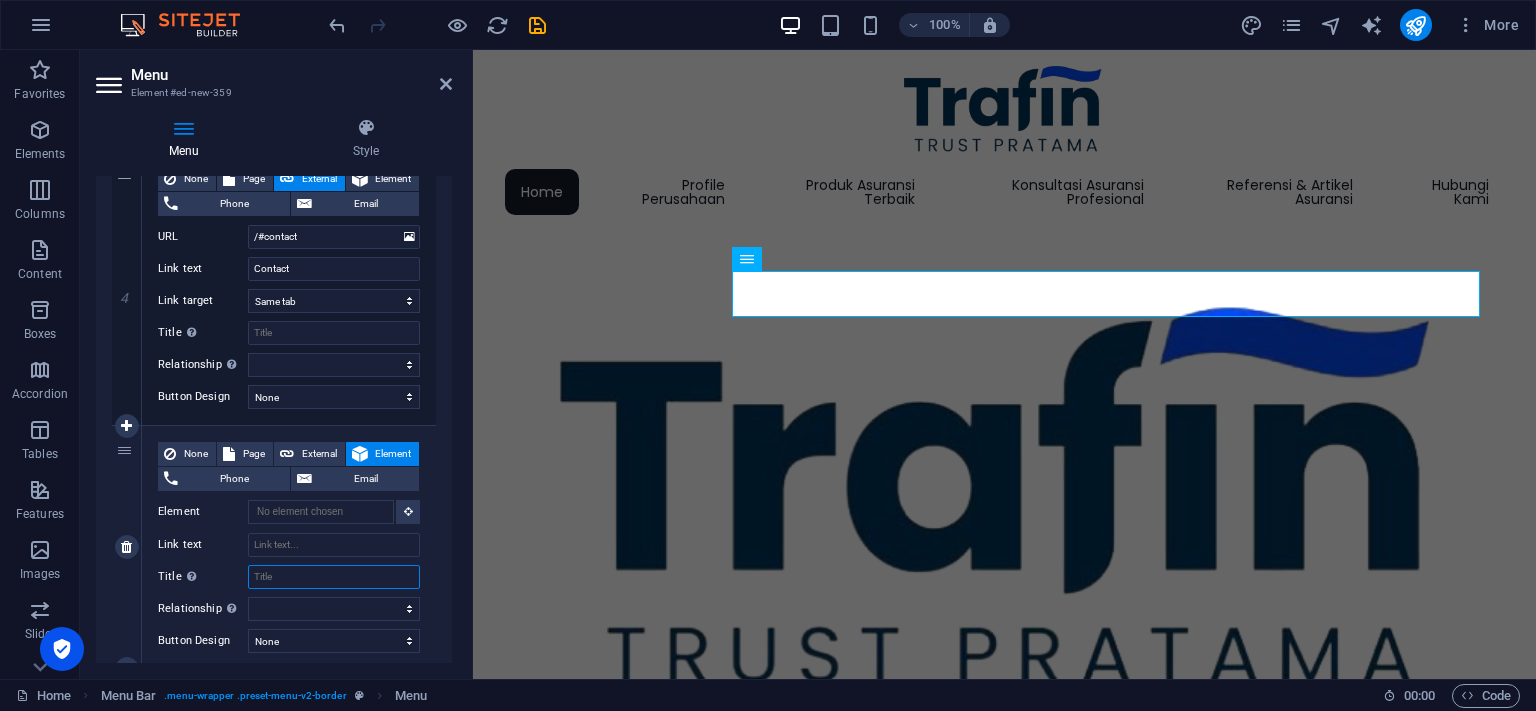 click on "Title Additional link description, should not be the same as the link text. The title is most often shown as a tooltip text when the mouse moves over the element. Leave empty if uncertain." at bounding box center (334, 577) 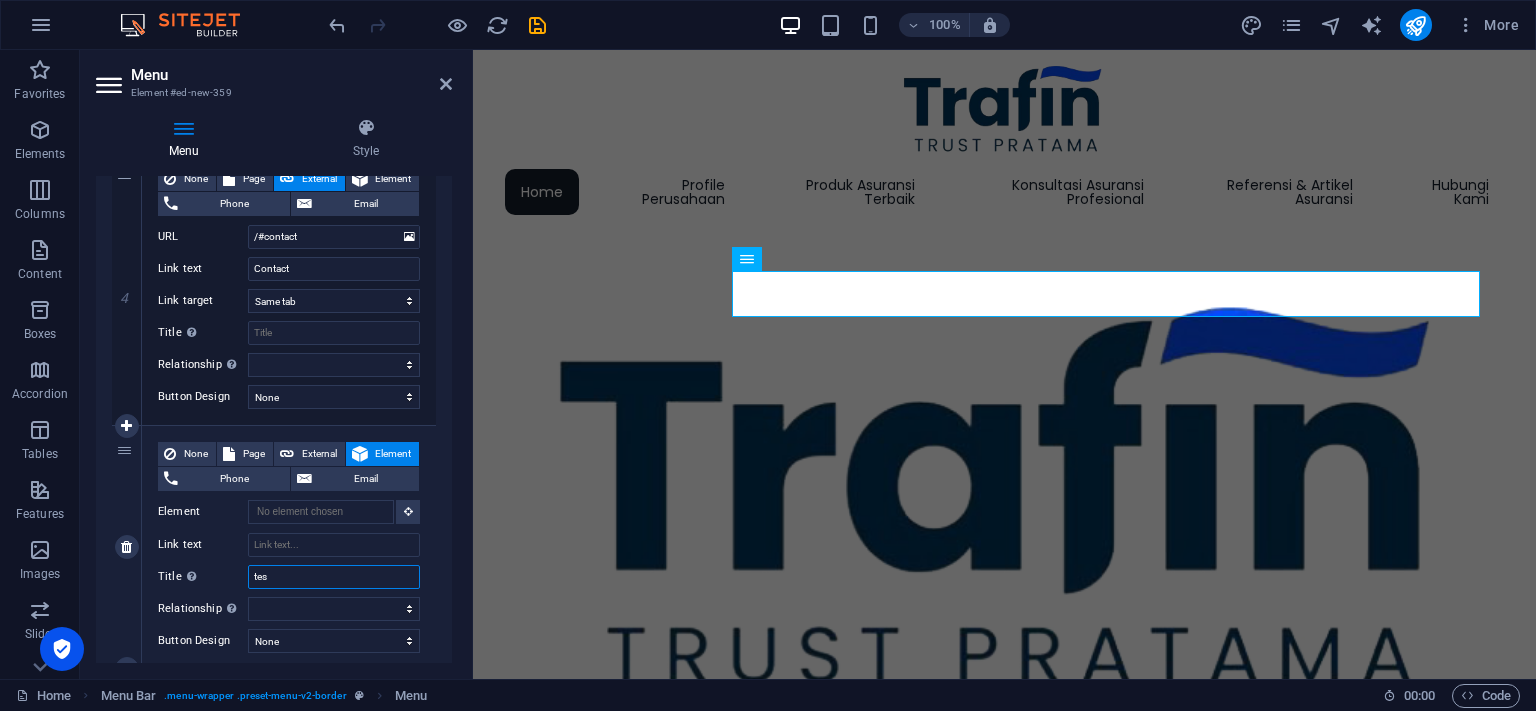 type on "test" 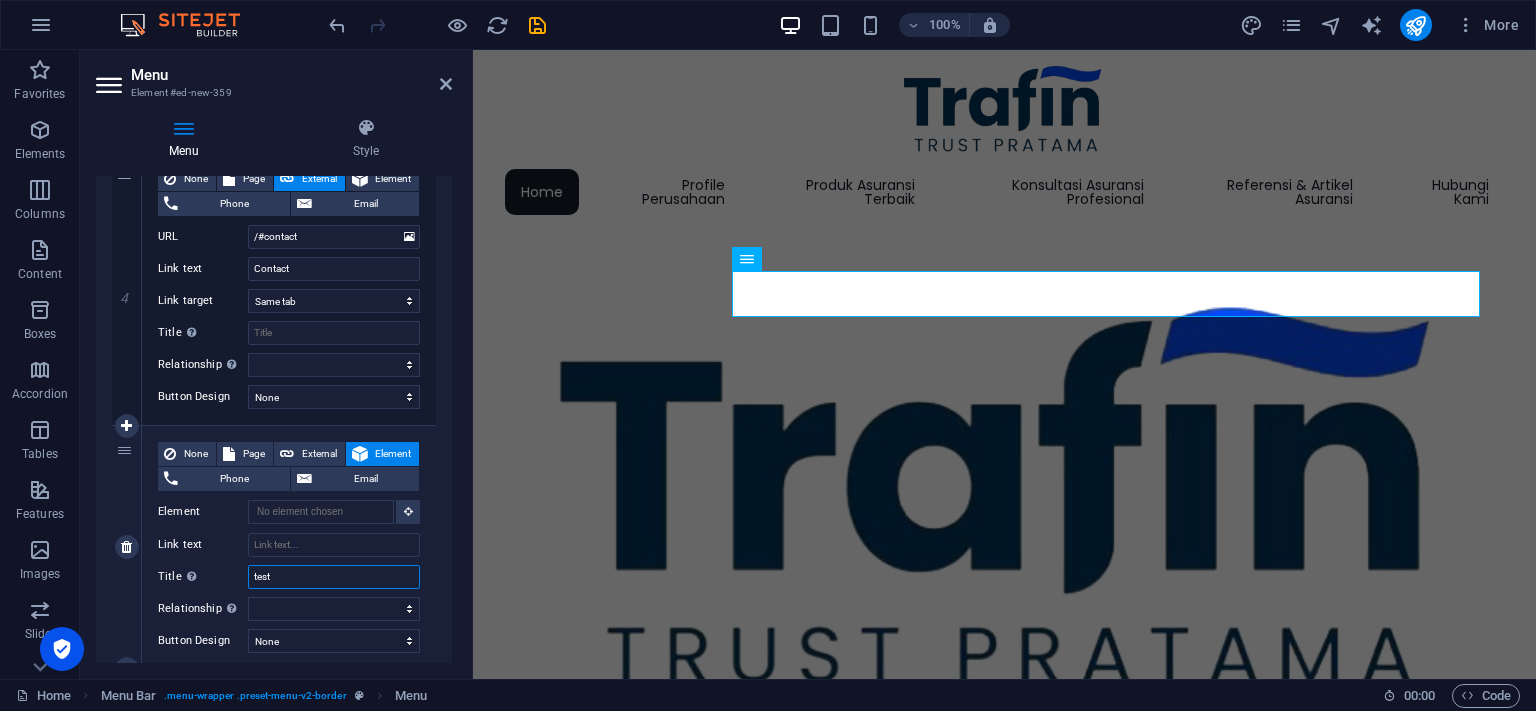 select 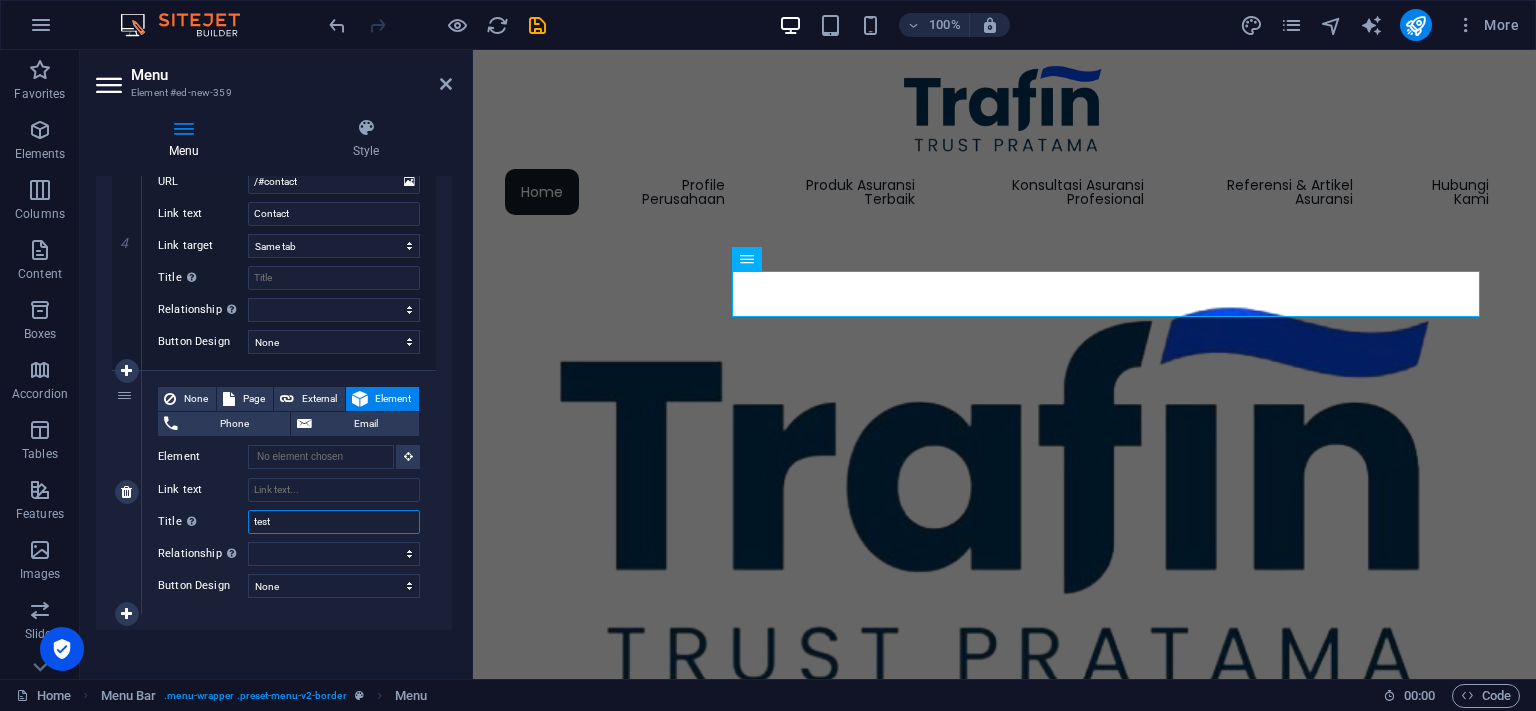 scroll, scrollTop: 1101, scrollLeft: 0, axis: vertical 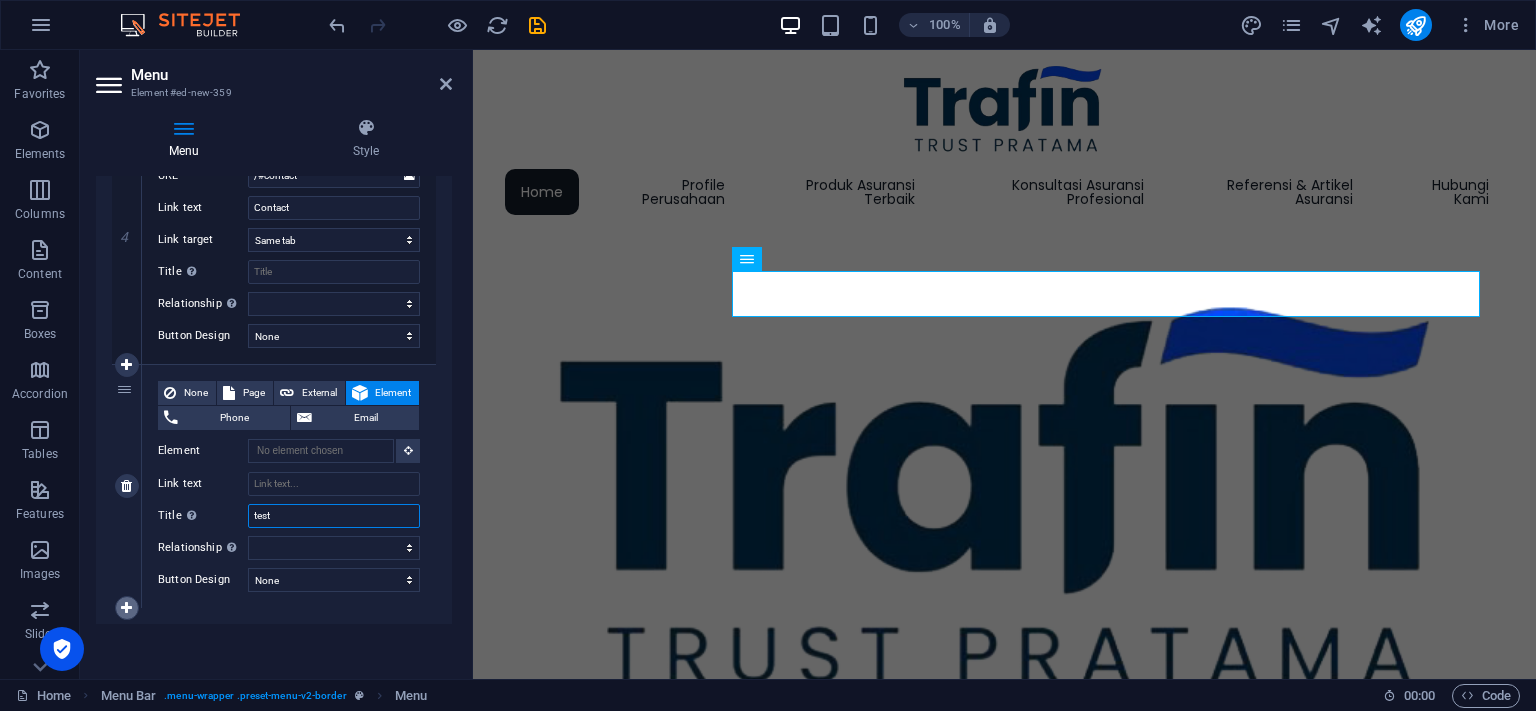 type on "test" 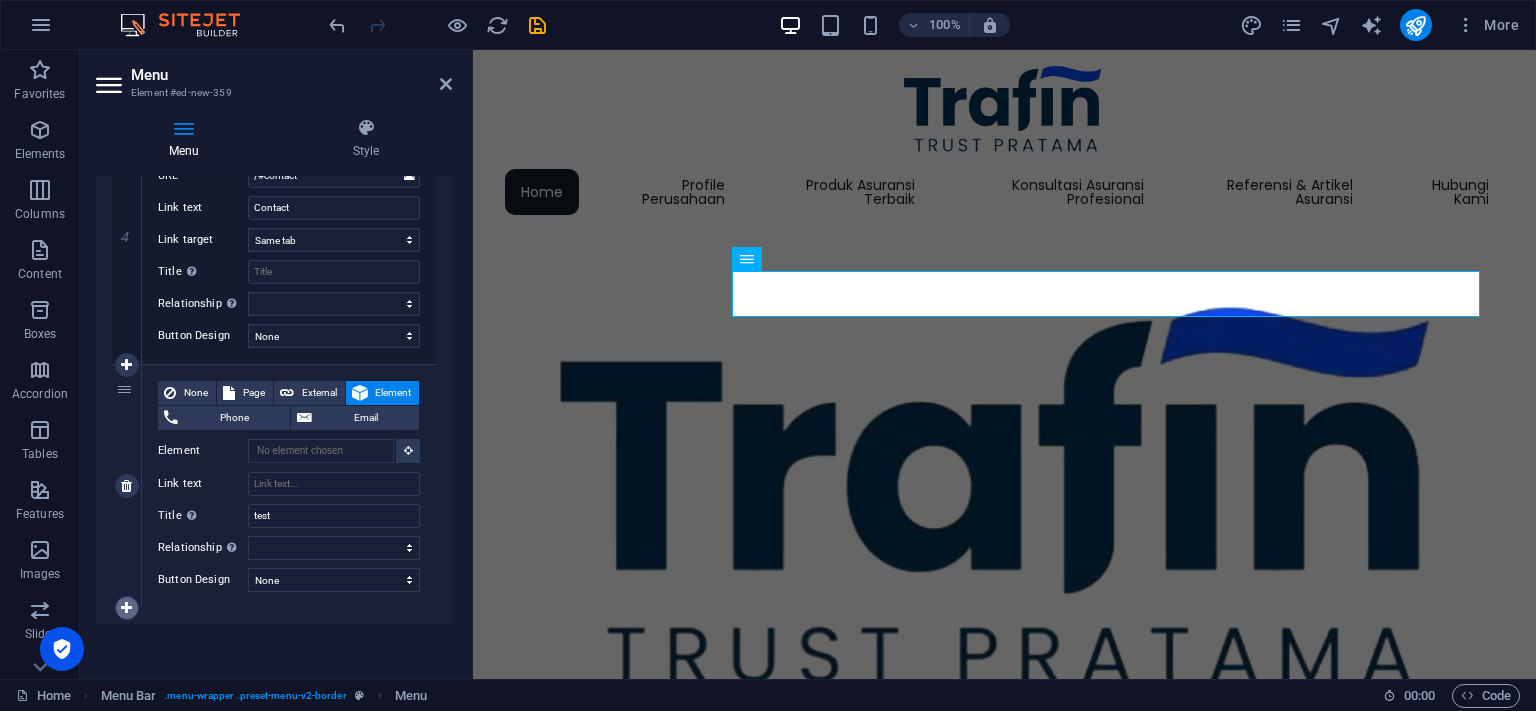 click at bounding box center (126, 608) 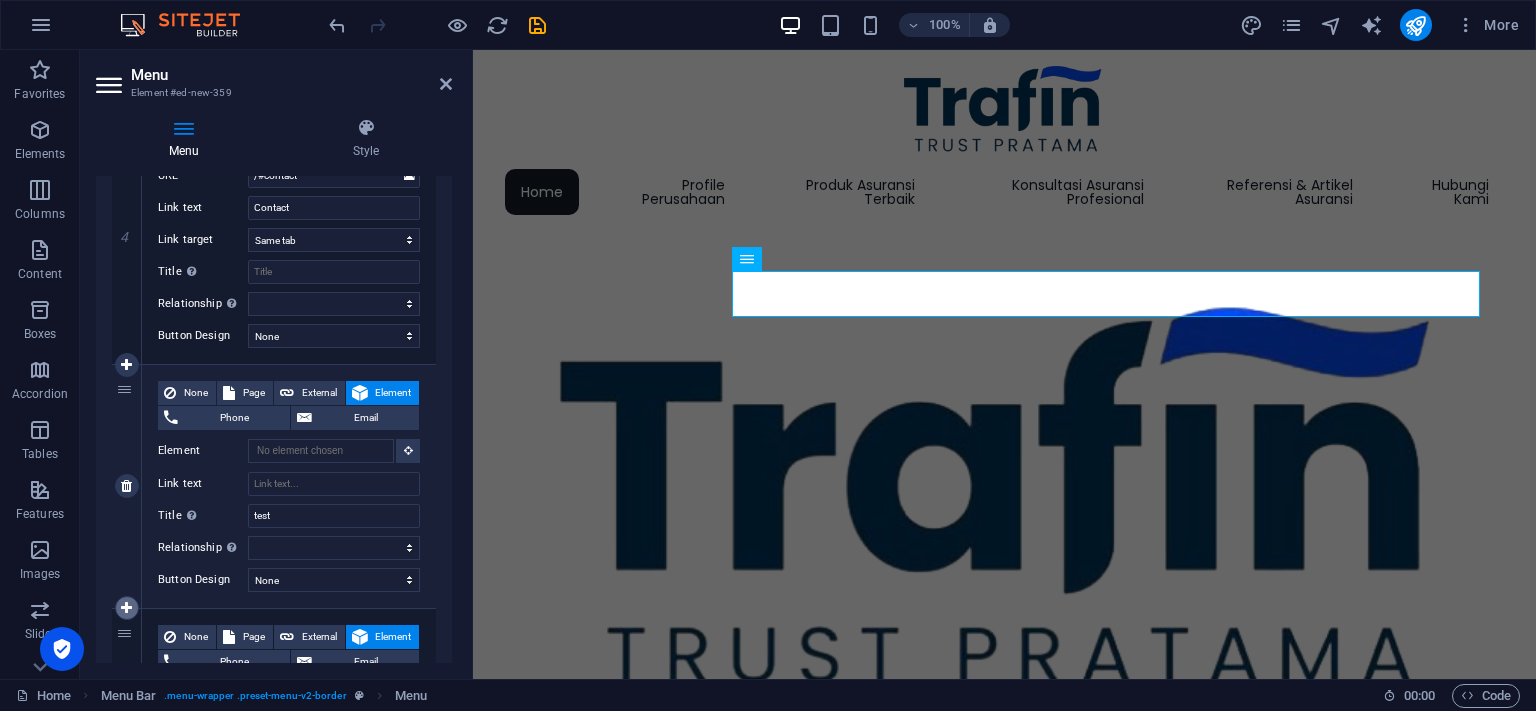 select 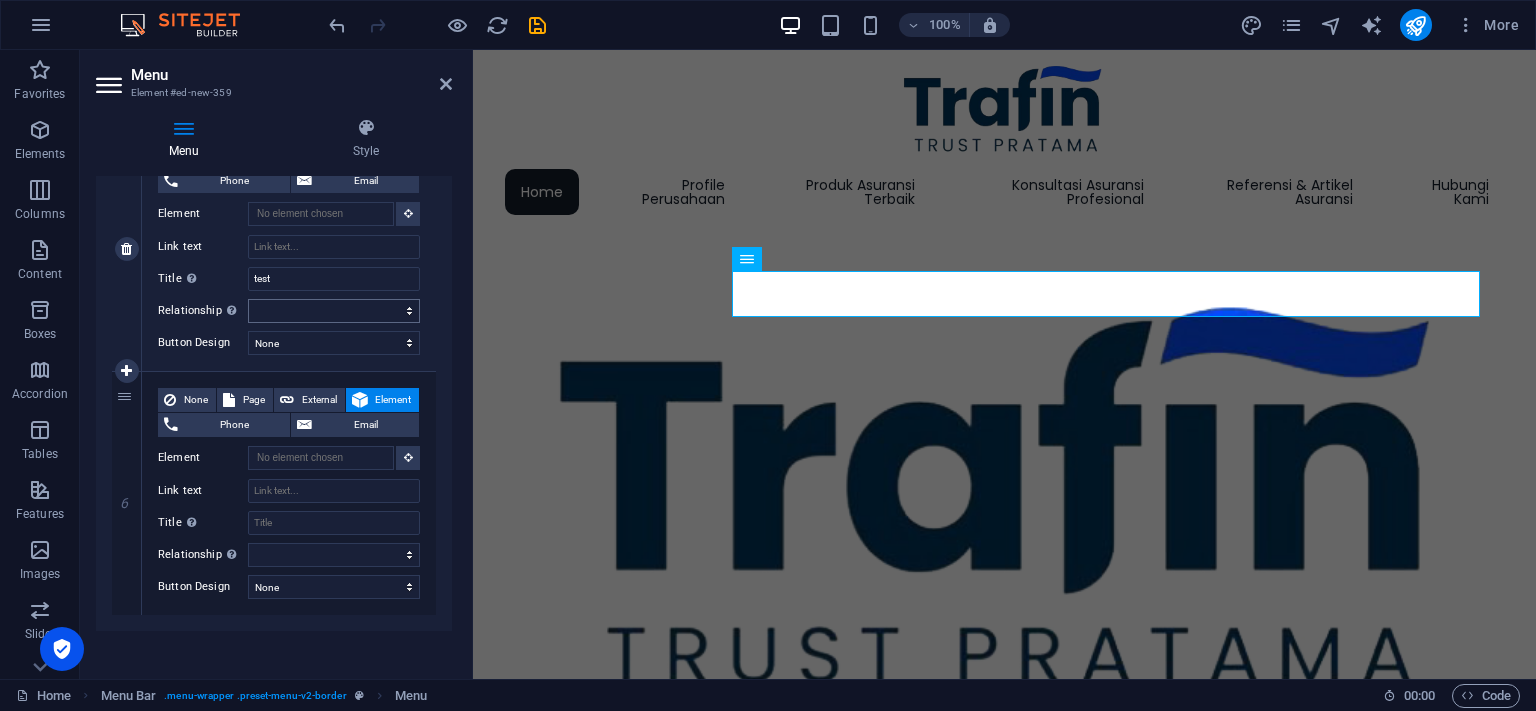 scroll, scrollTop: 1345, scrollLeft: 0, axis: vertical 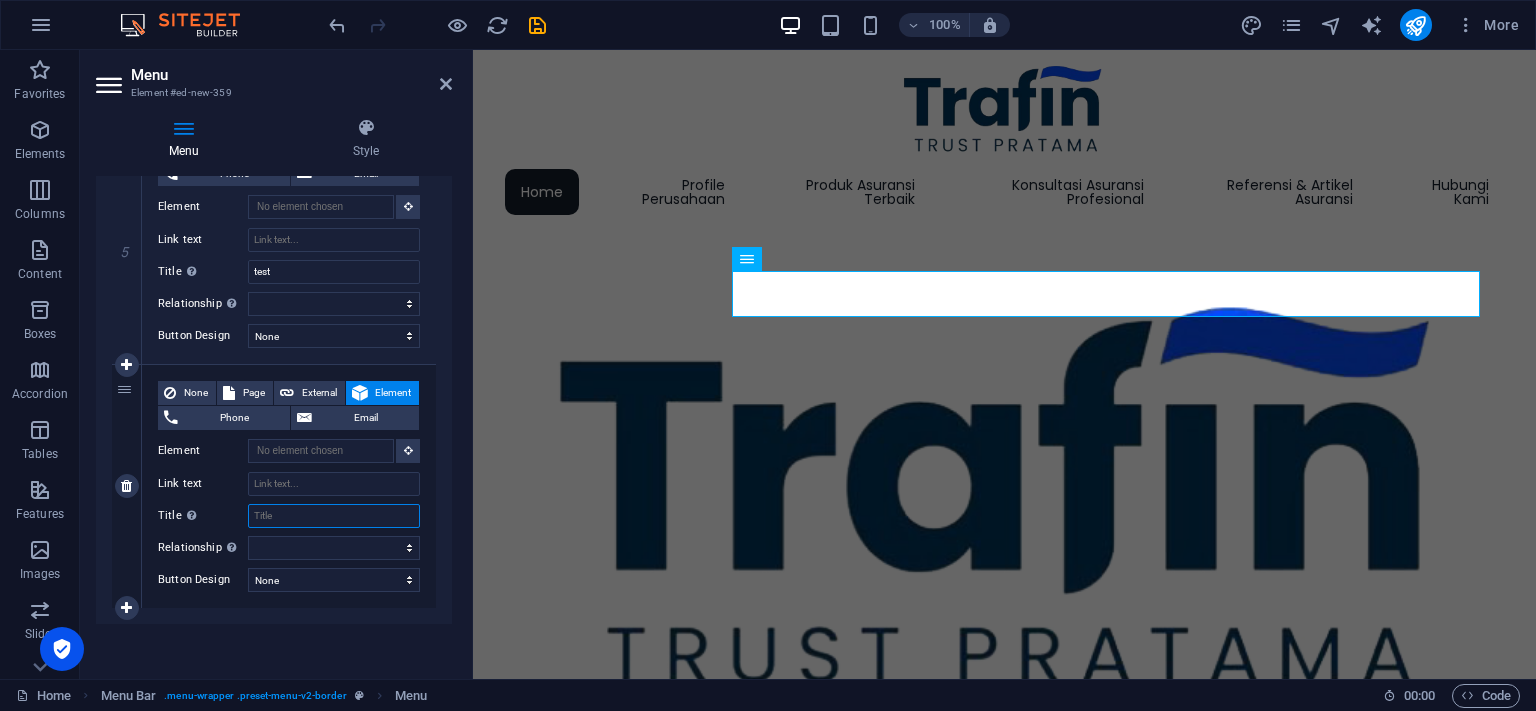 click on "Title Additional link description, should not be the same as the link text. The title is most often shown as a tooltip text when the mouse moves over the element. Leave empty if uncertain." at bounding box center (334, 516) 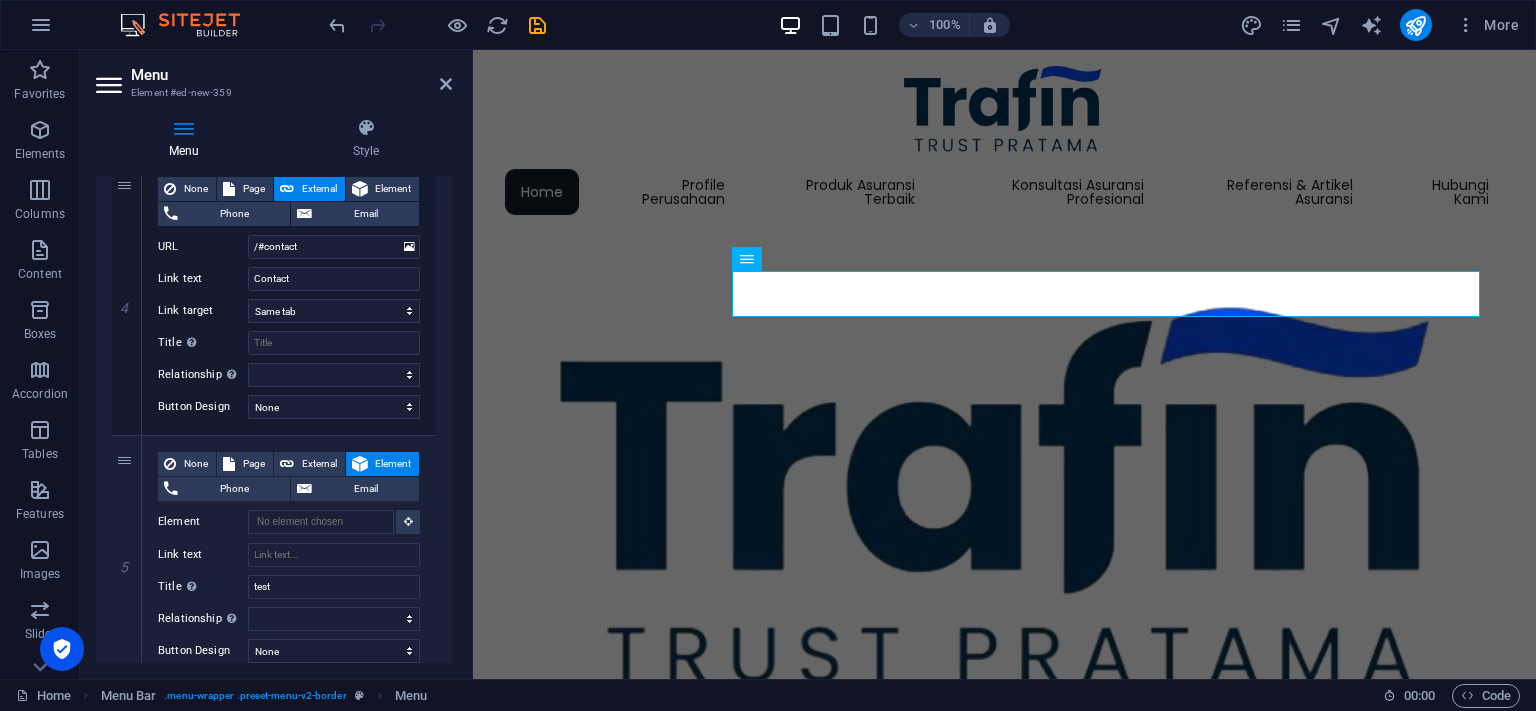 scroll, scrollTop: 980, scrollLeft: 0, axis: vertical 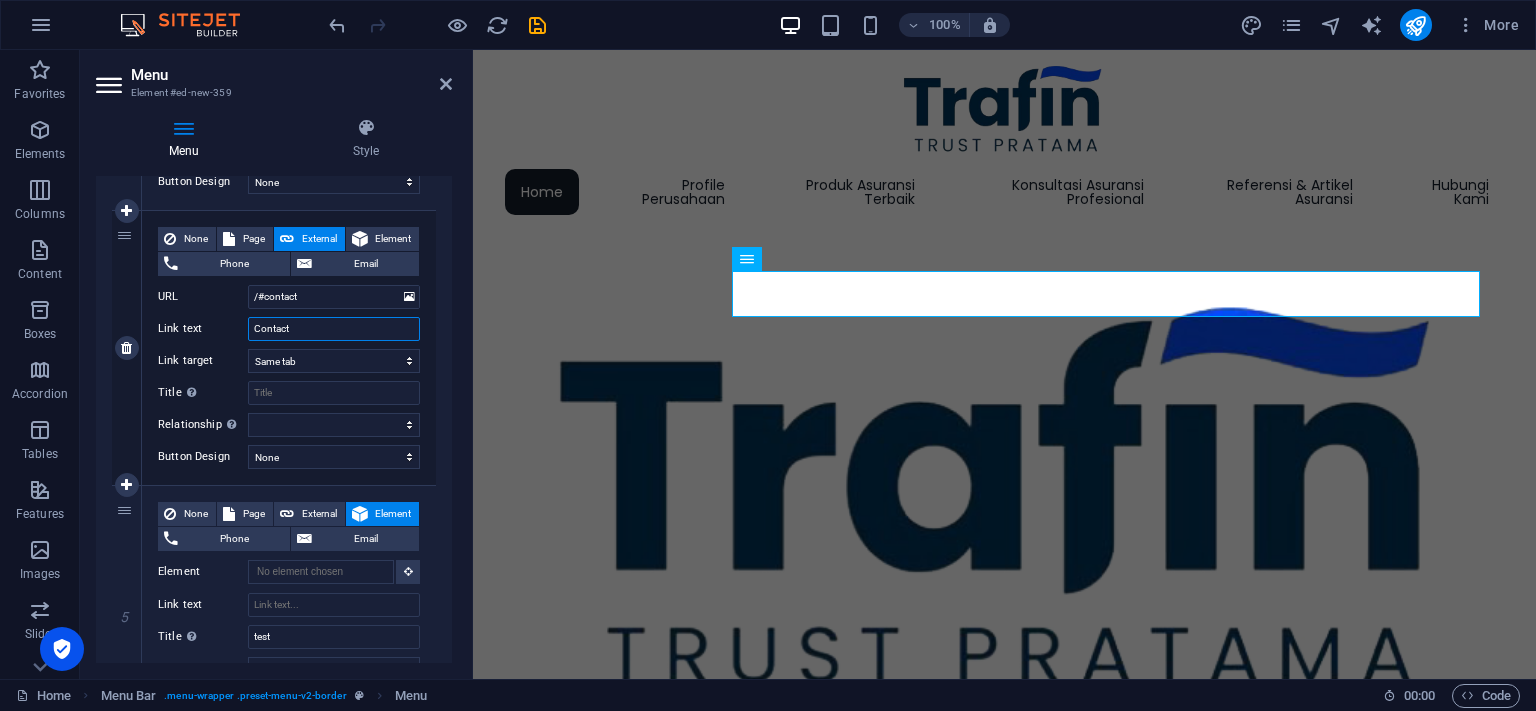 click on "Contact" at bounding box center (334, 329) 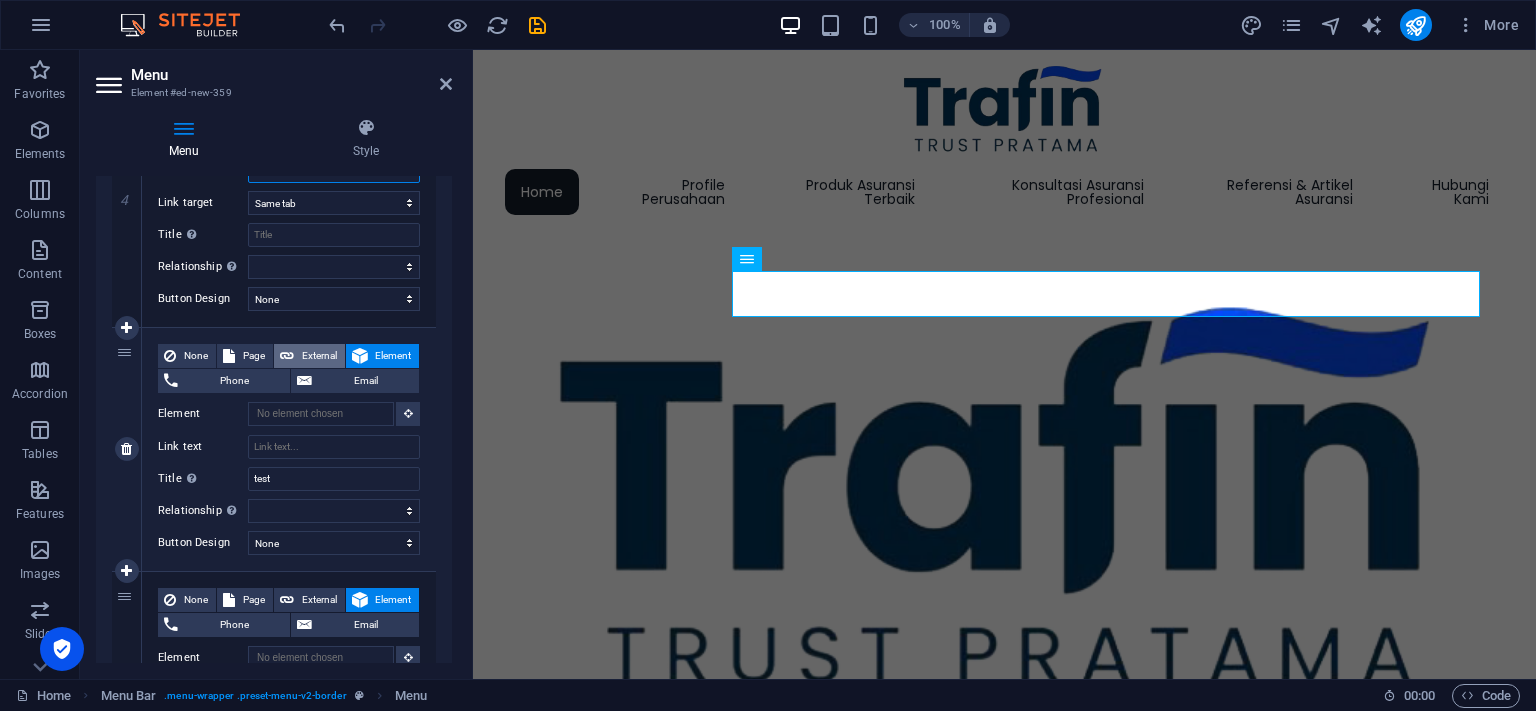 scroll, scrollTop: 1254, scrollLeft: 0, axis: vertical 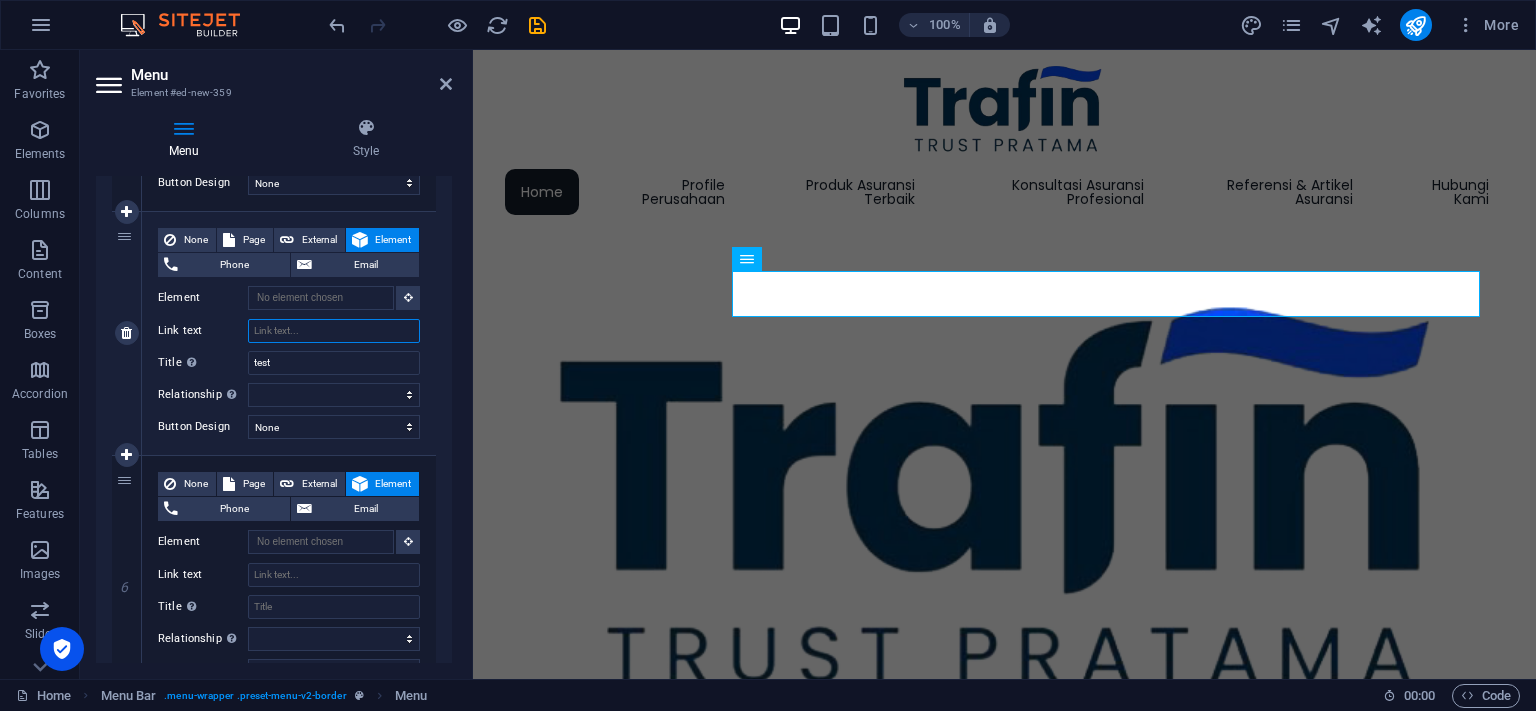 click on "Link text" at bounding box center [334, 331] 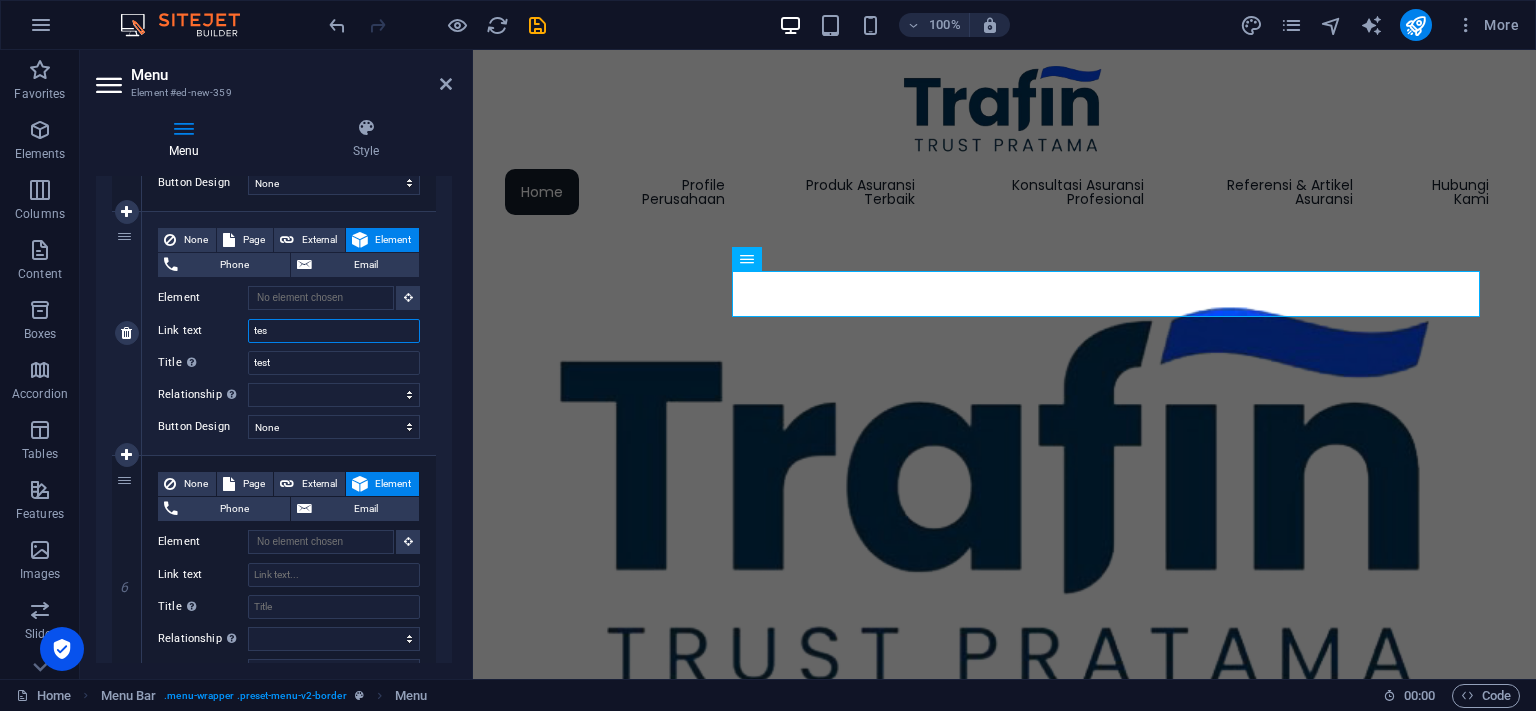 type on "test" 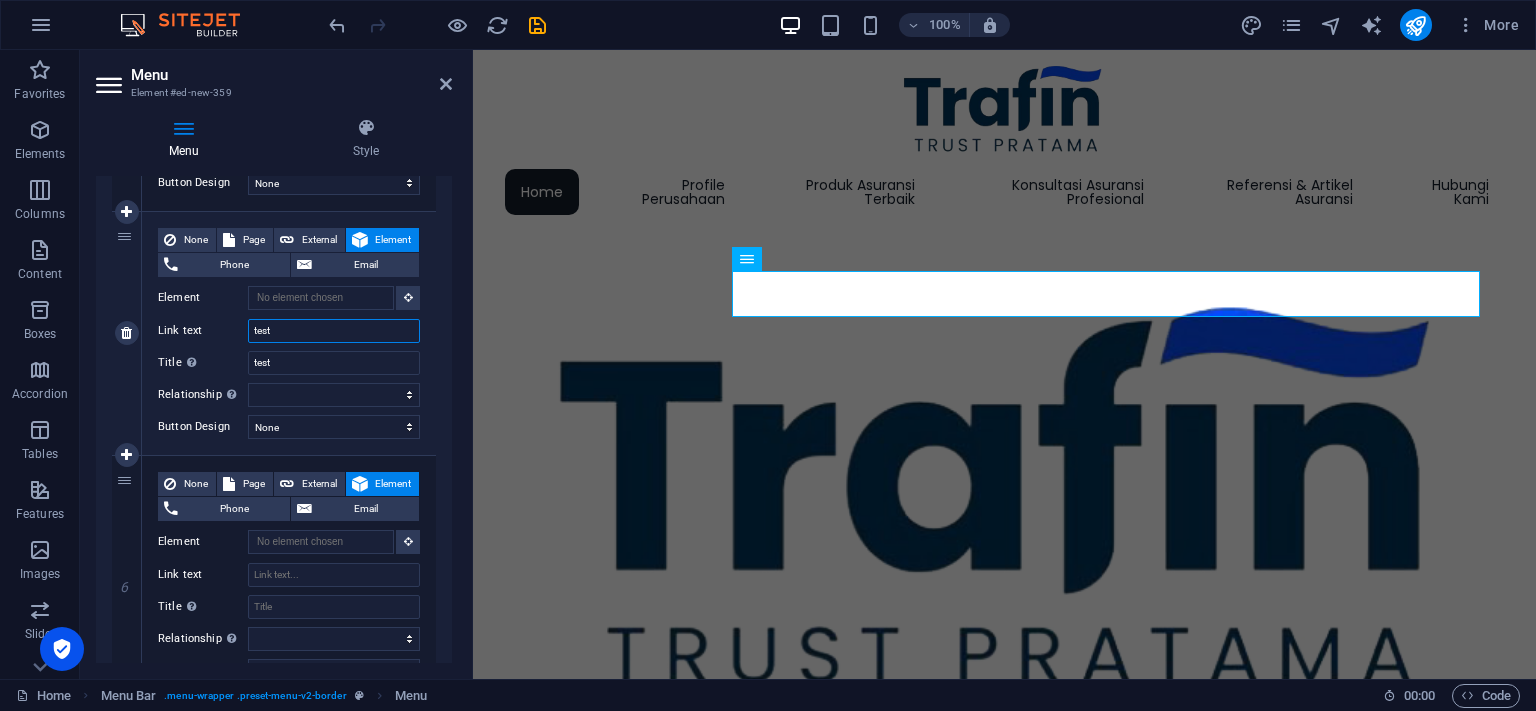select 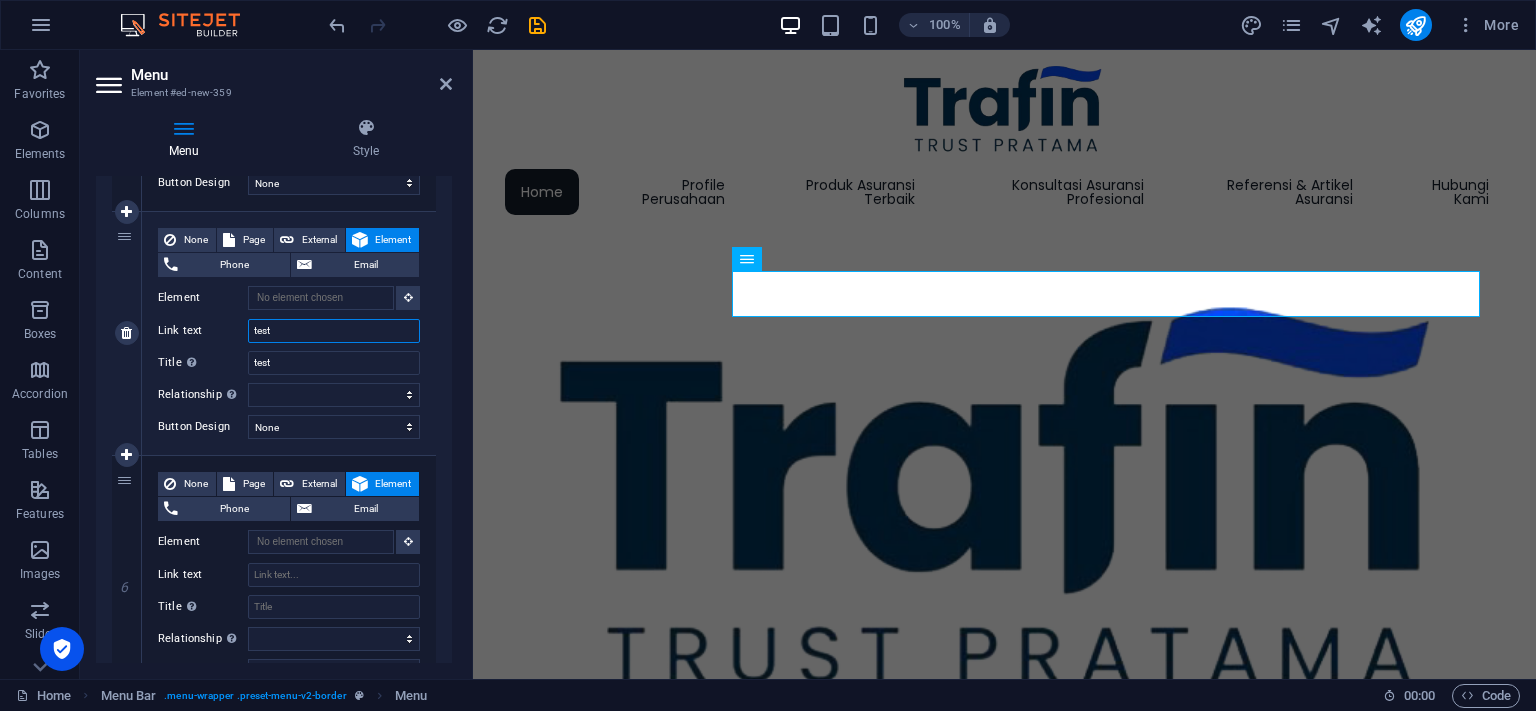 type on "test1" 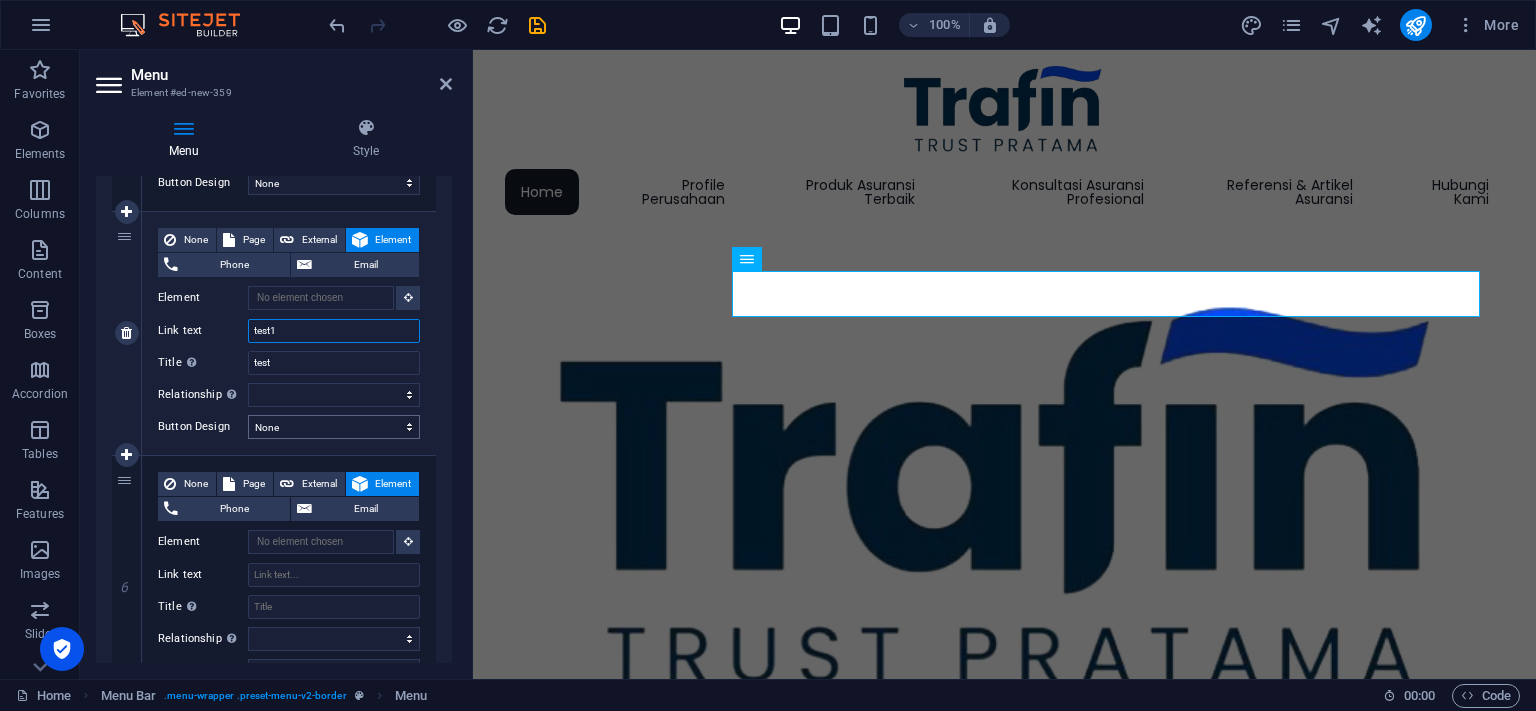 select 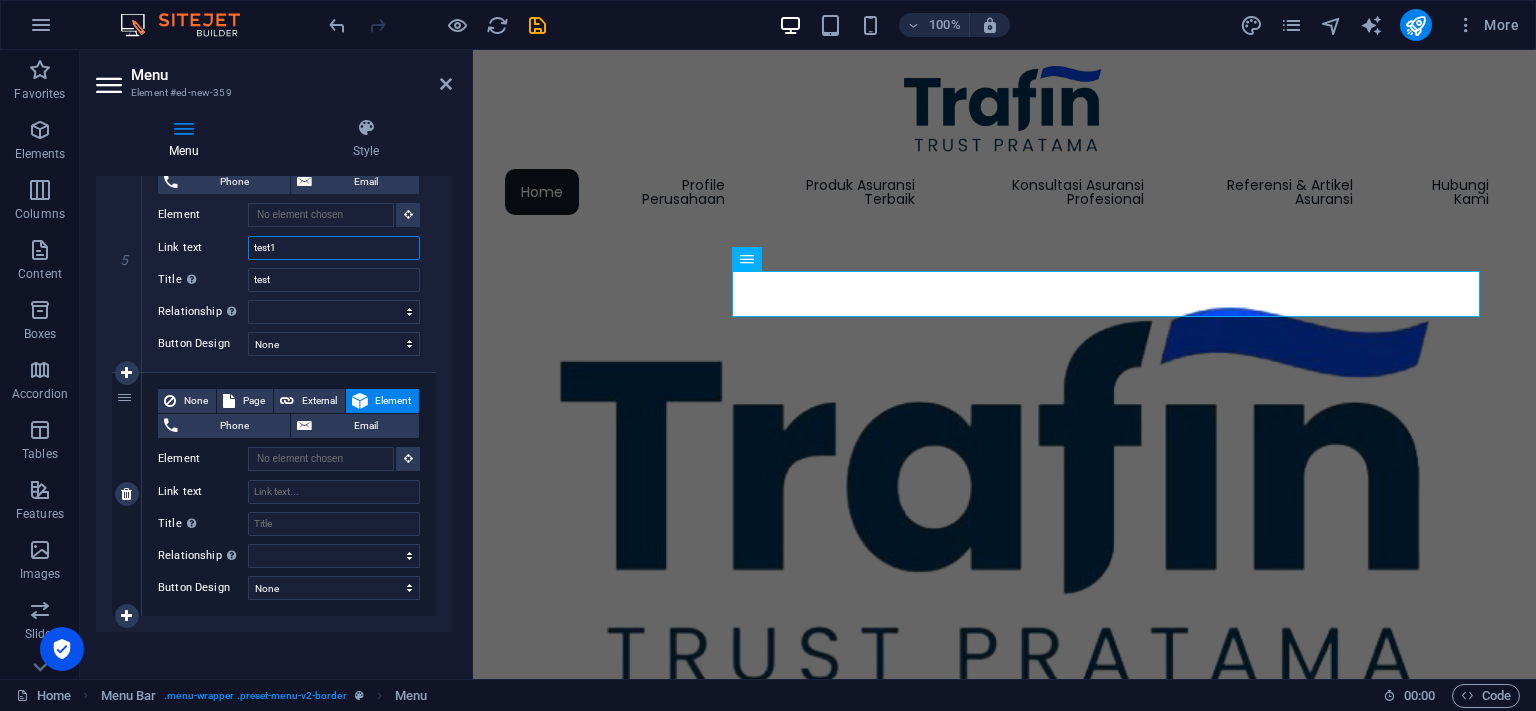 scroll, scrollTop: 1345, scrollLeft: 0, axis: vertical 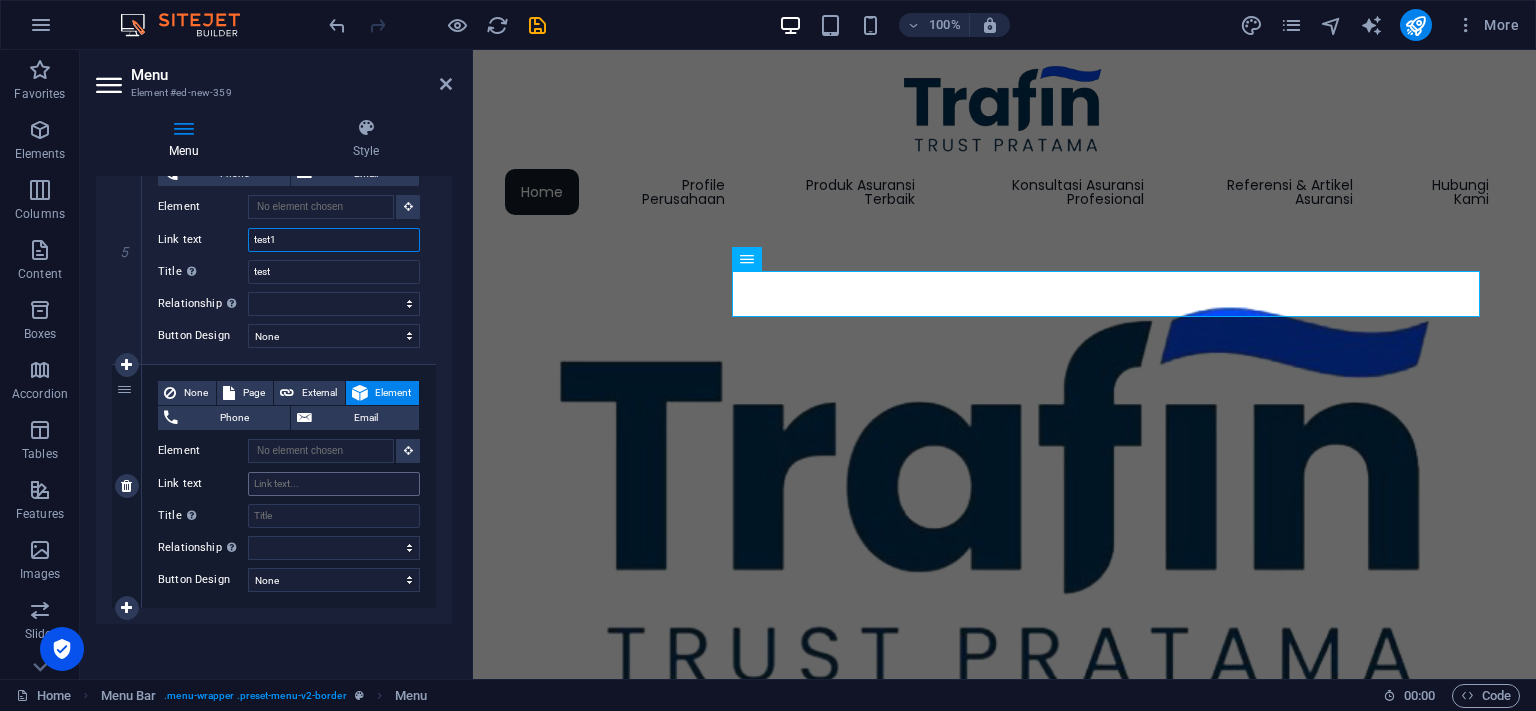 type on "test1" 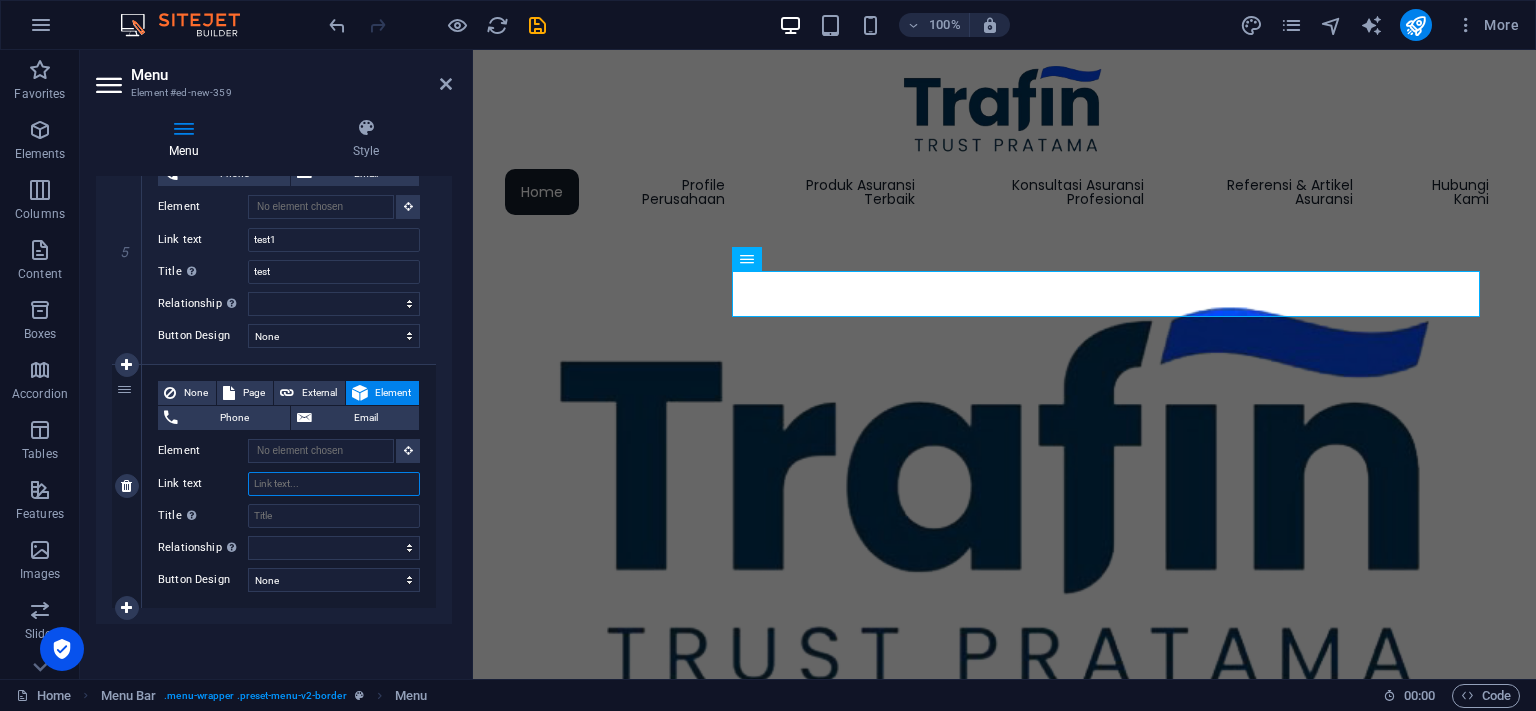 click on "Link text" at bounding box center [334, 484] 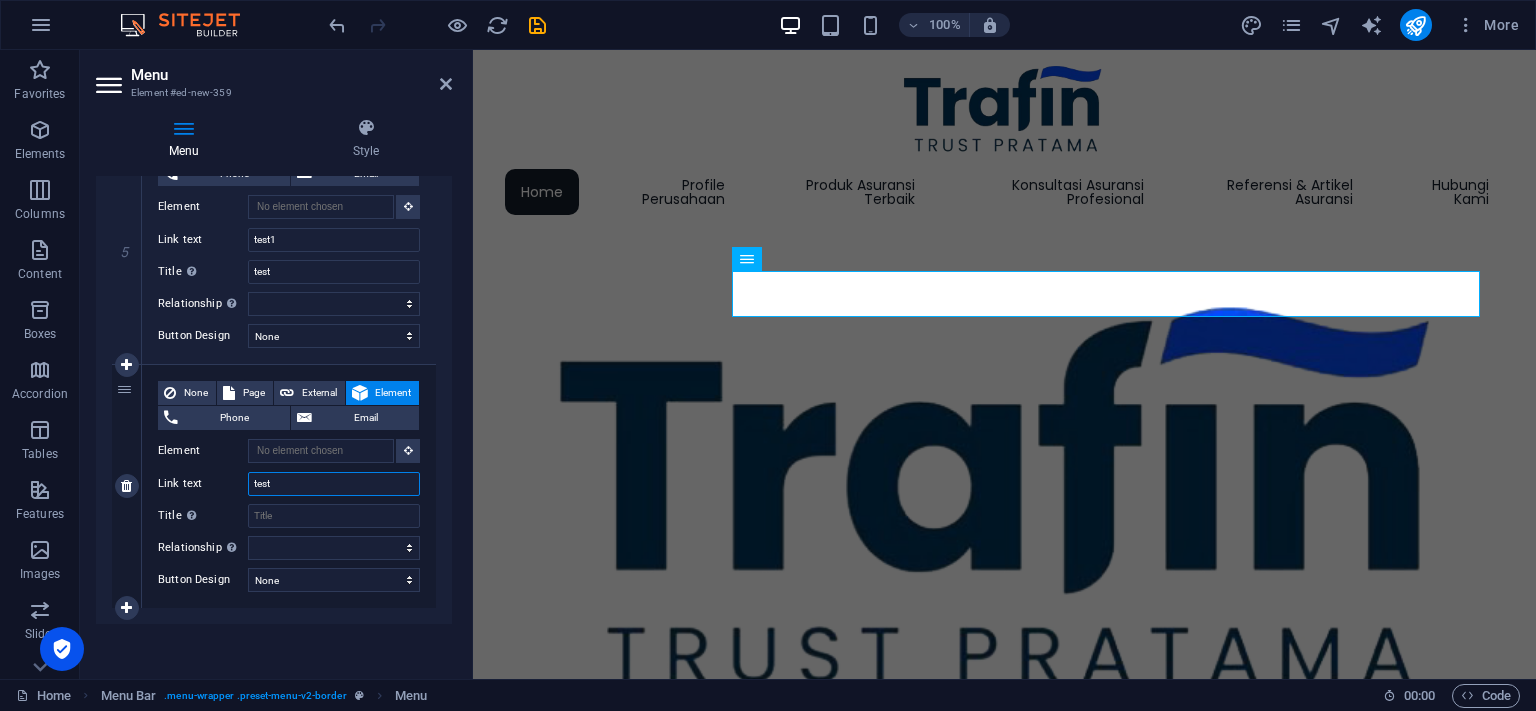 type on "test 2" 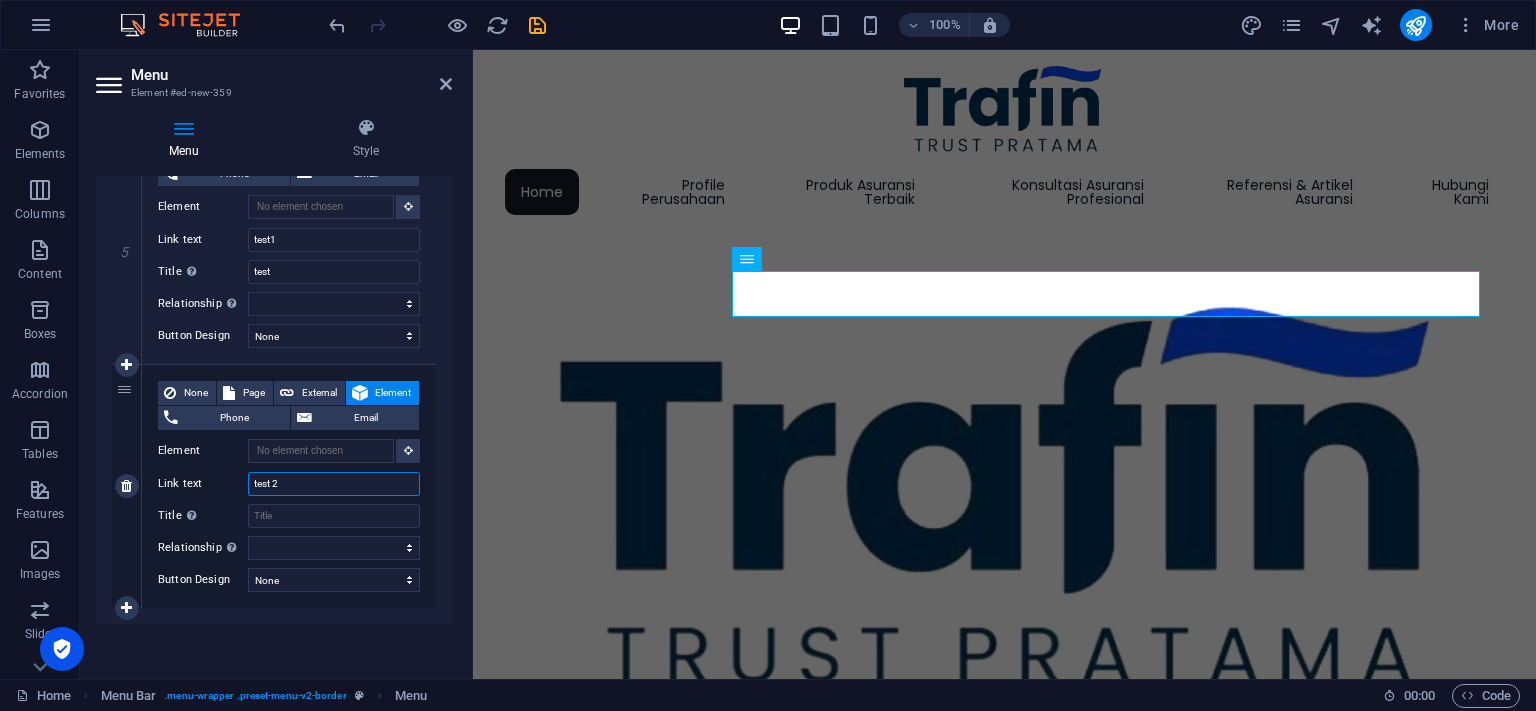 select 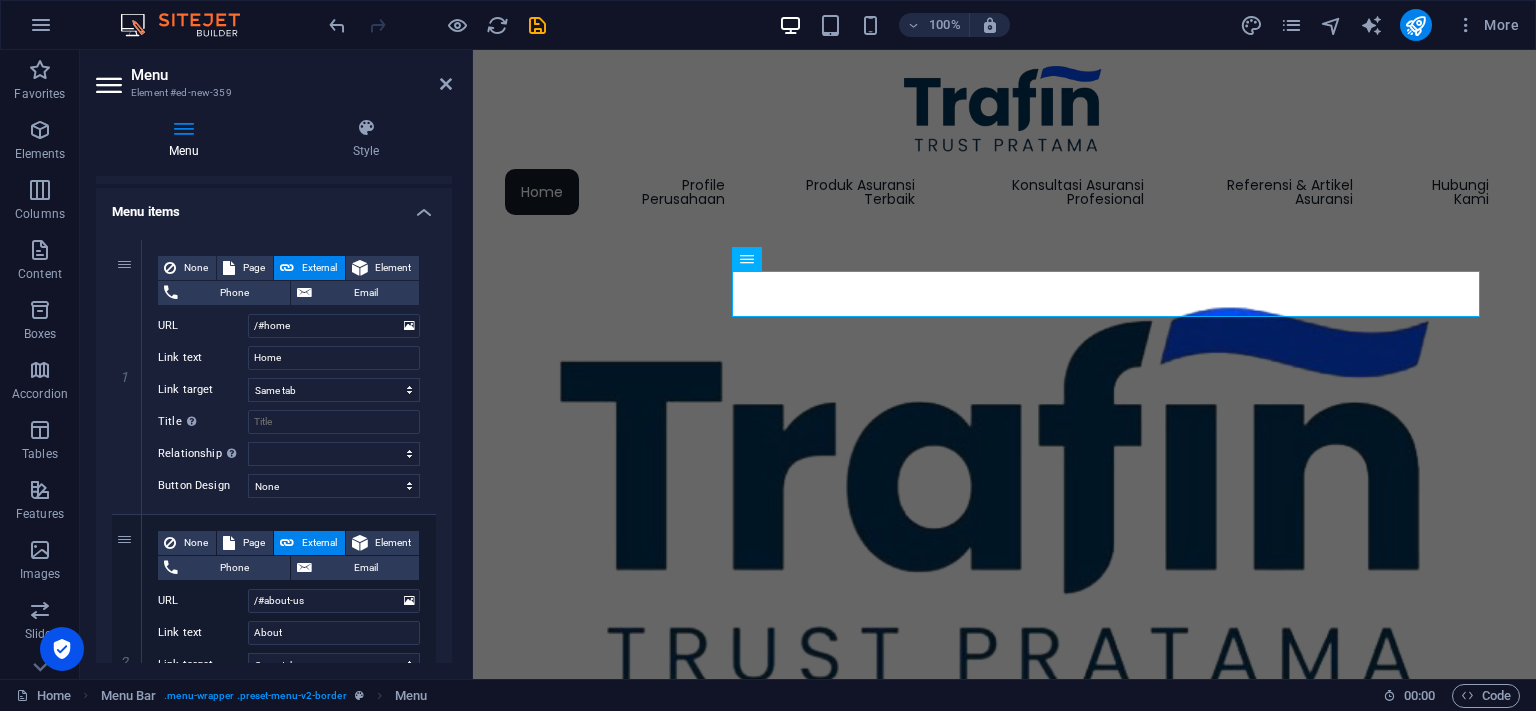 scroll, scrollTop: 0, scrollLeft: 0, axis: both 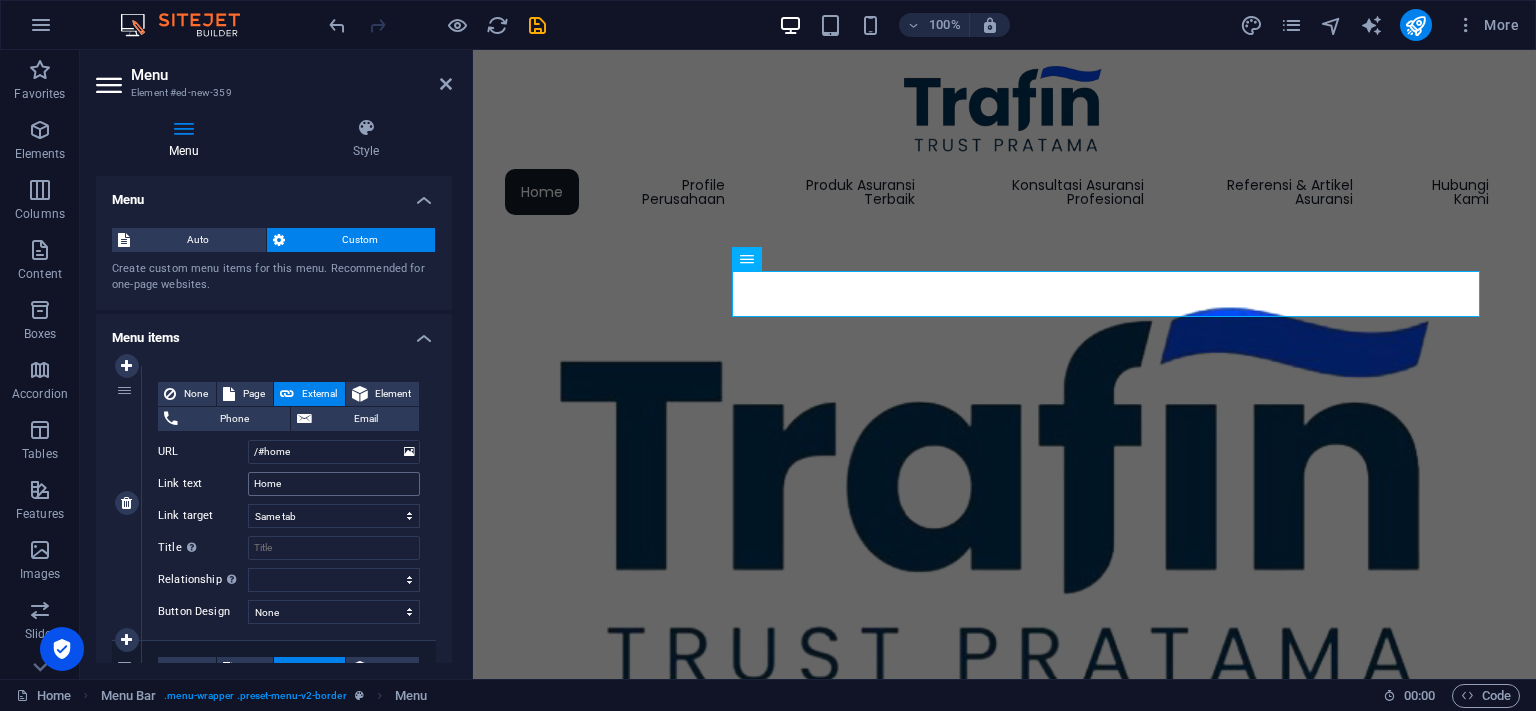 type on "test 2" 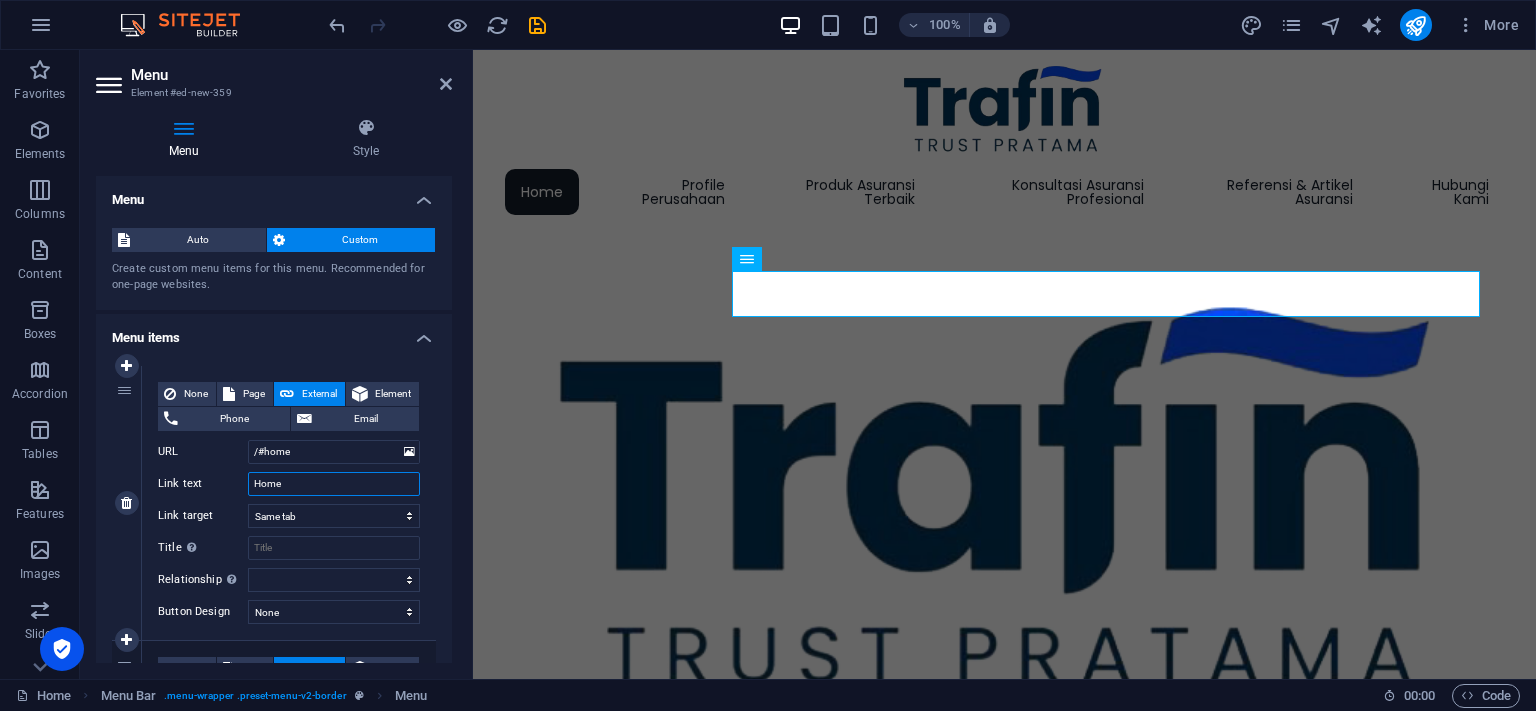 drag, startPoint x: 288, startPoint y: 480, endPoint x: 214, endPoint y: 475, distance: 74.168724 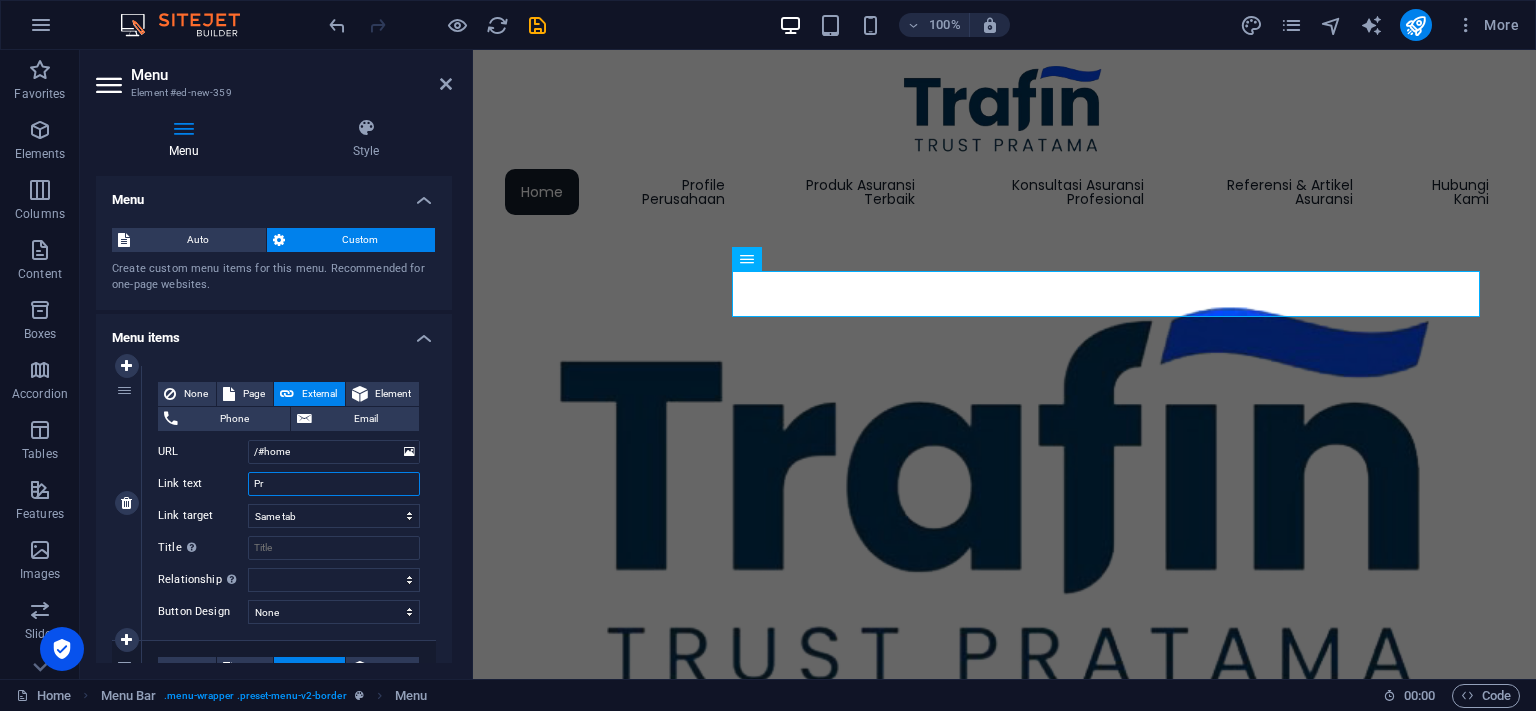 type on "Pro" 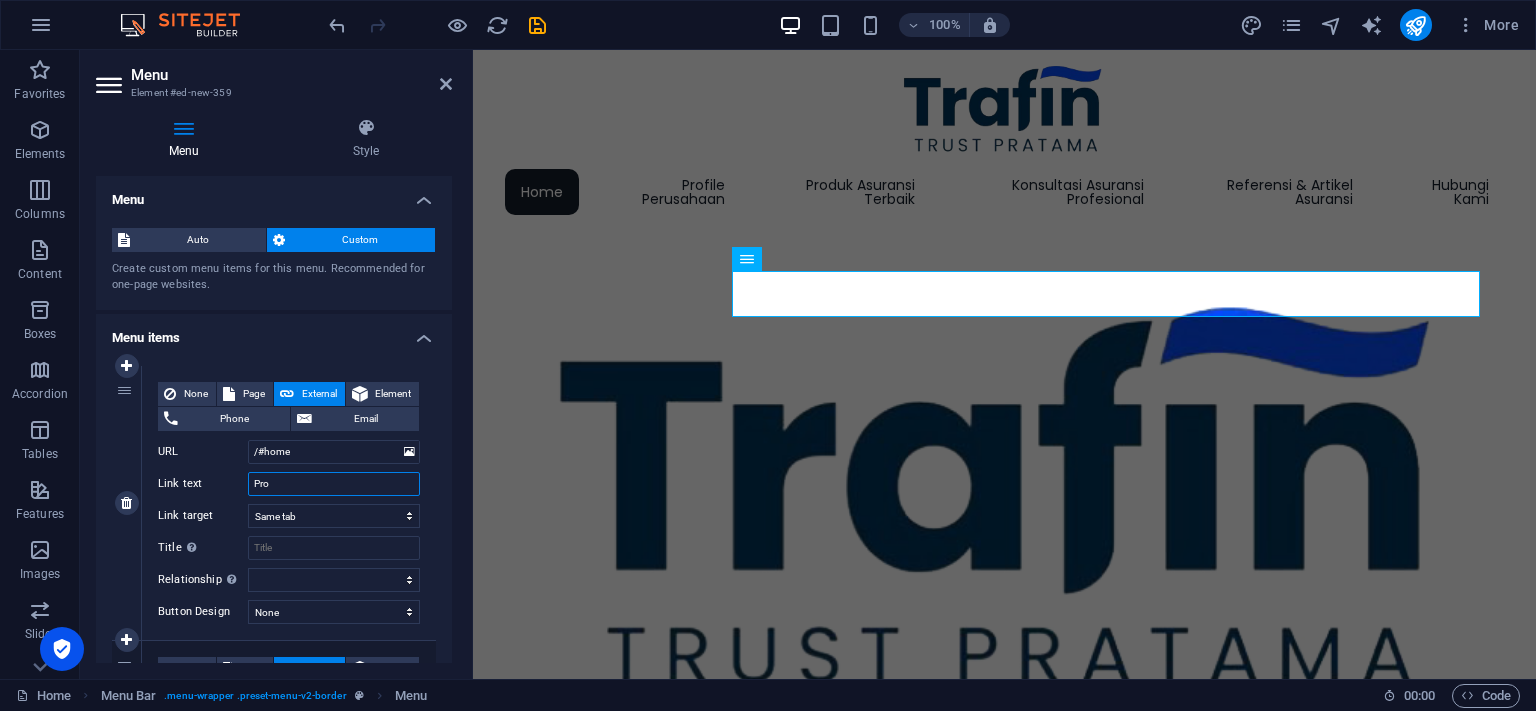 select 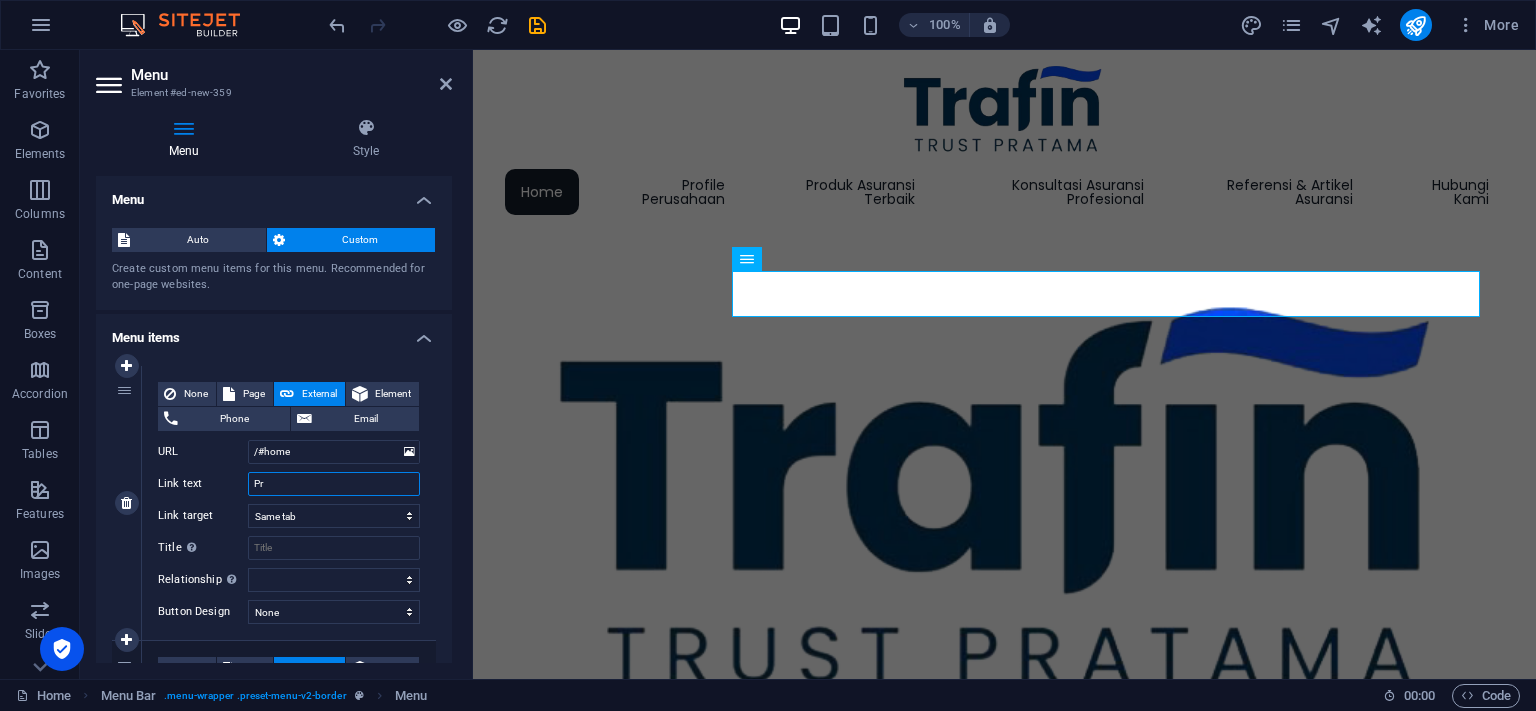 type on "P" 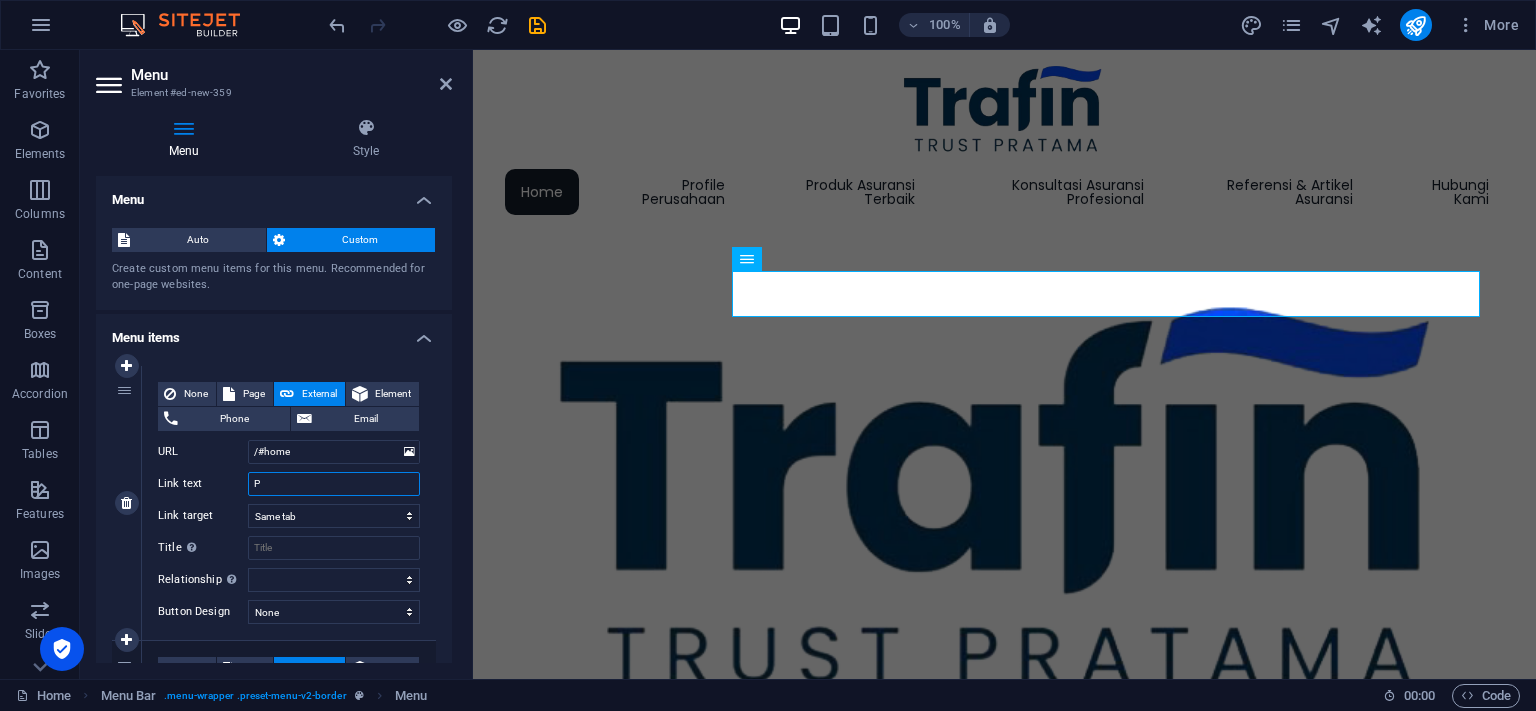select 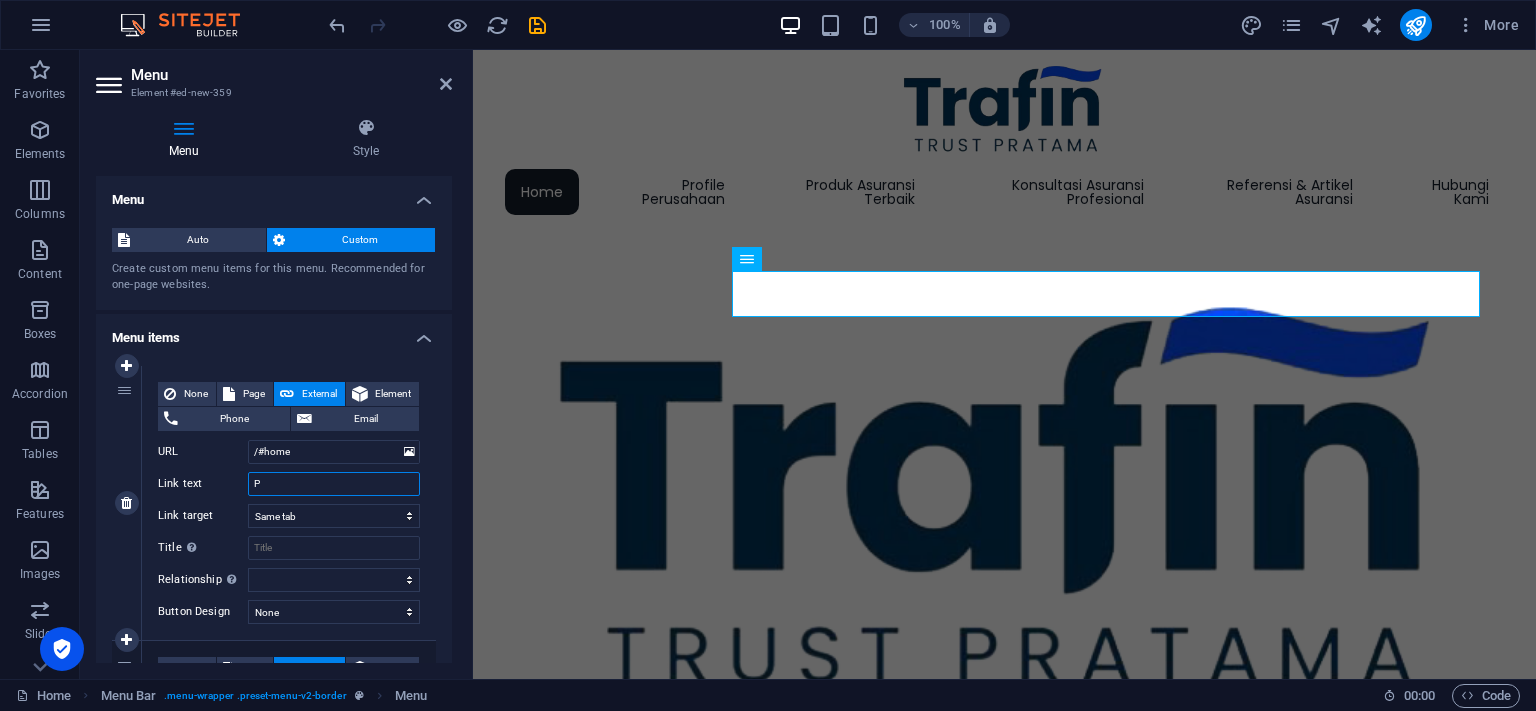type 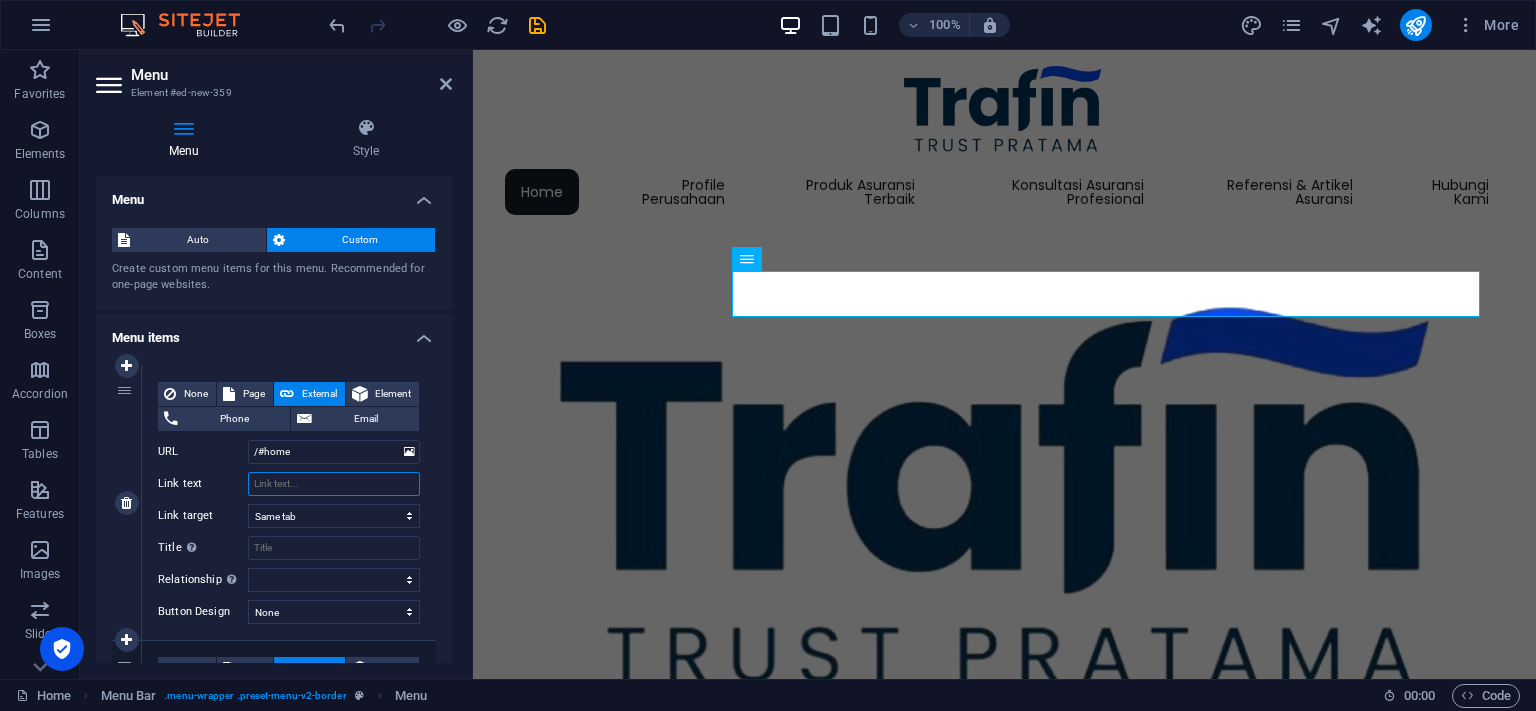 select 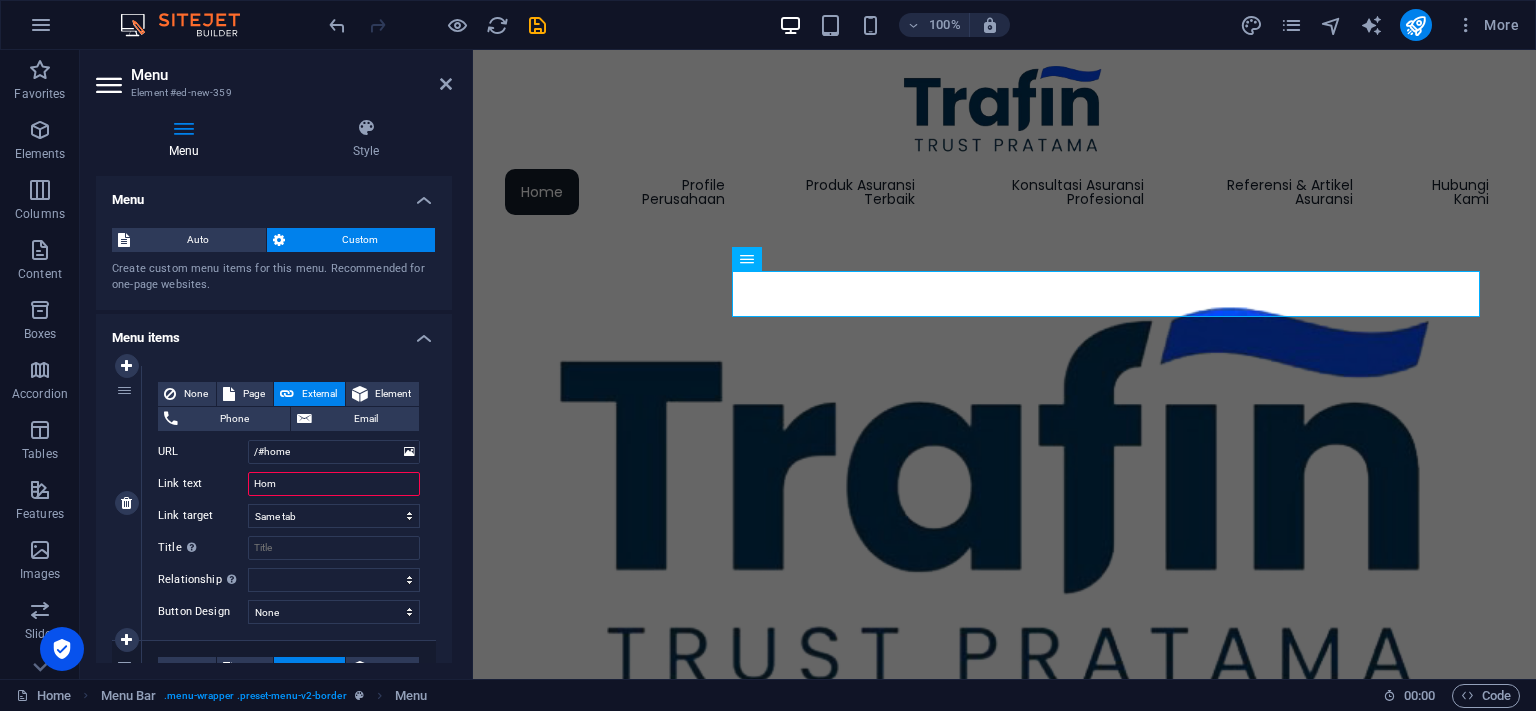 type on "Home" 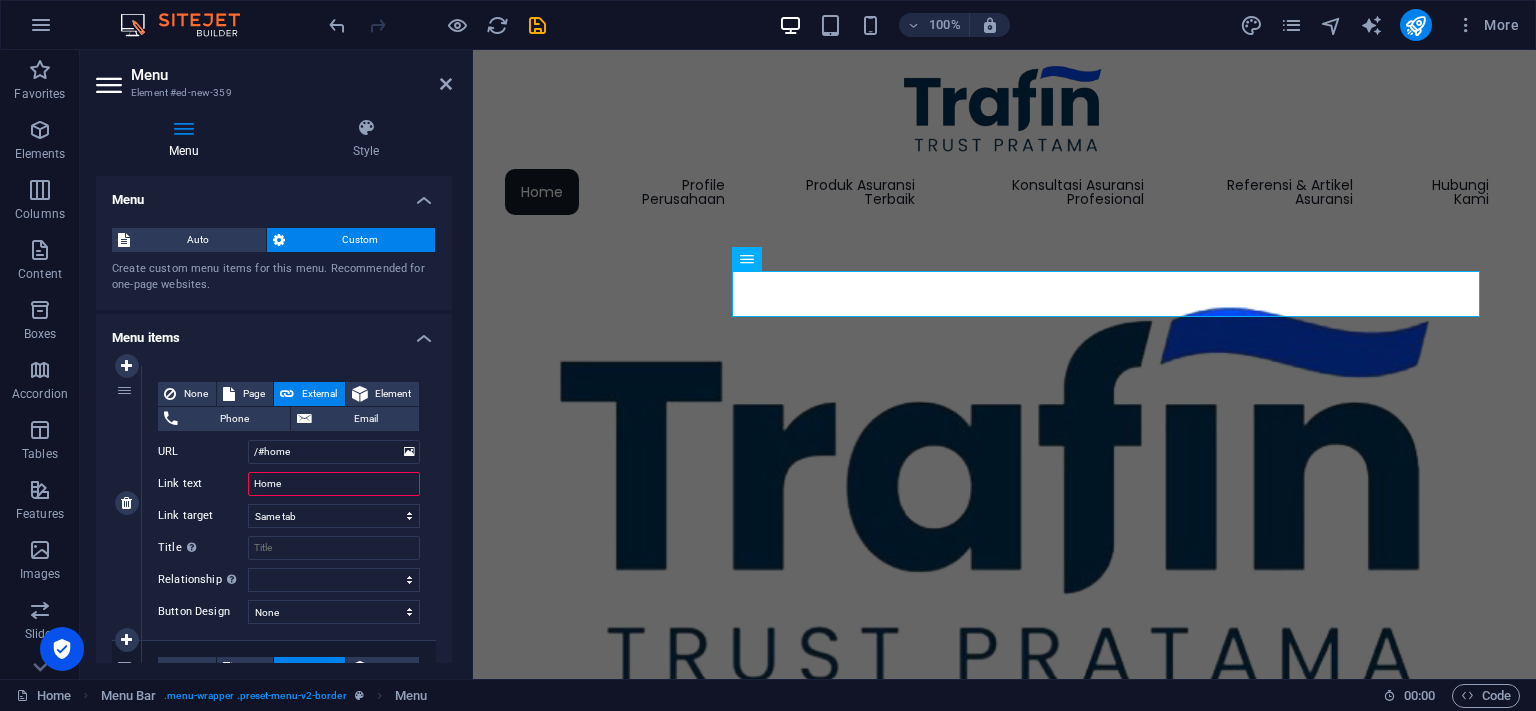 select 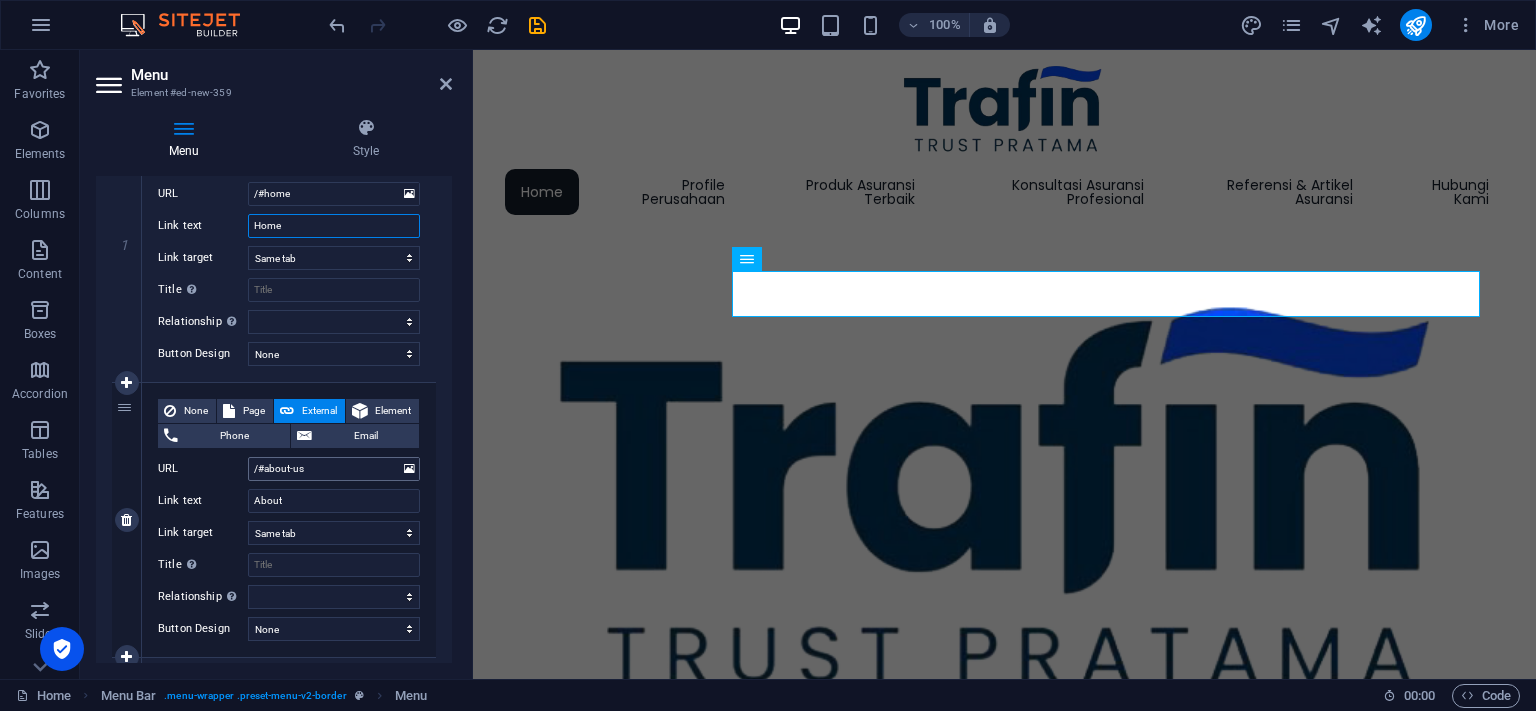 scroll, scrollTop: 274, scrollLeft: 0, axis: vertical 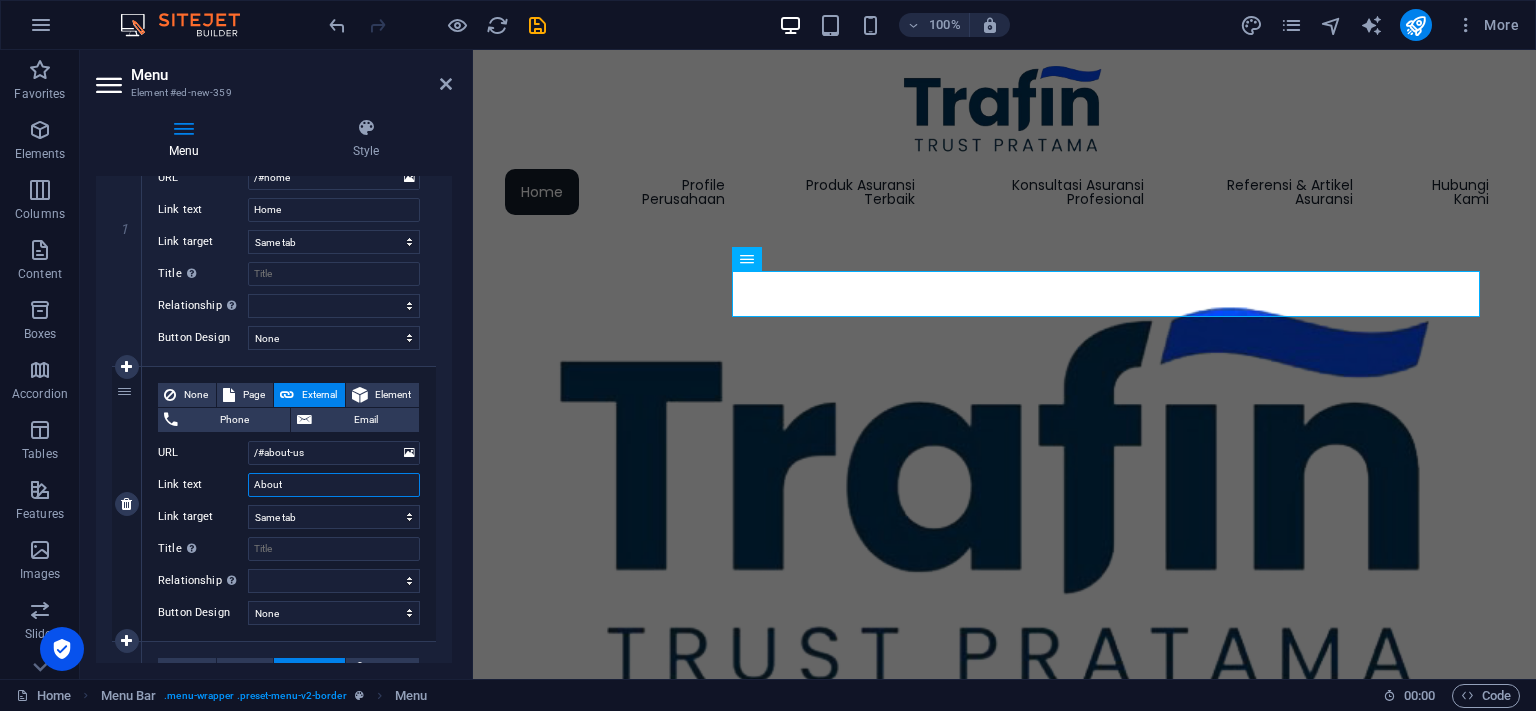click on "About" at bounding box center (334, 485) 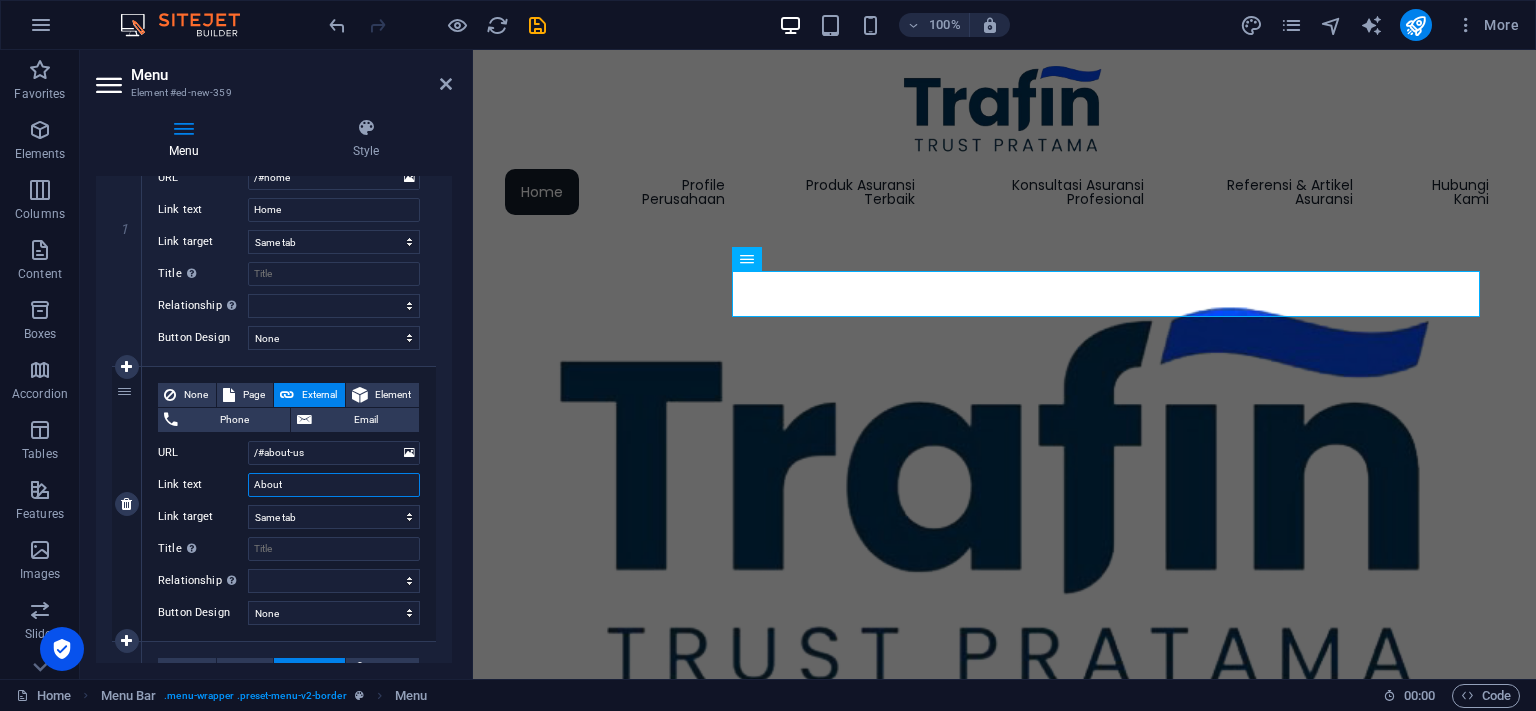 click on "About" at bounding box center (334, 485) 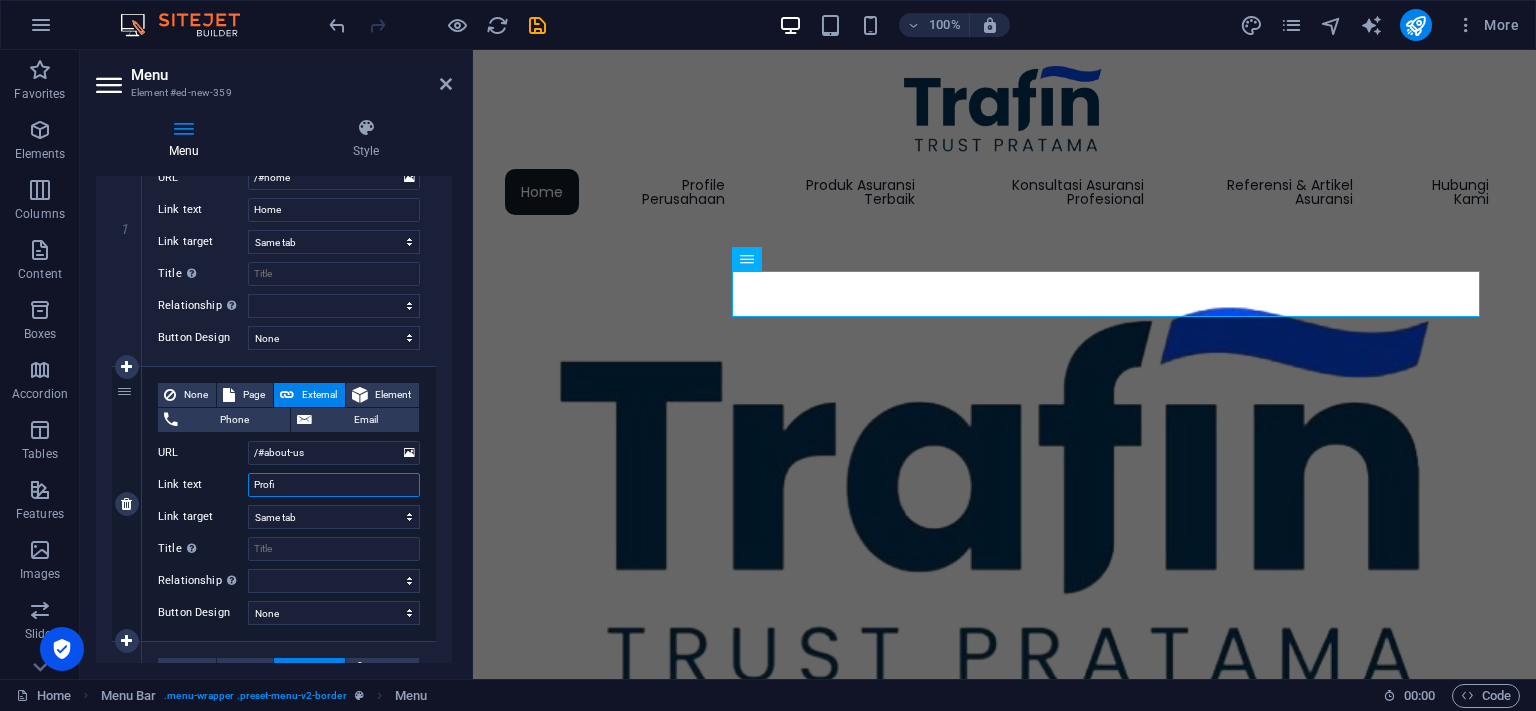 type on "Profil" 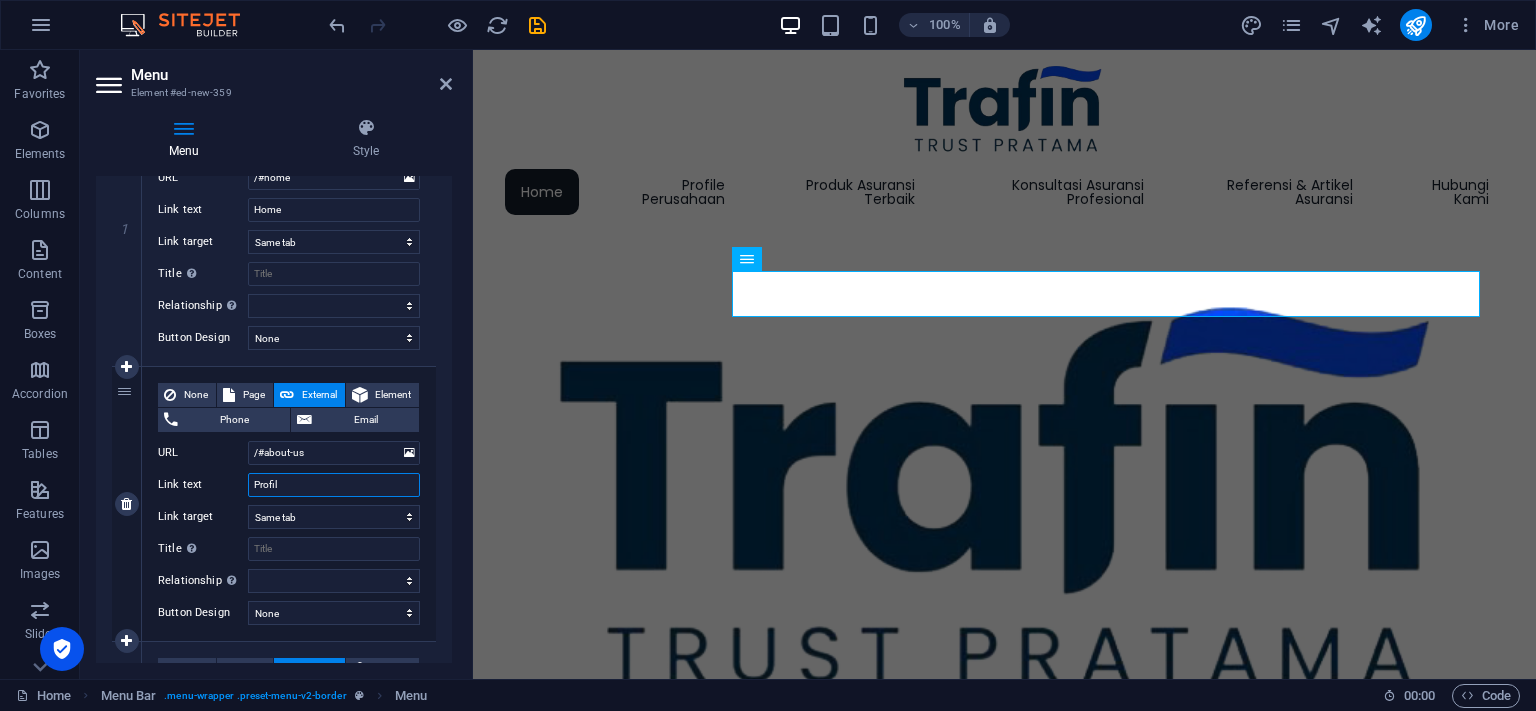select 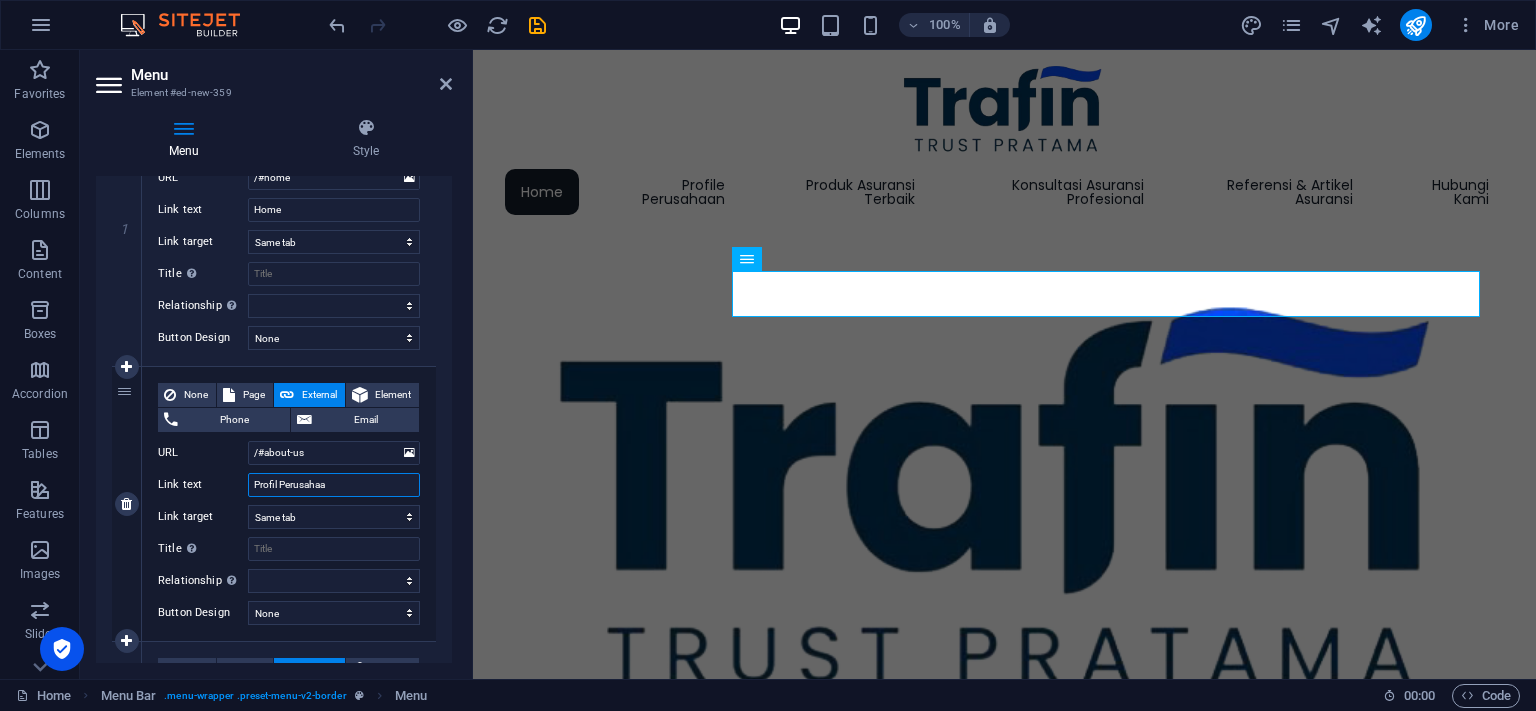 type on "Profil Perusahaan" 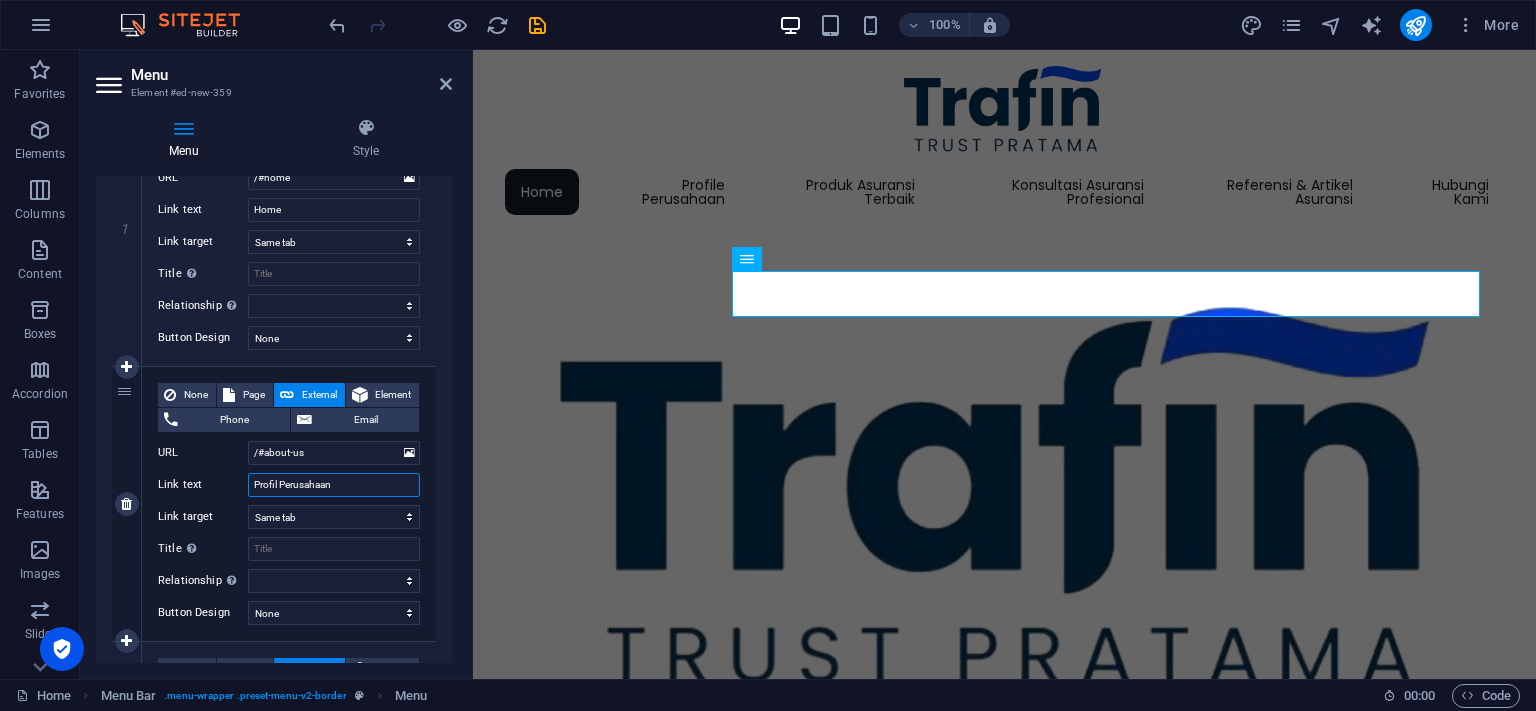 select 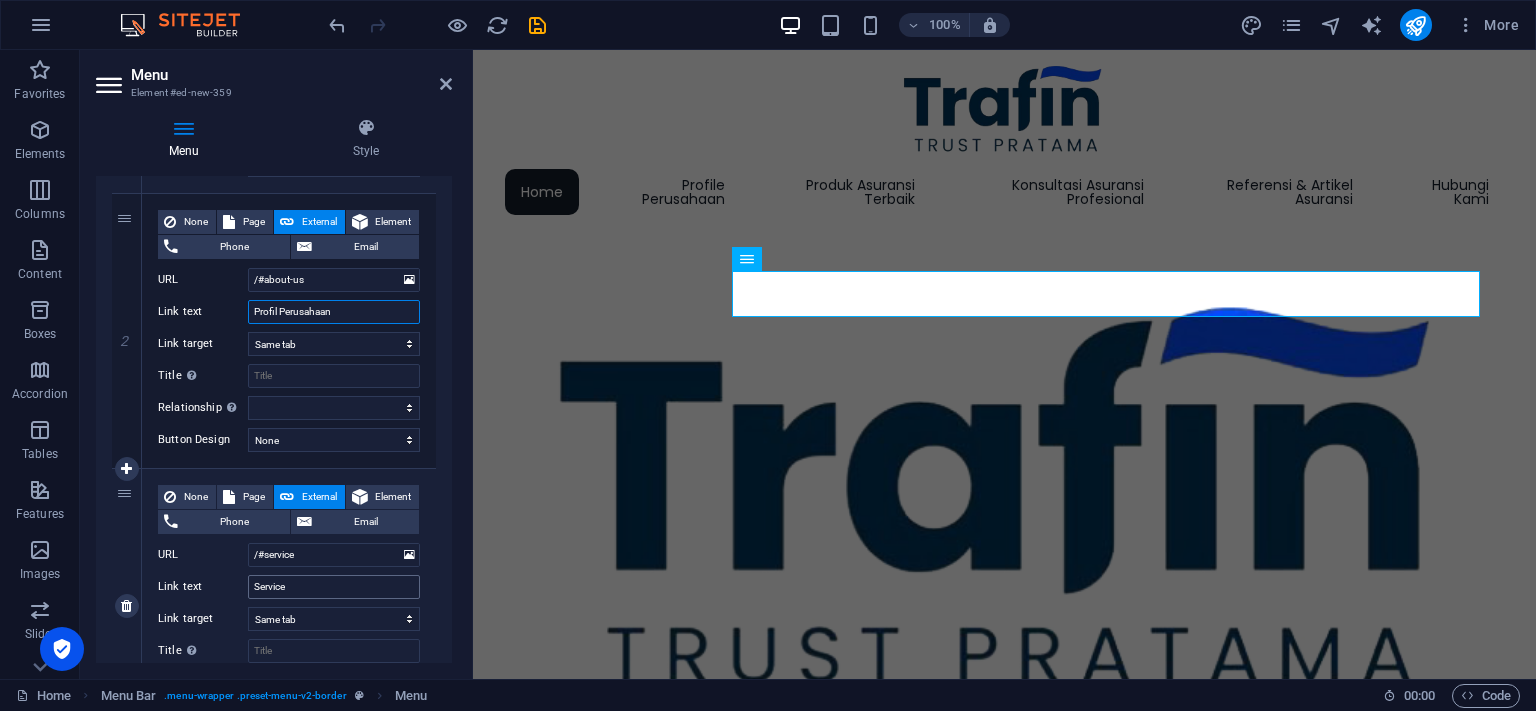 scroll, scrollTop: 456, scrollLeft: 0, axis: vertical 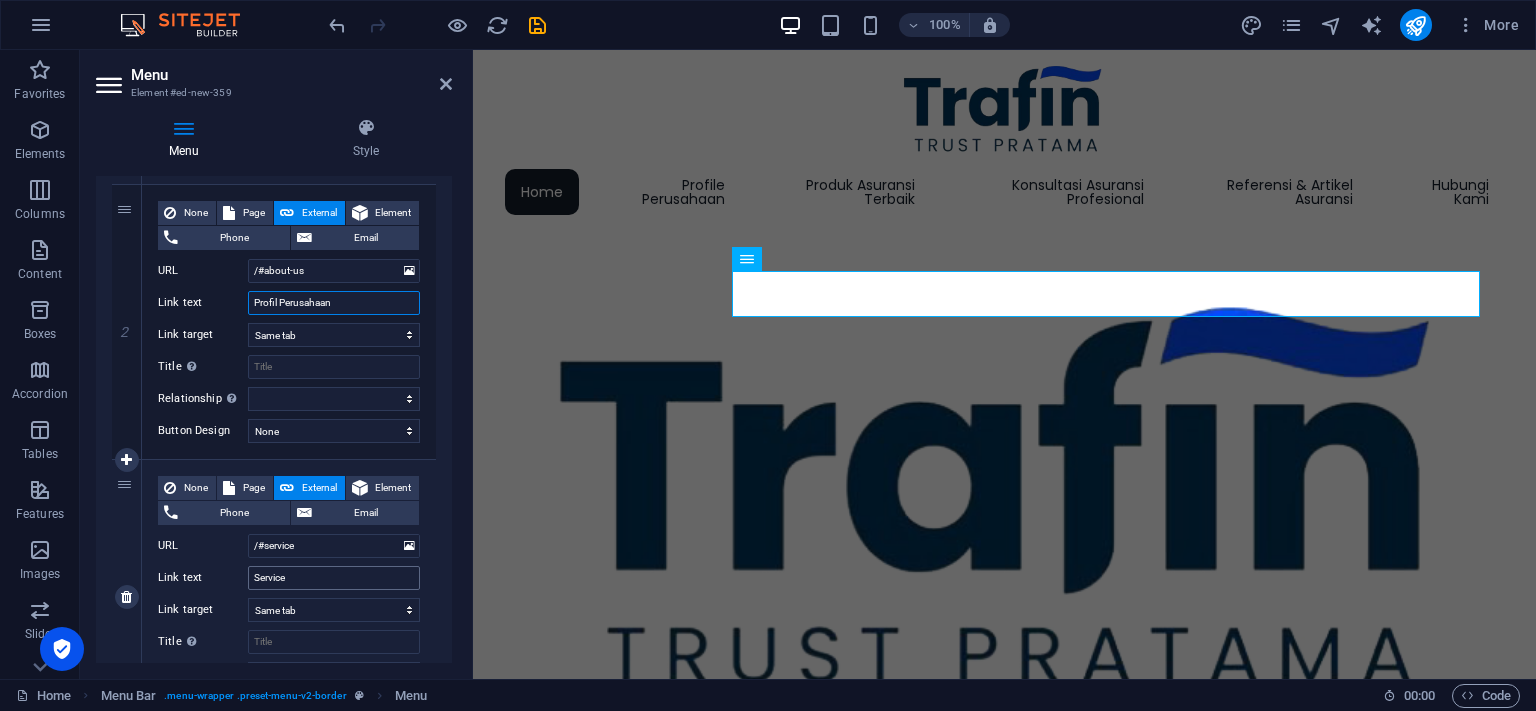 type on "Profil Perusahaan" 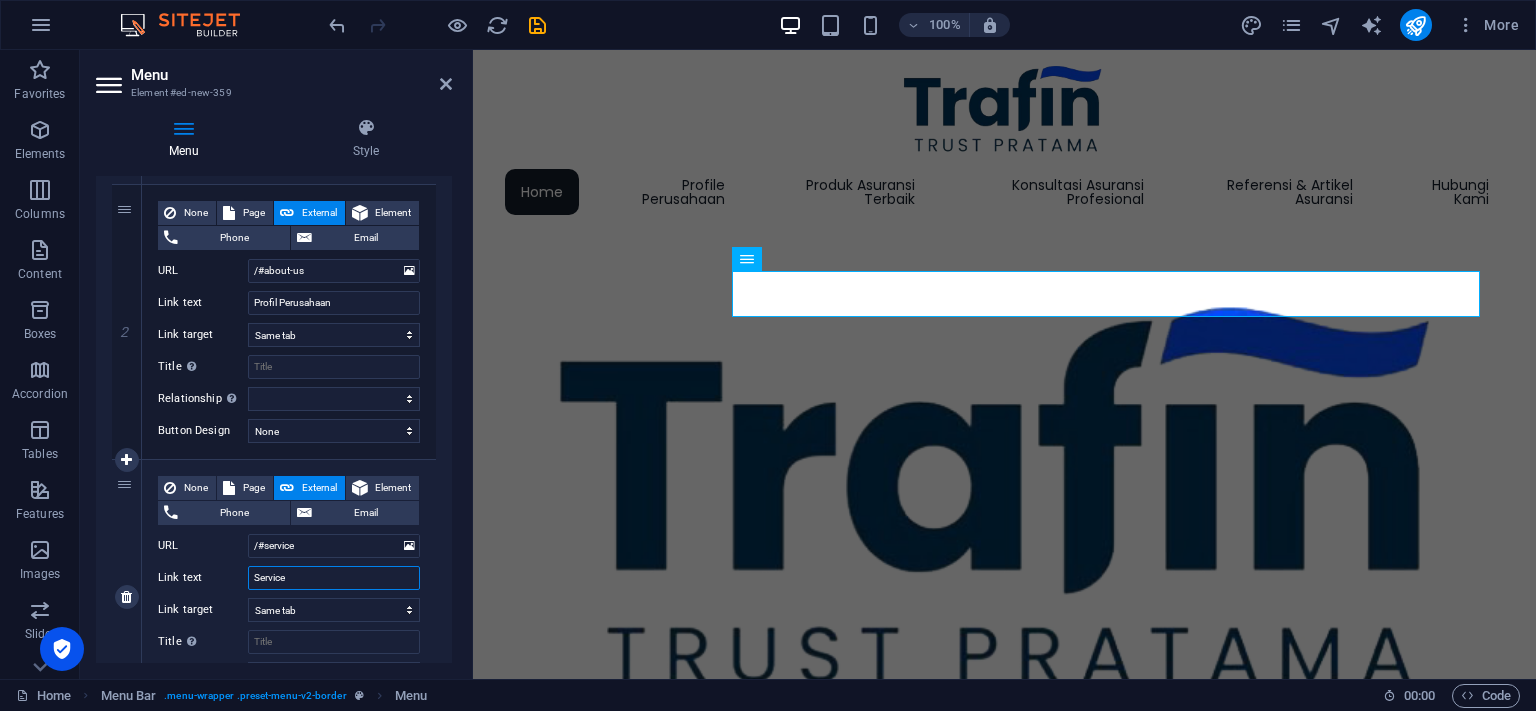drag, startPoint x: 268, startPoint y: 574, endPoint x: 217, endPoint y: 575, distance: 51.009804 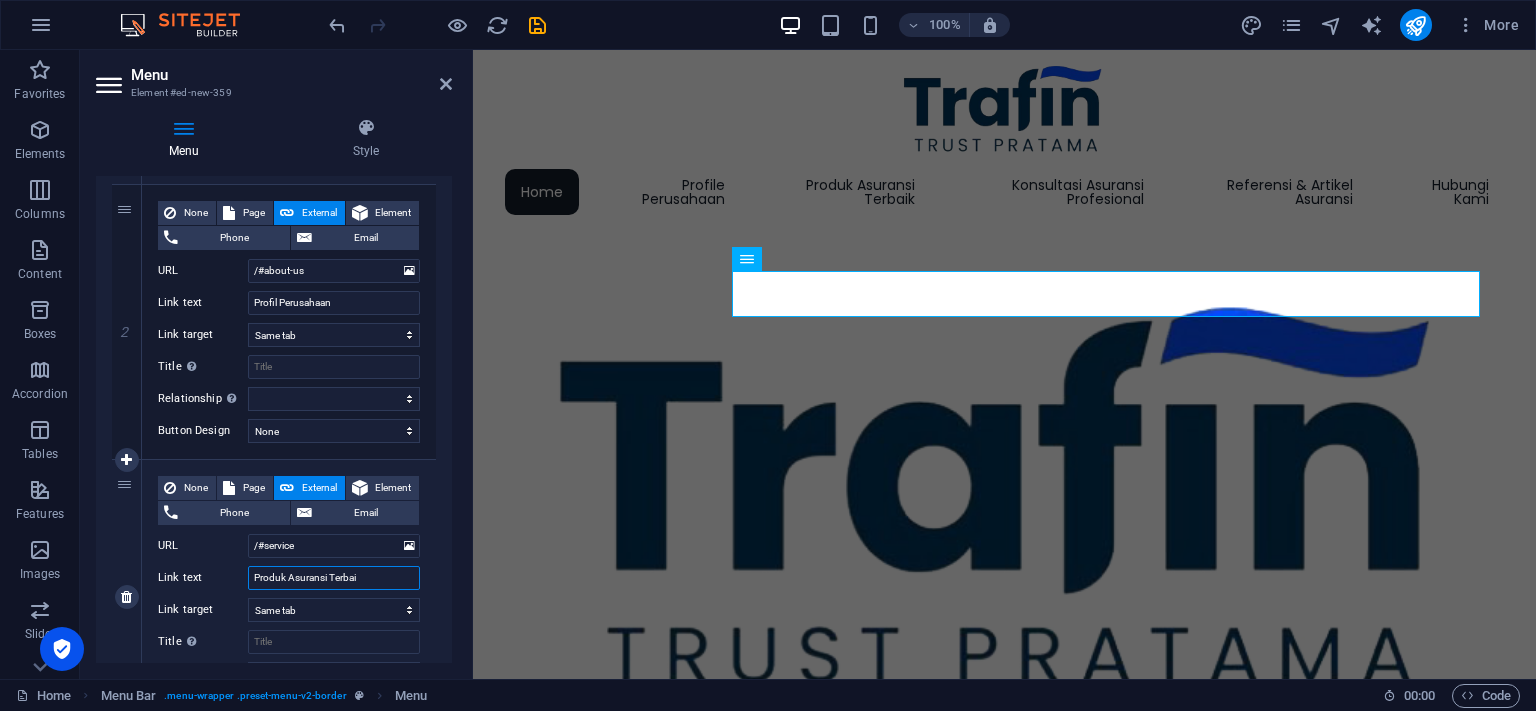 type on "Produk Asuransi Terbaik" 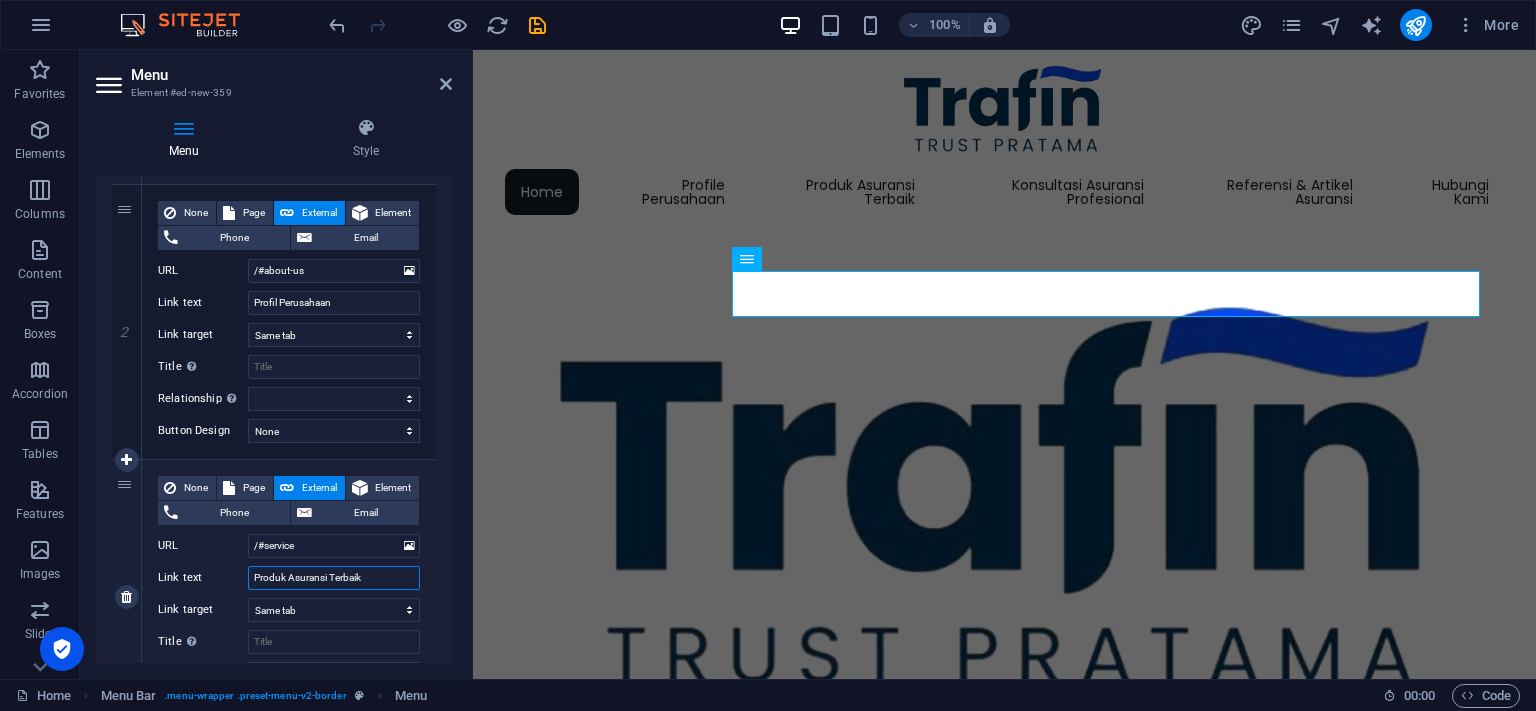 select 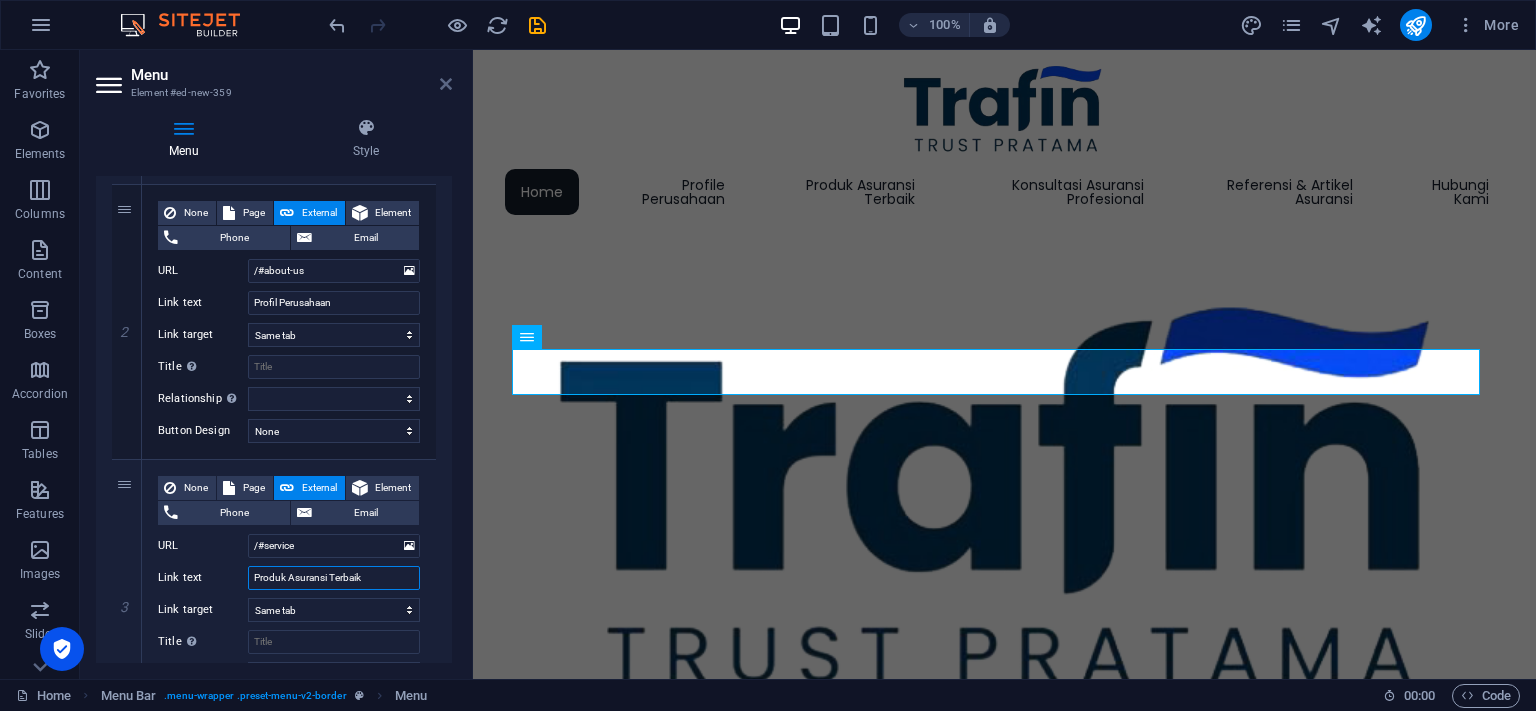 type on "Produk Asuransi Terbaik" 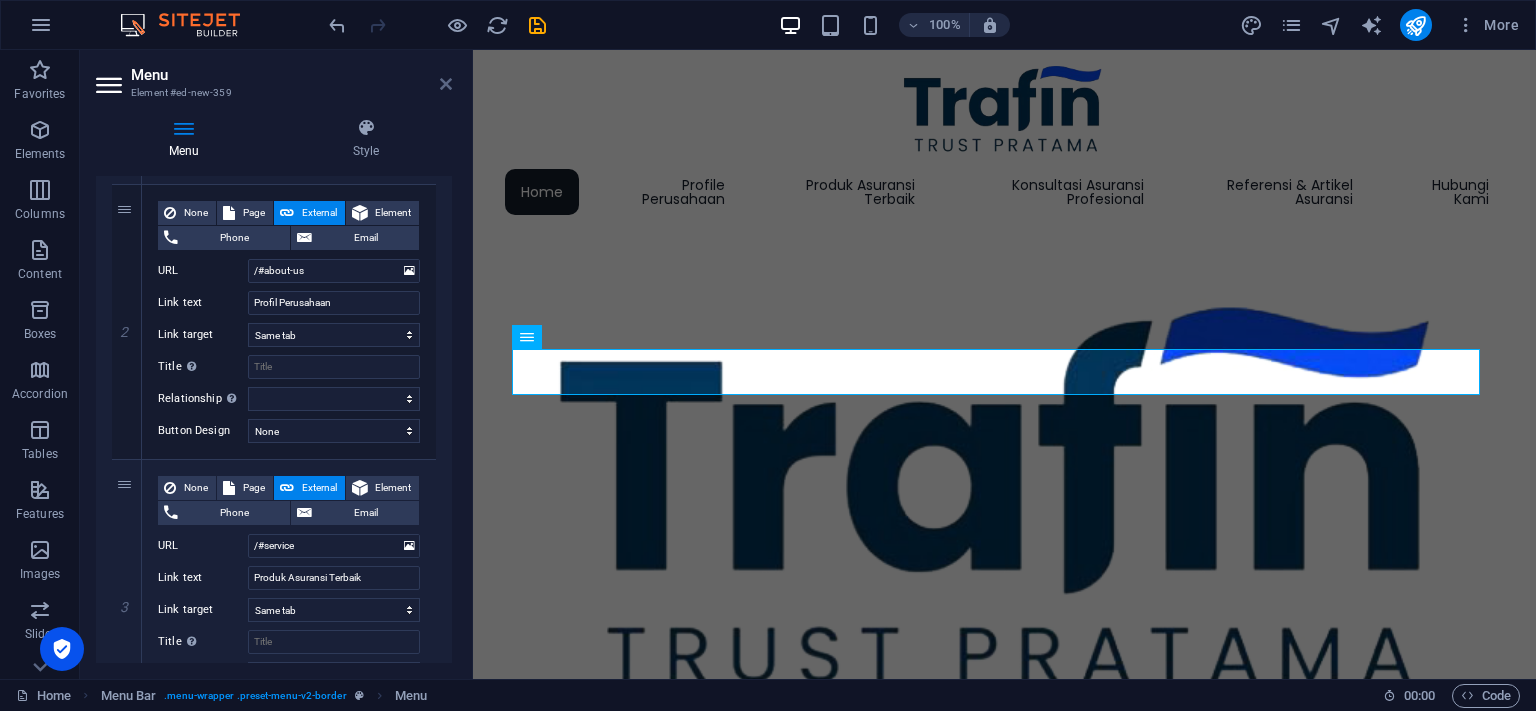 click at bounding box center (446, 84) 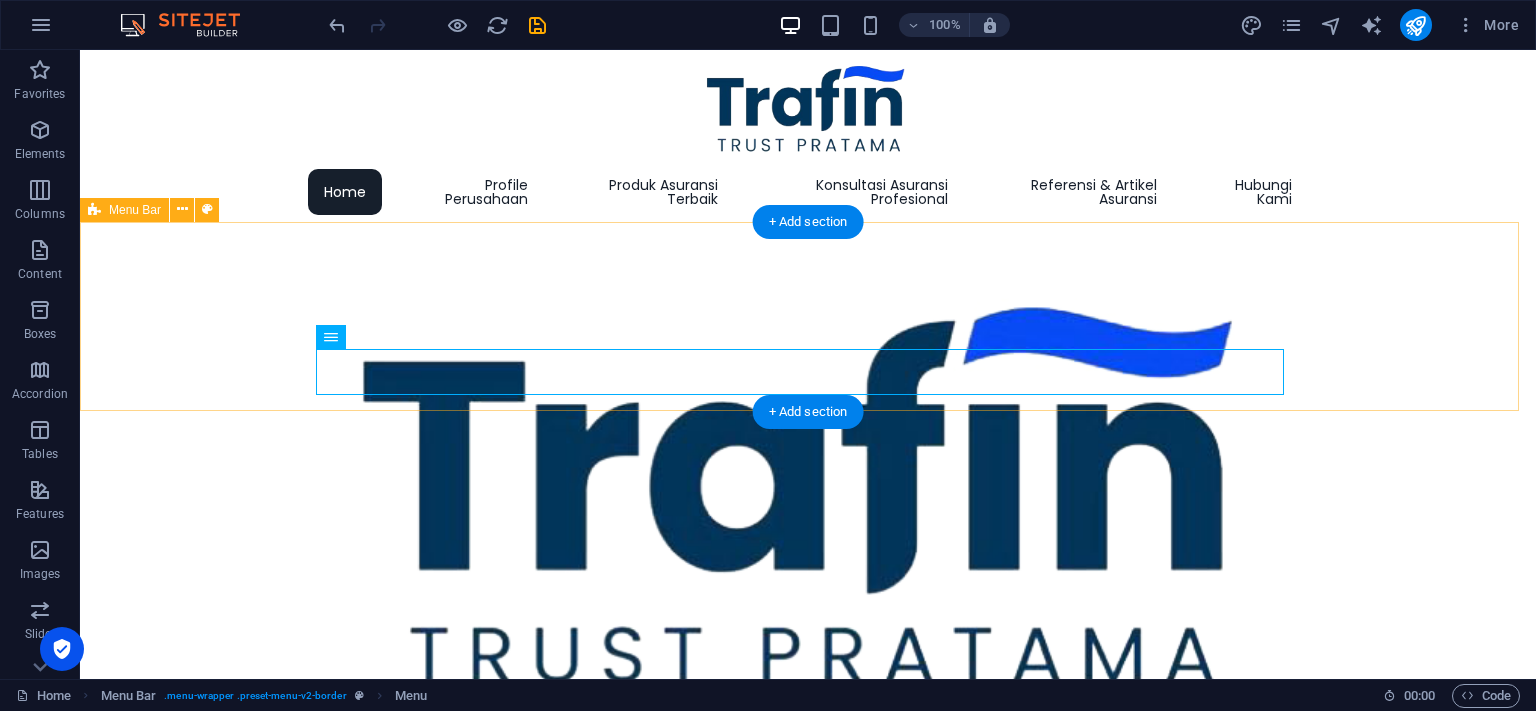 click on "Menu Home Profil Perusahaan Produk Asuransi Terbaik Contact test1 test 2" at bounding box center [808, 507] 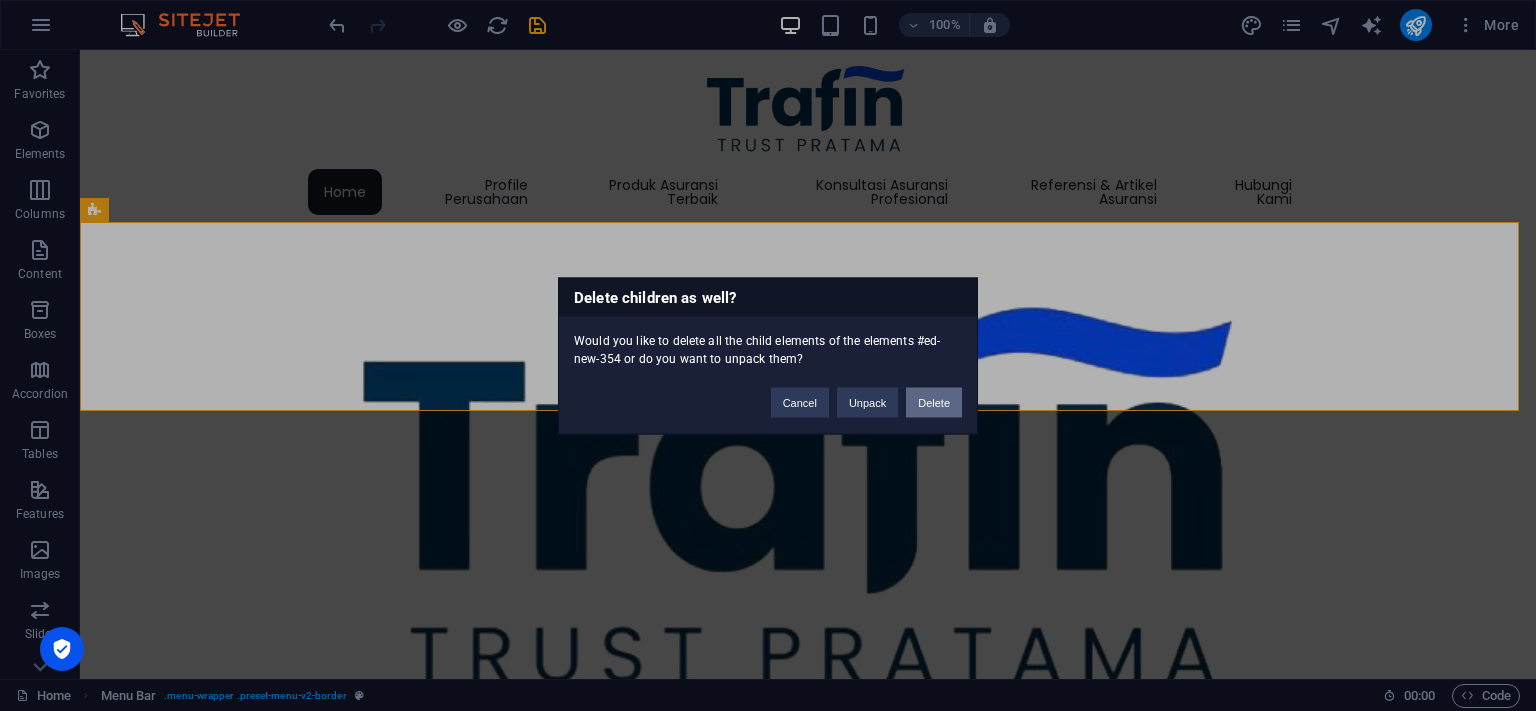 click on "Delete" at bounding box center [934, 402] 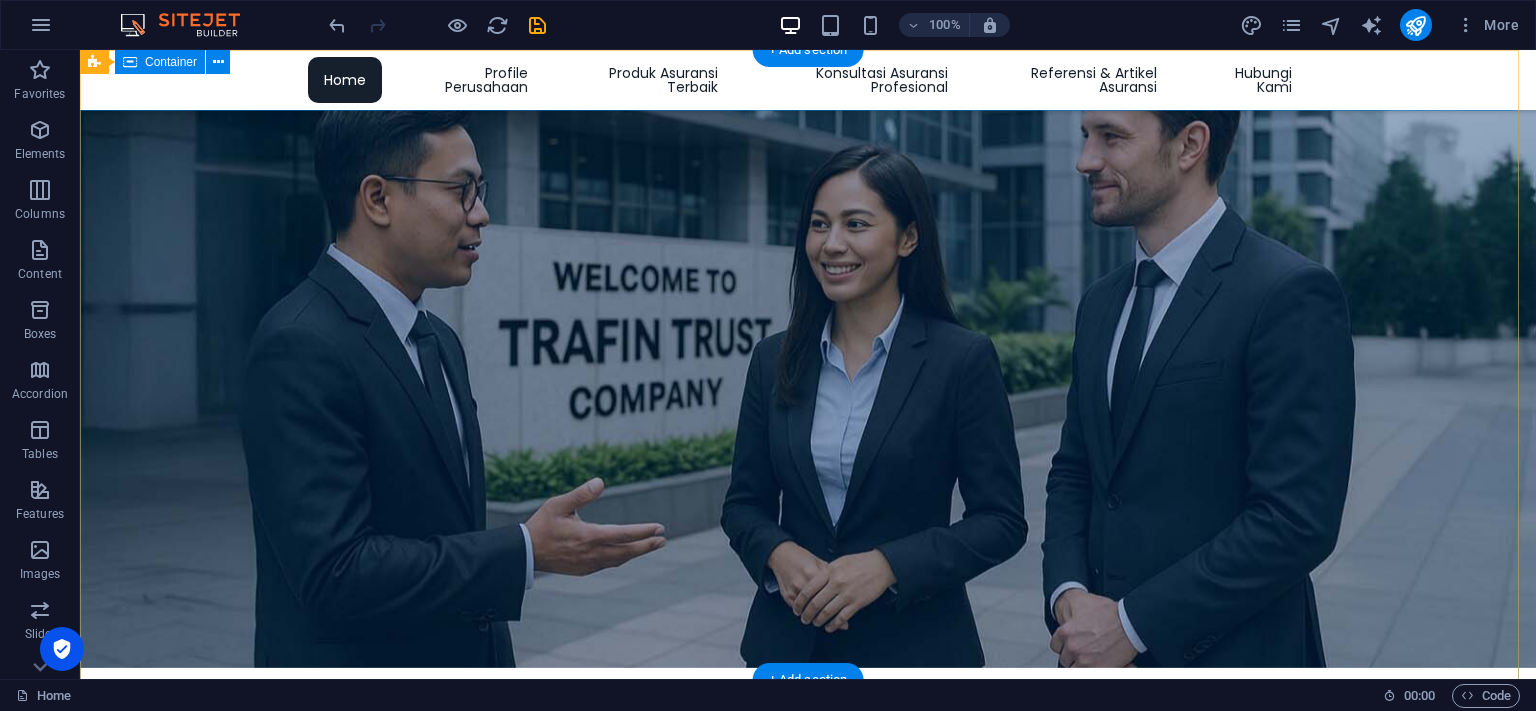 scroll, scrollTop: 0, scrollLeft: 0, axis: both 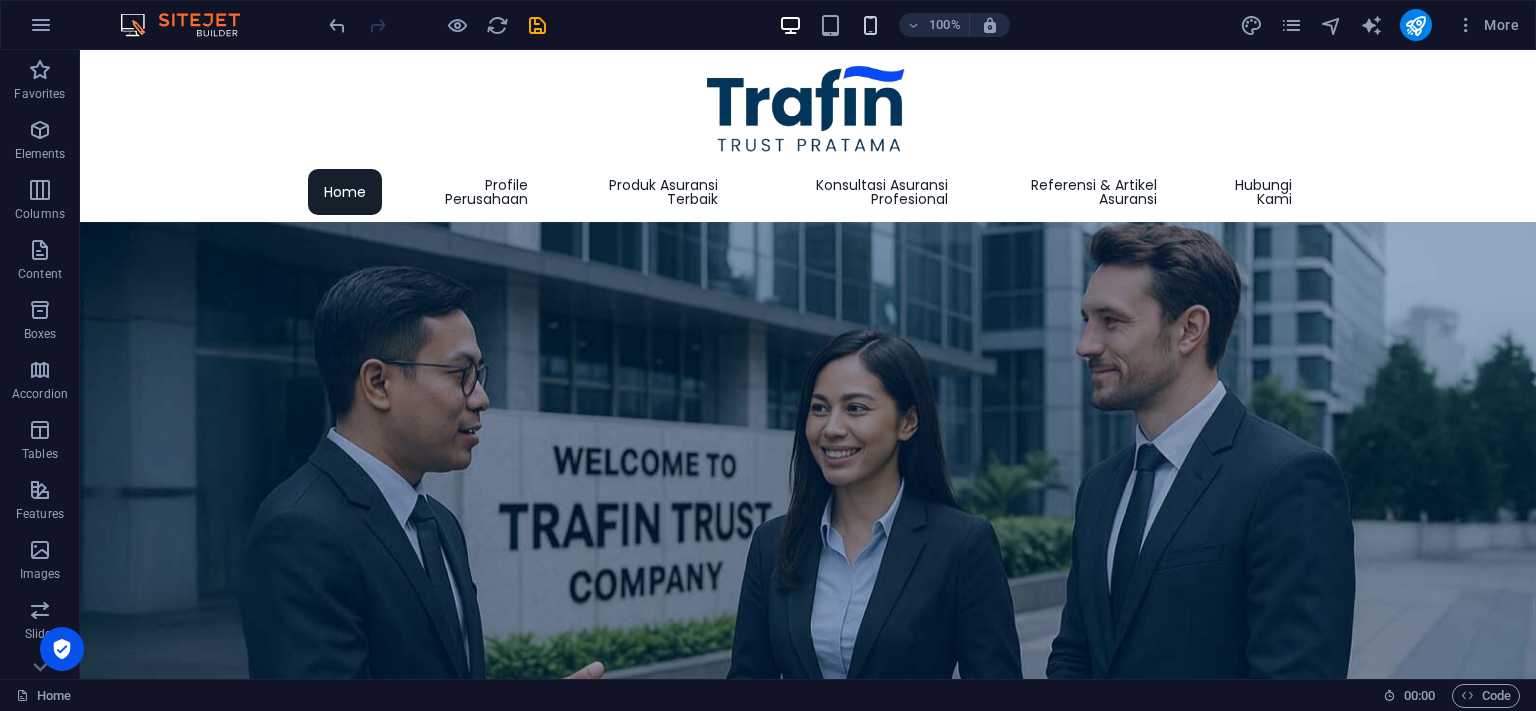 click at bounding box center [870, 25] 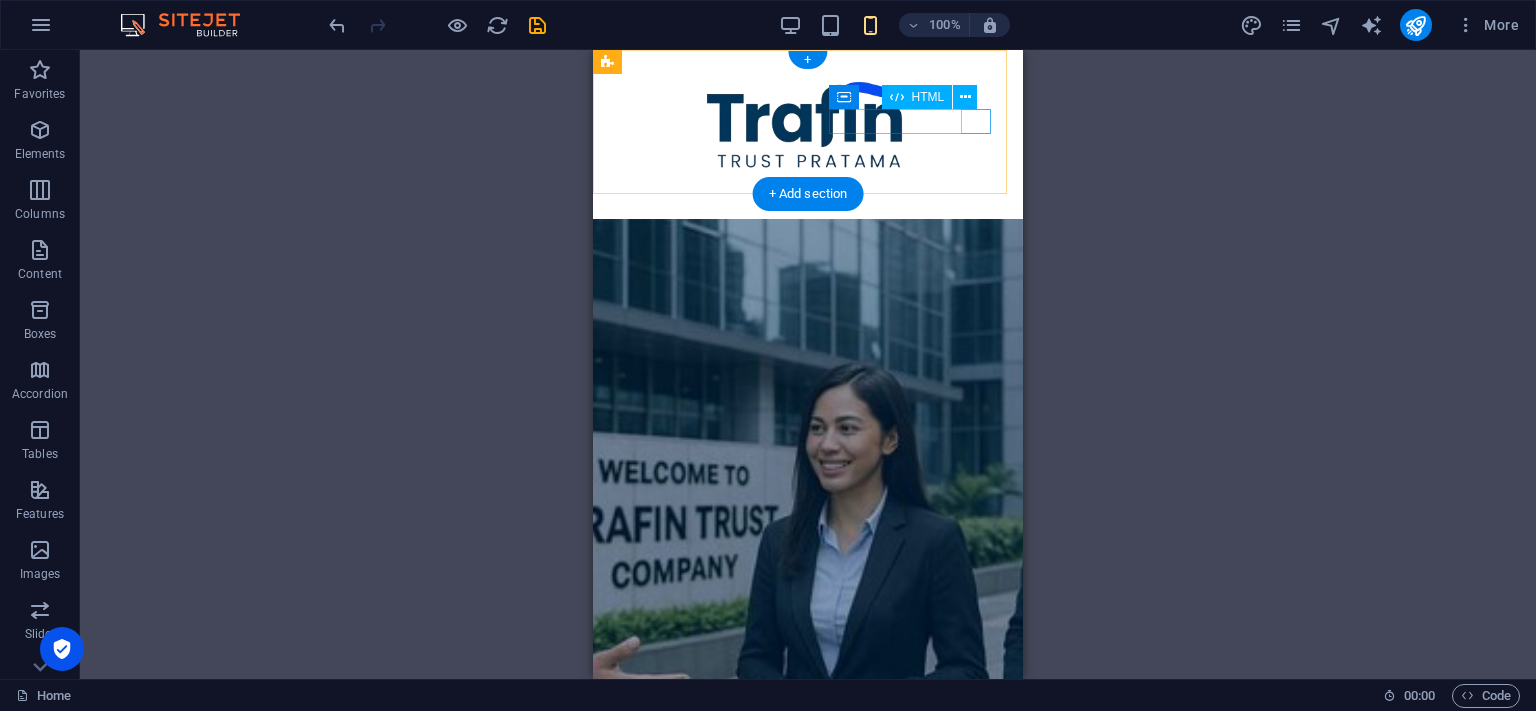 click on "Menu" at bounding box center (808, 190) 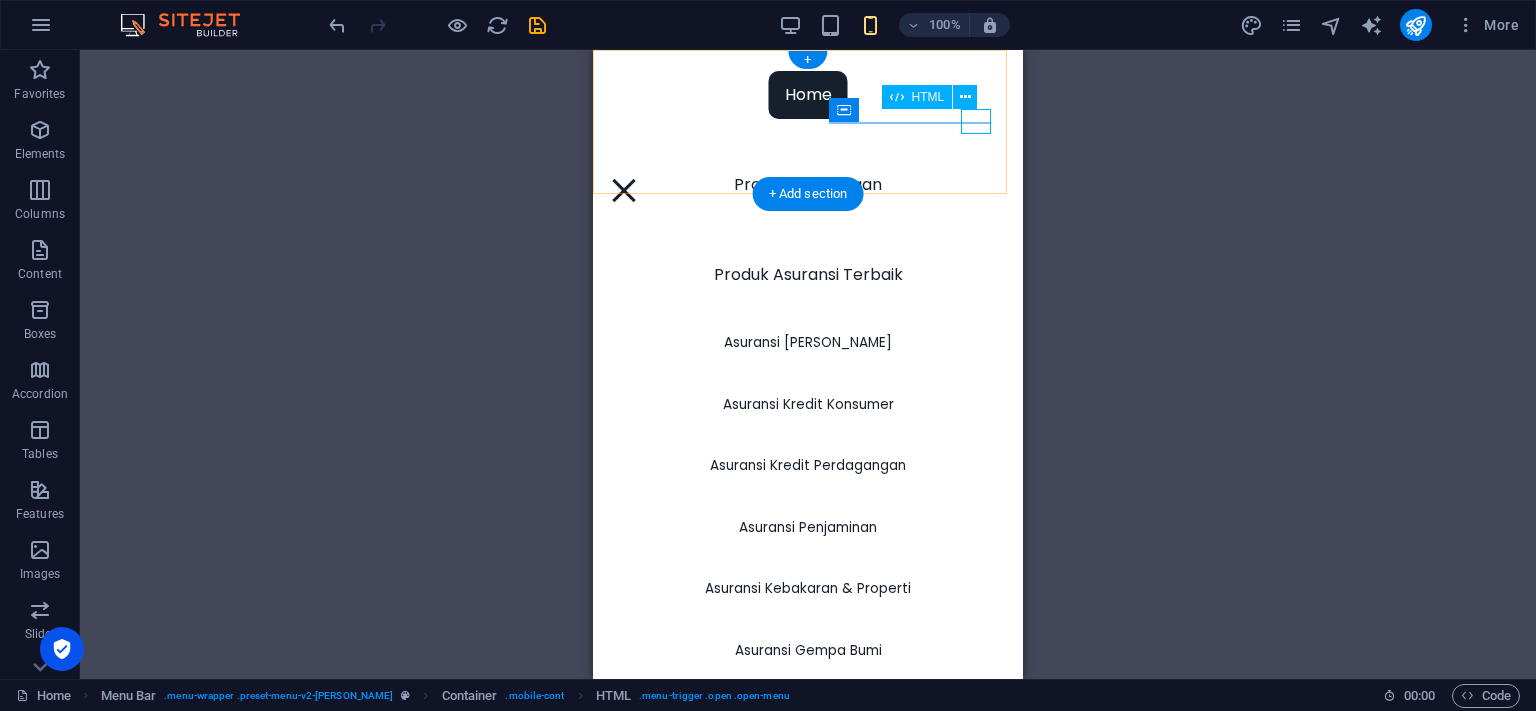 click on "Menu" at bounding box center (624, 190) 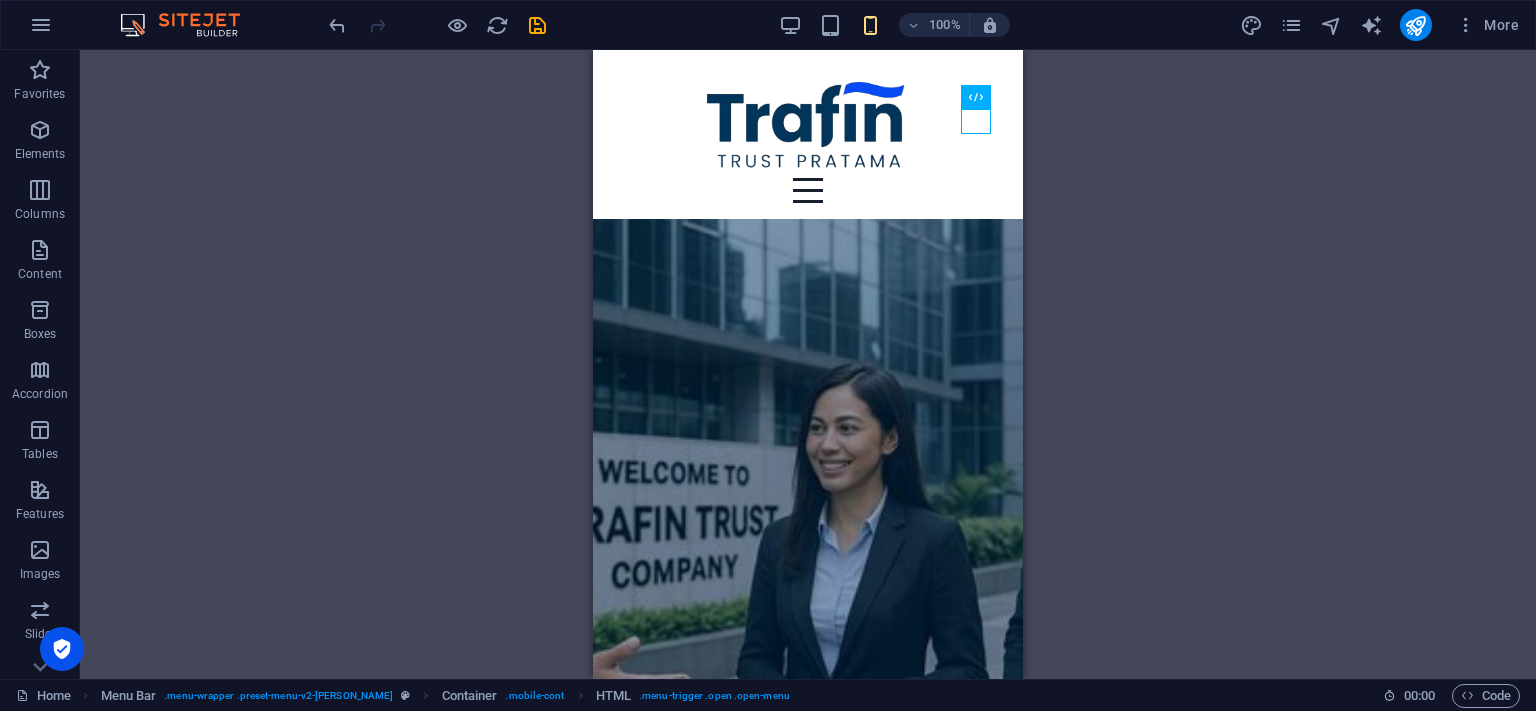 click on "Drag here to replace the existing content. Press “Ctrl” if you want to create a new element.
H1   Banner   Banner   Container   Logo   Menu Bar   Menu   Spacer   Spacer   Spacer   Text   Text   Text   H3   Text   Text image overlap   Container   Container   H4   Text   Text image overlap   H4   Container   Text   Text image overlap   Container   Text   Text image overlap   Text   Container   Text image overlap   Text   Container   Text image overlap   Container   H4   Container   Text   Text image overlap   H2   Banner   Container   Container   Text   5 columns   Container   H3   Collection item   Image   Collection   Collection item   Text   Spacer   Container   Container   Logo   Footer Thrud   Container   Container   Container   H6   Text   Container   Container   H4   Container   H4   Info Bar extended   Container   Logo   Container   Icon   Info Bar extended   Container   Container   Text   Container   Container   Text   Icon   Icon   Container   Text   Menu Bar   Menu   Logo" at bounding box center [808, 364] 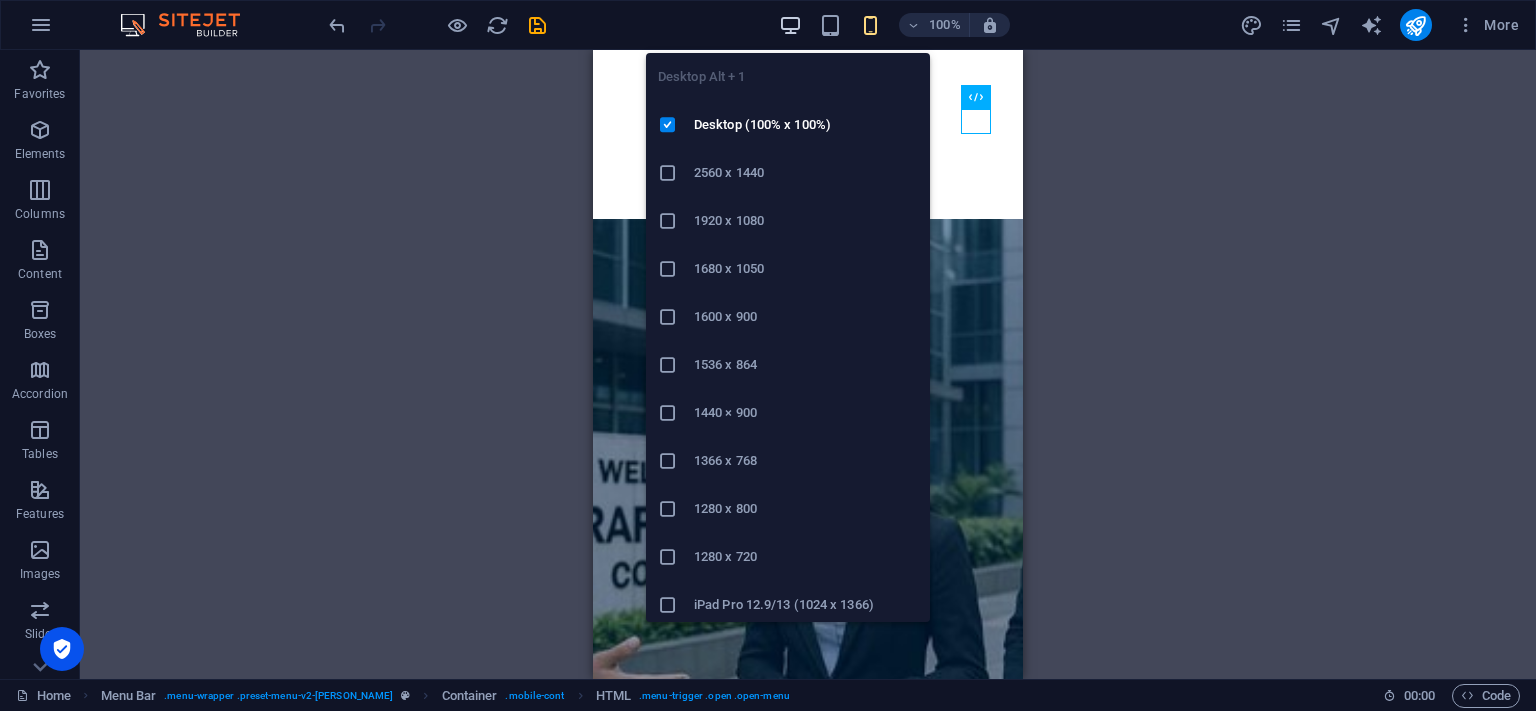 click at bounding box center (791, 25) 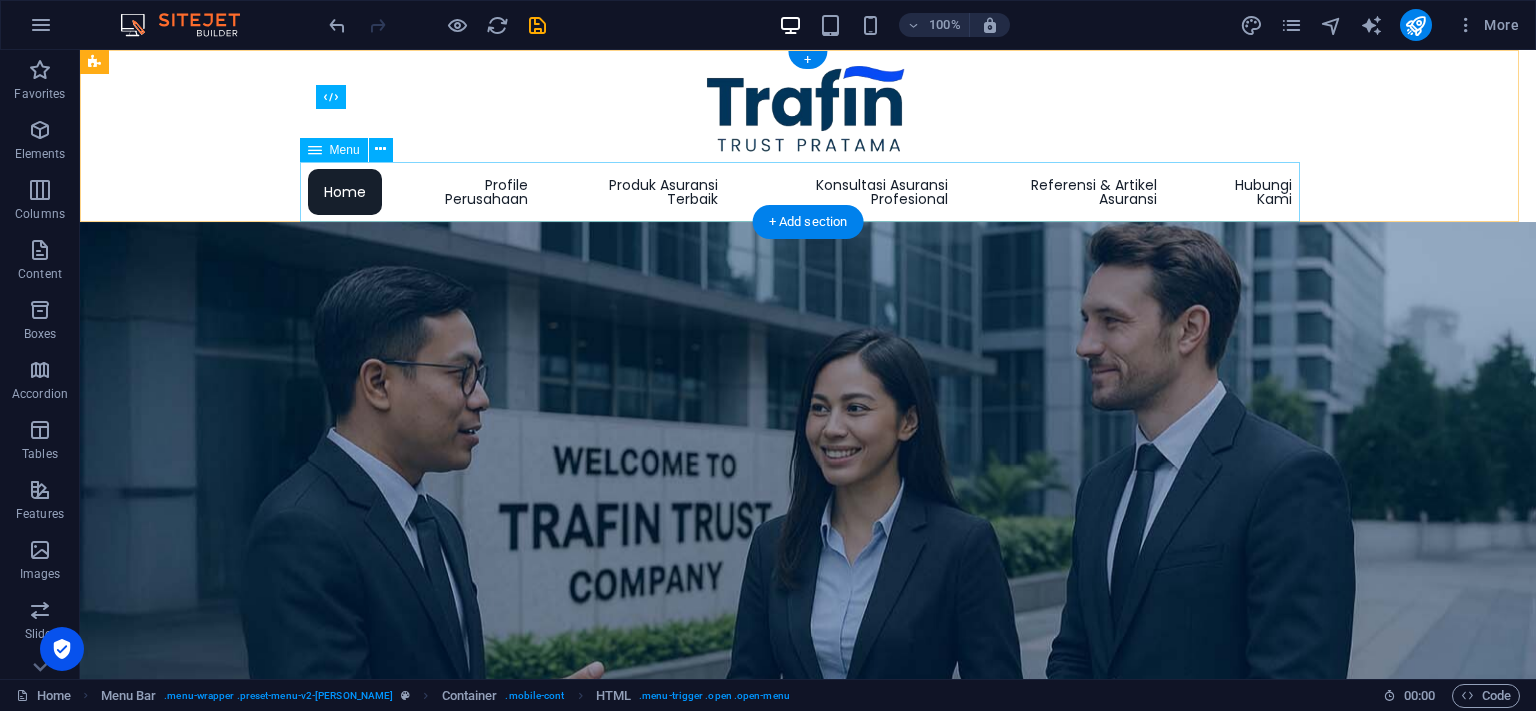 click on "Home Profile Perusahaan Produk Asuransi Terbaik Asuransi Jiwa Kredit Asuransi Kredit Konsumer Asuransi Kredit Perdagangan Asuransi Penjaminan Asuransi Kebakaran & Properti Asuransi Gempa Bumi Asuransi Tanggung Gugat Konsultasi Asuransi Profesional Konsultasi Kebutuhan Produk Asuransi Sesuai Jenis Industri Konsultasi Efisiensi dan Efektifitas Program Asuransi Konsultasi Jasa Pialang dan Perusahaan Asuransi Konsultasi Pemahaman Kontrak Asuransi Konsultasi Proses Penanganan Klaim Asuransi Referensi & Artikel Asuransi Matriks Produk Asuransi Sesuai Industri Statistik Perasuransian di Indonesia Statistik Perasuransian Internasional Artikel Asuransi Jiwa Kredit Artikel Asuransi Penjaminan Jadwal Seminar & Pelatihan Asuransi Hubungi Kami" at bounding box center [808, 192] 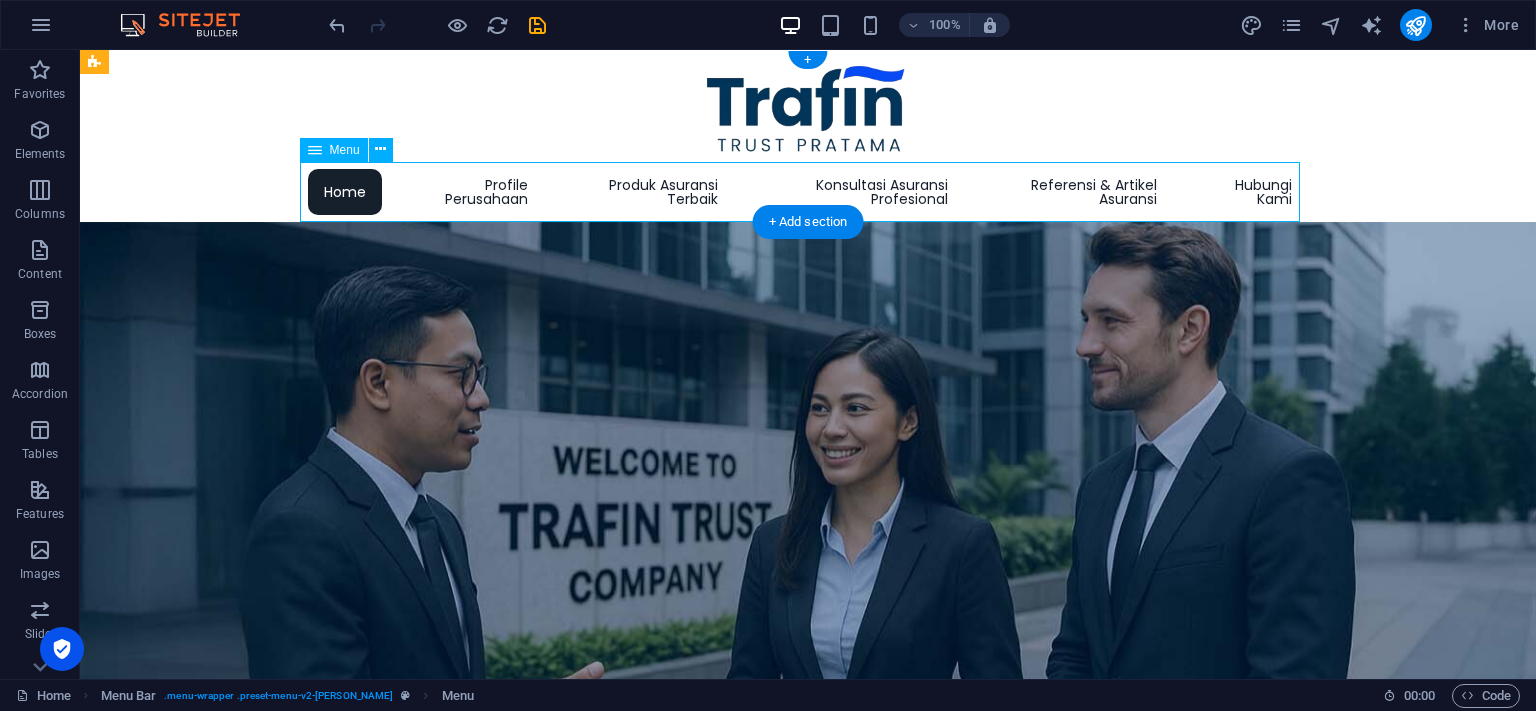 click on "Home Profile Perusahaan Produk Asuransi Terbaik Asuransi Jiwa Kredit Asuransi Kredit Konsumer Asuransi Kredit Perdagangan Asuransi Penjaminan Asuransi Kebakaran & Properti Asuransi Gempa Bumi Asuransi Tanggung Gugat Konsultasi Asuransi Profesional Konsultasi Kebutuhan Produk Asuransi Sesuai Jenis Industri Konsultasi Efisiensi dan Efektifitas Program Asuransi Konsultasi Jasa Pialang dan Perusahaan Asuransi Konsultasi Pemahaman Kontrak Asuransi Konsultasi Proses Penanganan Klaim Asuransi Referensi & Artikel Asuransi Matriks Produk Asuransi Sesuai Industri Statistik Perasuransian di Indonesia Statistik Perasuransian Internasional Artikel Asuransi Jiwa Kredit Artikel Asuransi Penjaminan Jadwal Seminar & Pelatihan Asuransi Hubungi Kami" at bounding box center (808, 192) 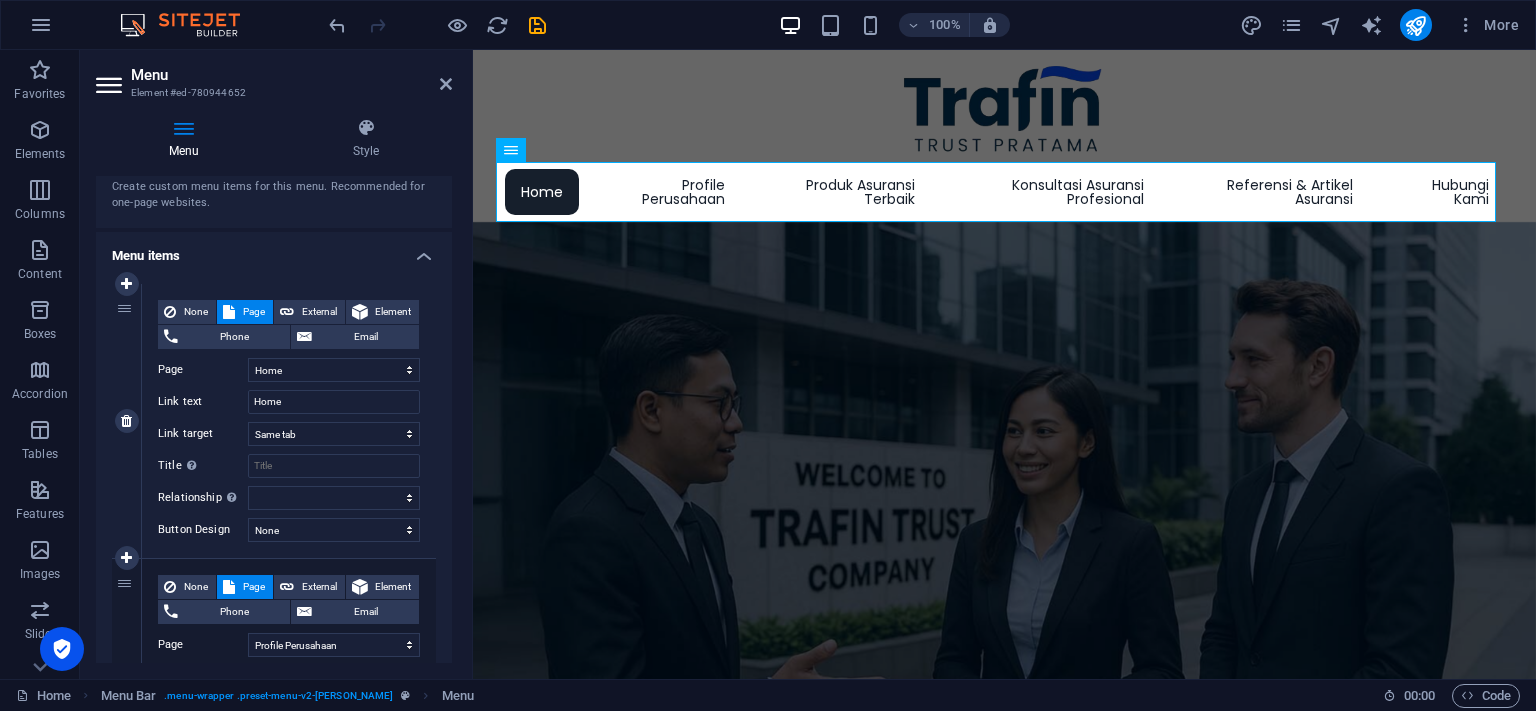scroll, scrollTop: 91, scrollLeft: 0, axis: vertical 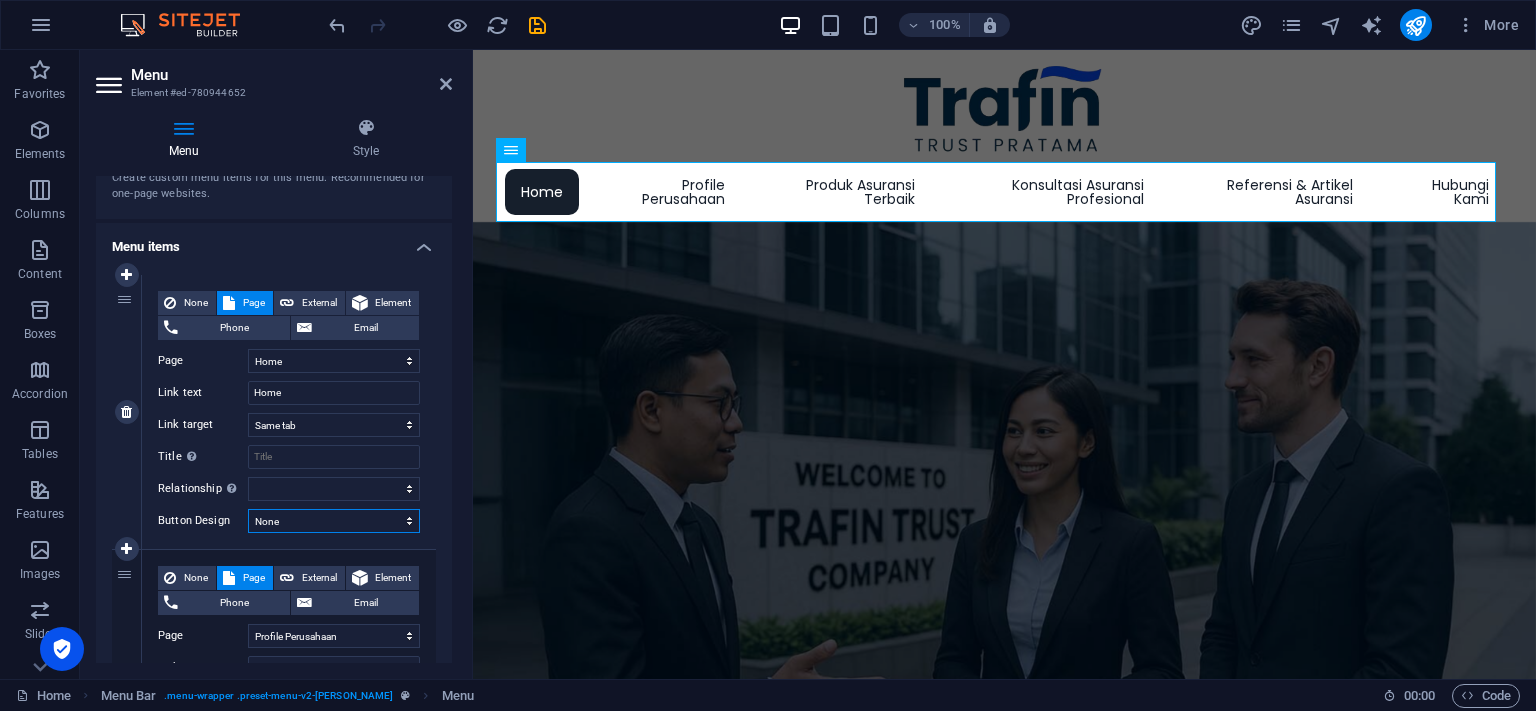 click on "None Default Primary Secondary" at bounding box center (334, 521) 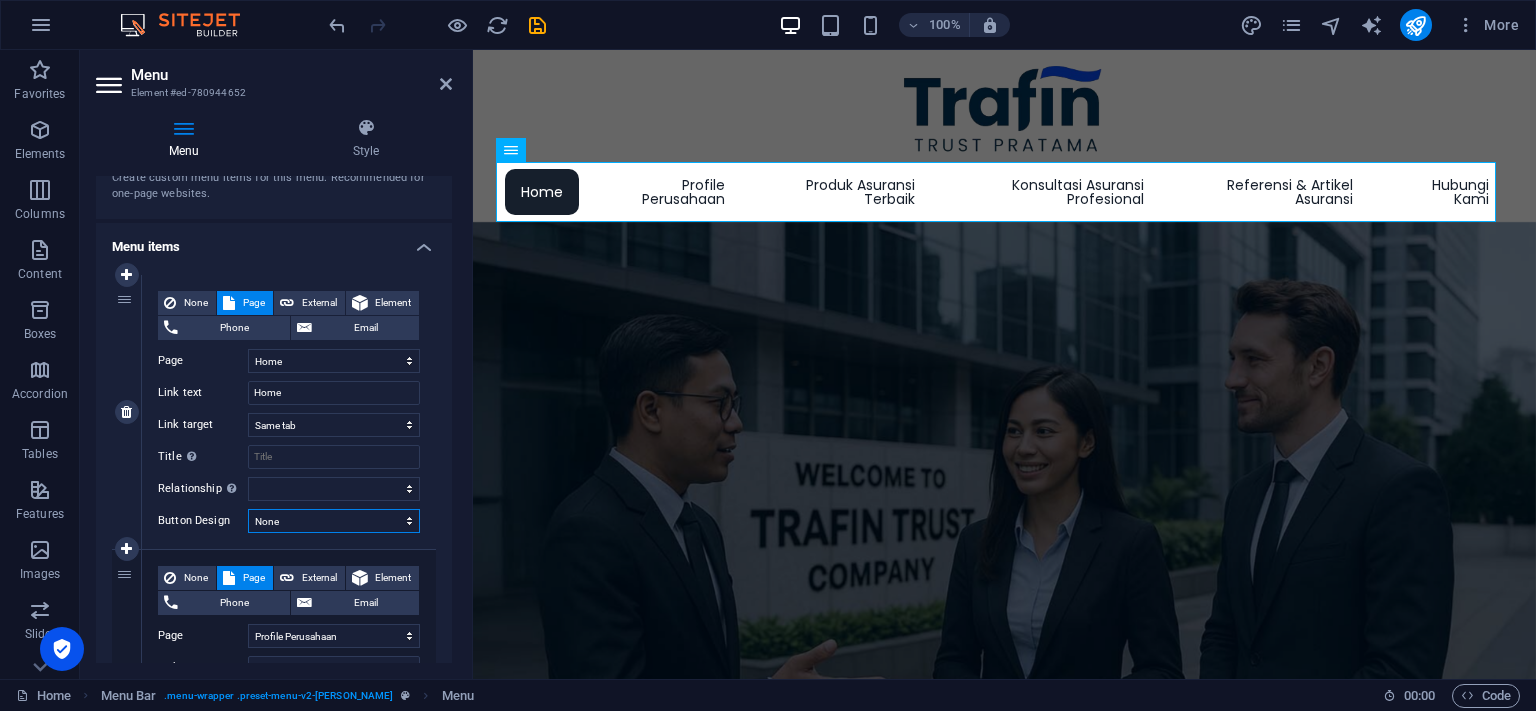 click on "None Default Primary Secondary" at bounding box center (334, 521) 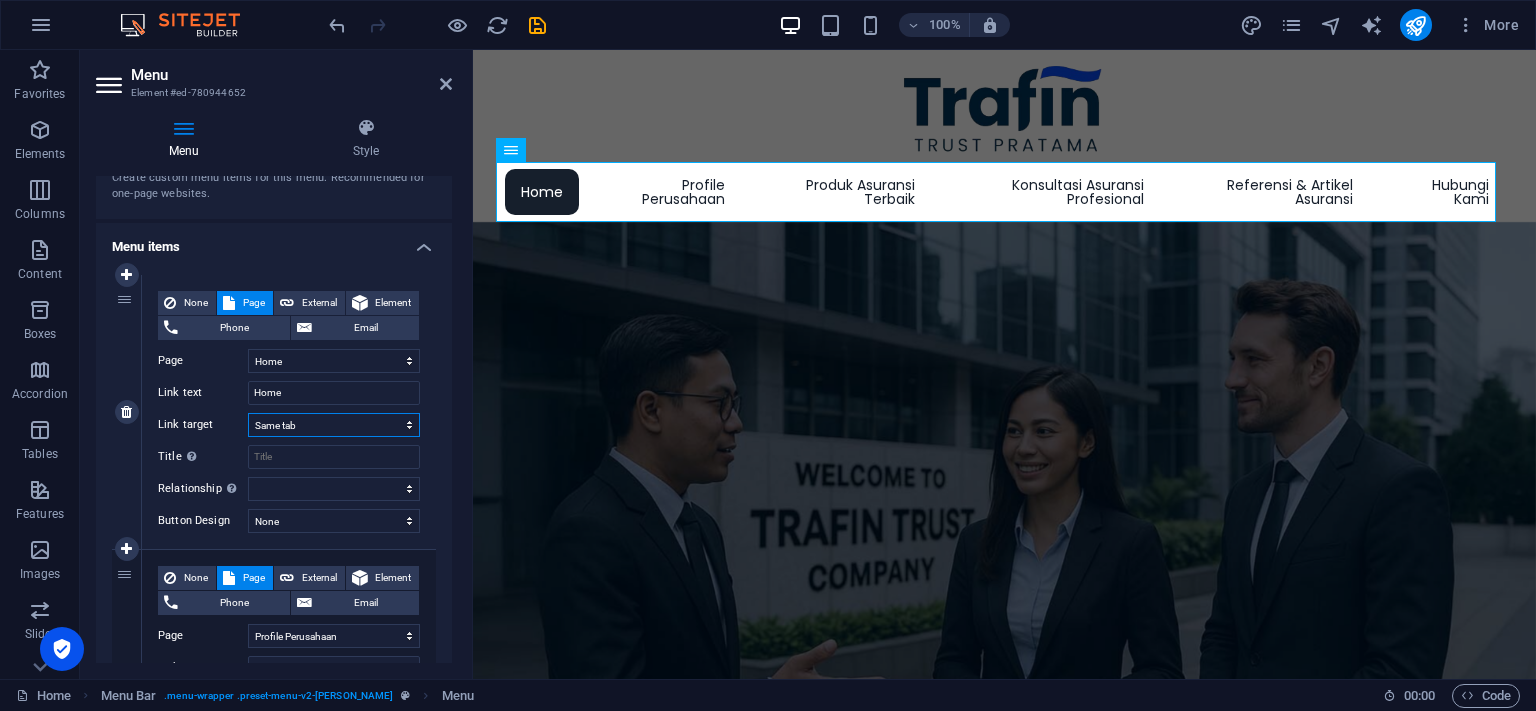 click on "New tab Same tab Overlay" at bounding box center [334, 425] 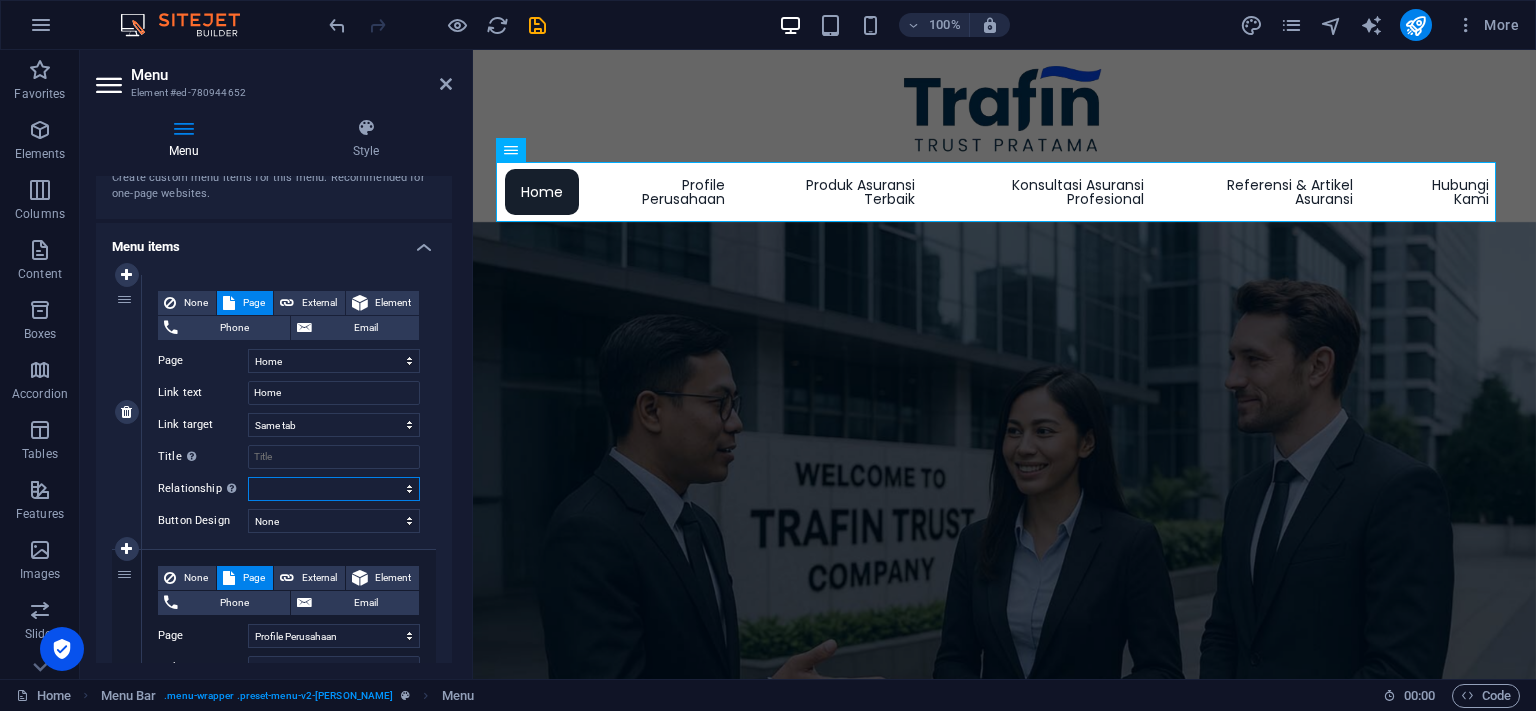 click on "alternate author bookmark external help license next nofollow noreferrer noopener prev search tag" at bounding box center [334, 489] 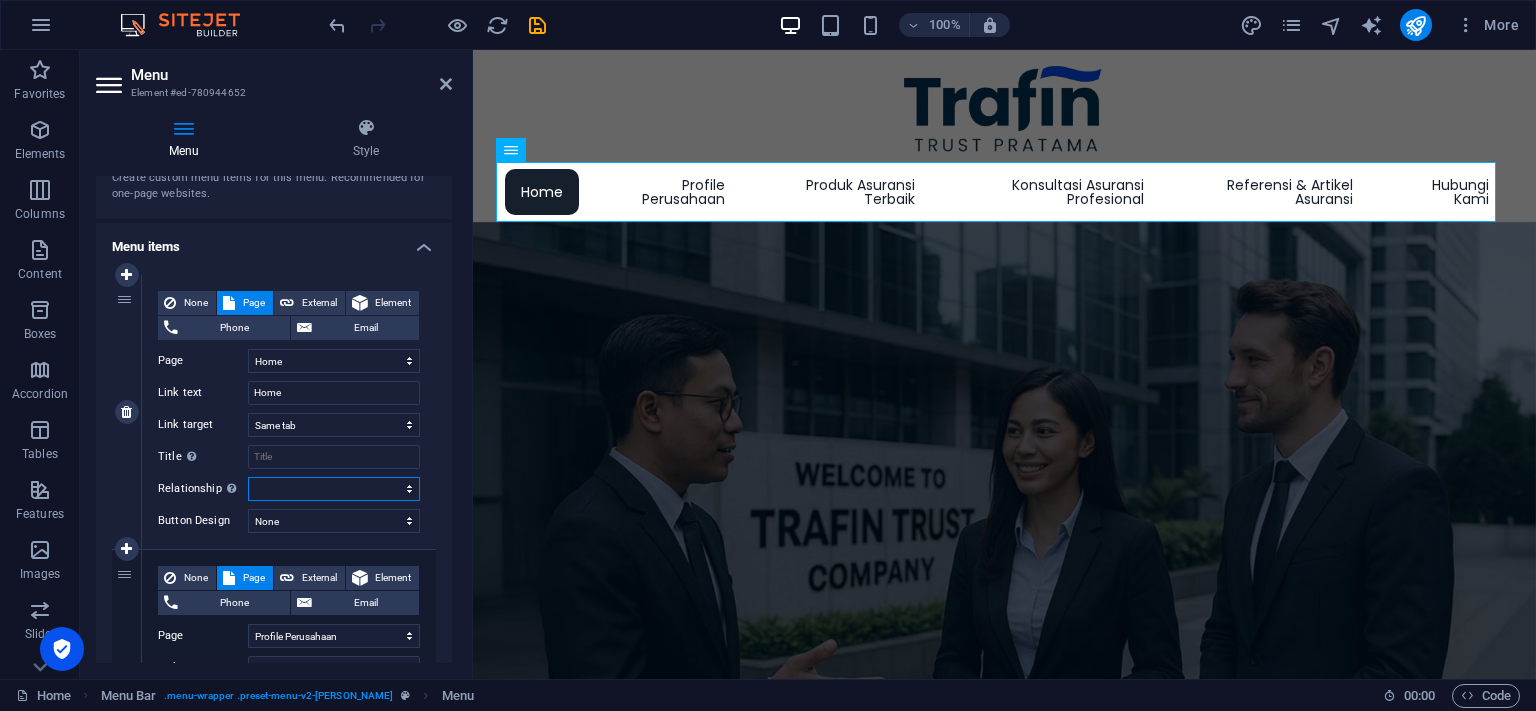 click on "alternate author bookmark external help license next nofollow noreferrer noopener prev search tag" at bounding box center (334, 489) 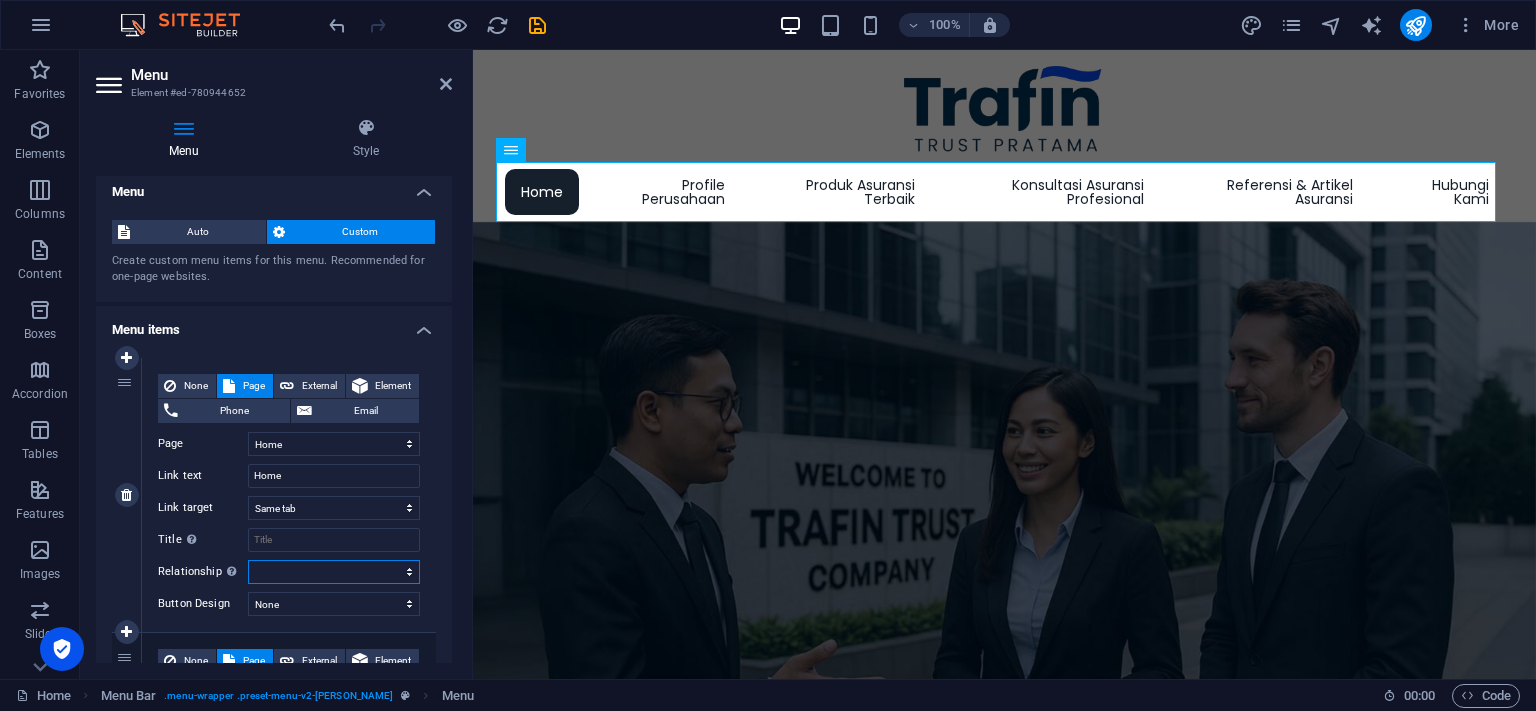 scroll, scrollTop: 0, scrollLeft: 0, axis: both 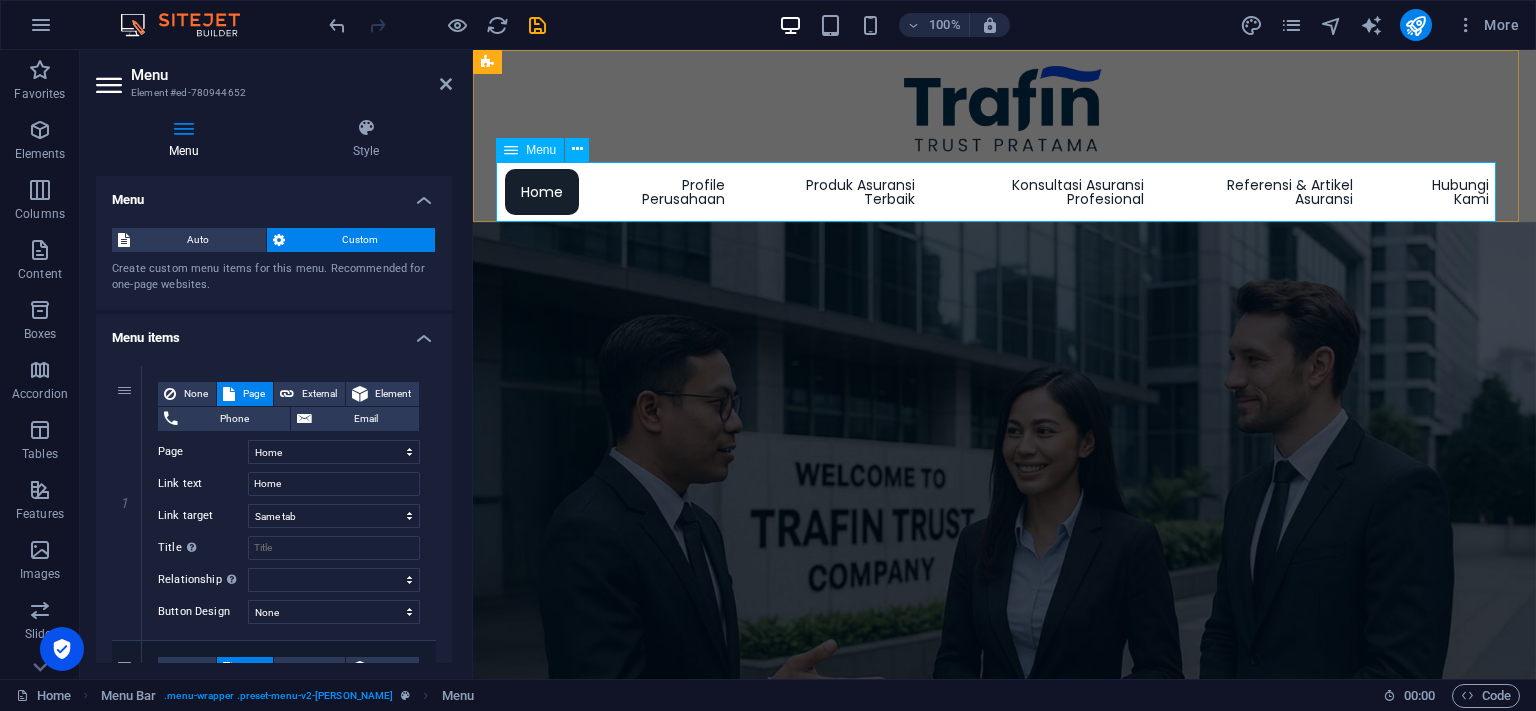 click on "Home Profile Perusahaan Produk Asuransi Terbaik Asuransi Jiwa Kredit Asuransi Kredit Konsumer Asuransi Kredit Perdagangan Asuransi Penjaminan Asuransi Kebakaran & Properti Asuransi Gempa Bumi Asuransi Tanggung Gugat Konsultasi Asuransi Profesional Konsultasi Kebutuhan Produk Asuransi Sesuai Jenis Industri Konsultasi Efisiensi dan Efektifitas Program Asuransi Konsultasi Jasa Pialang dan Perusahaan Asuransi Konsultasi Pemahaman Kontrak Asuransi Konsultasi Proses Penanganan Klaim Asuransi Referensi & Artikel Asuransi Matriks Produk Asuransi Sesuai Industri Statistik Perasuransian di Indonesia Statistik Perasuransian Internasional Artikel Asuransi Jiwa Kredit Artikel Asuransi Penjaminan Jadwal Seminar & Pelatihan Asuransi Hubungi Kami" at bounding box center [1005, 192] 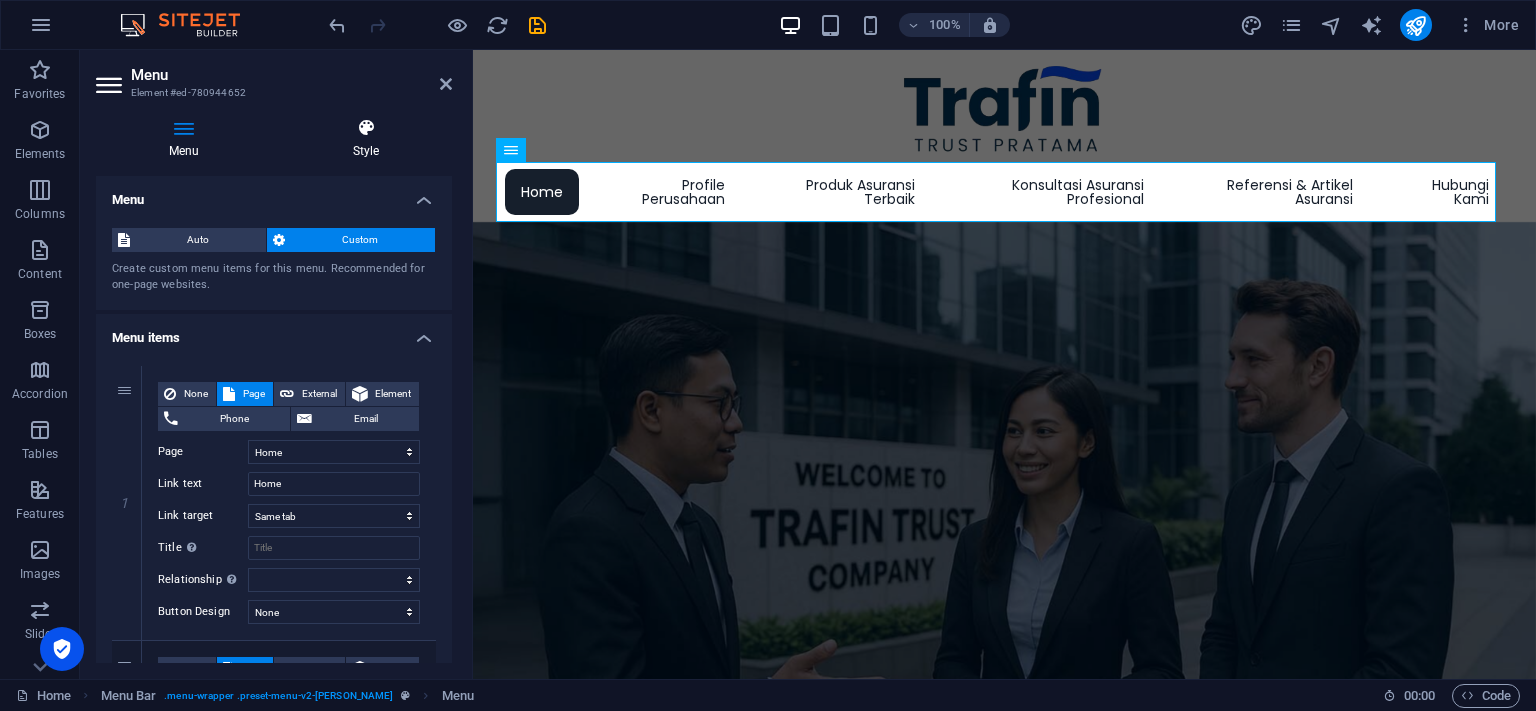 click on "Style" at bounding box center [366, 139] 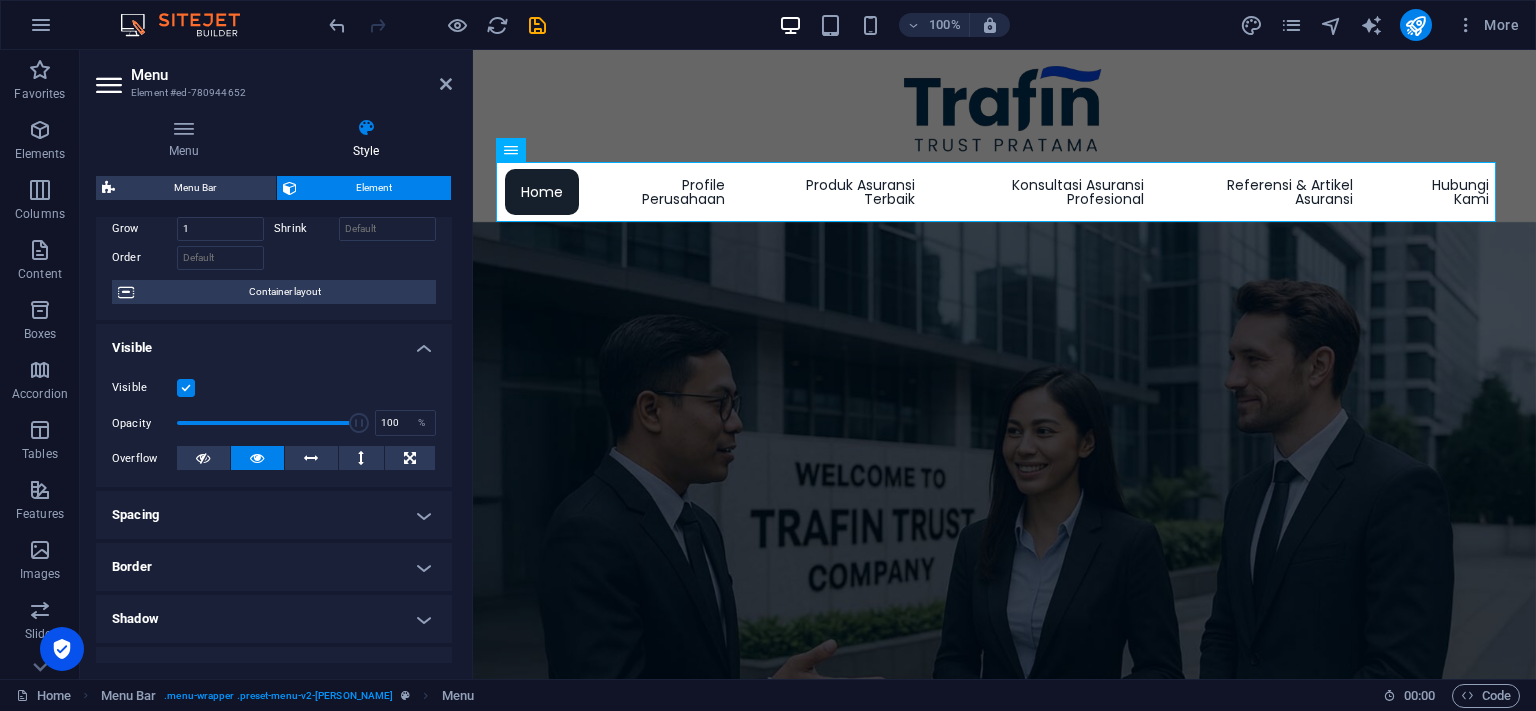 scroll, scrollTop: 0, scrollLeft: 0, axis: both 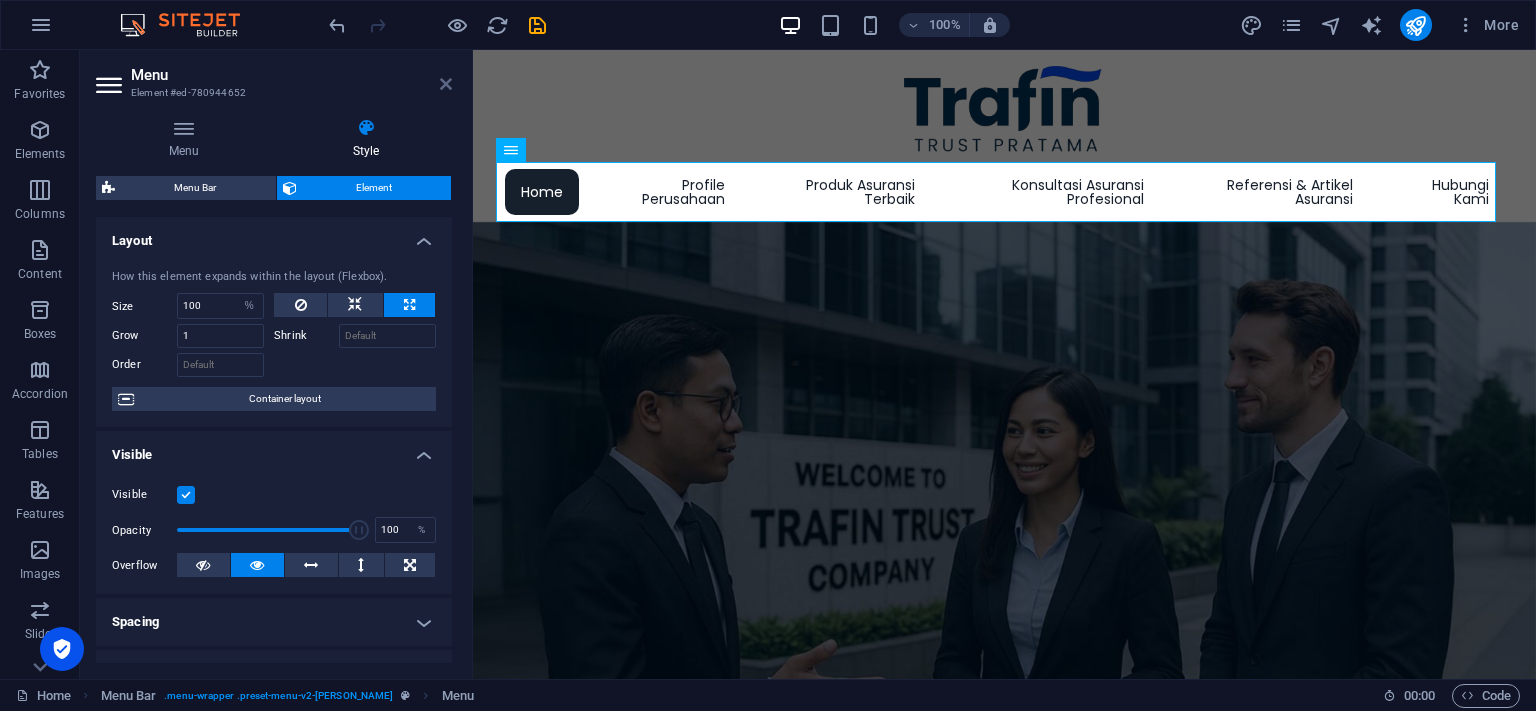 click at bounding box center (446, 84) 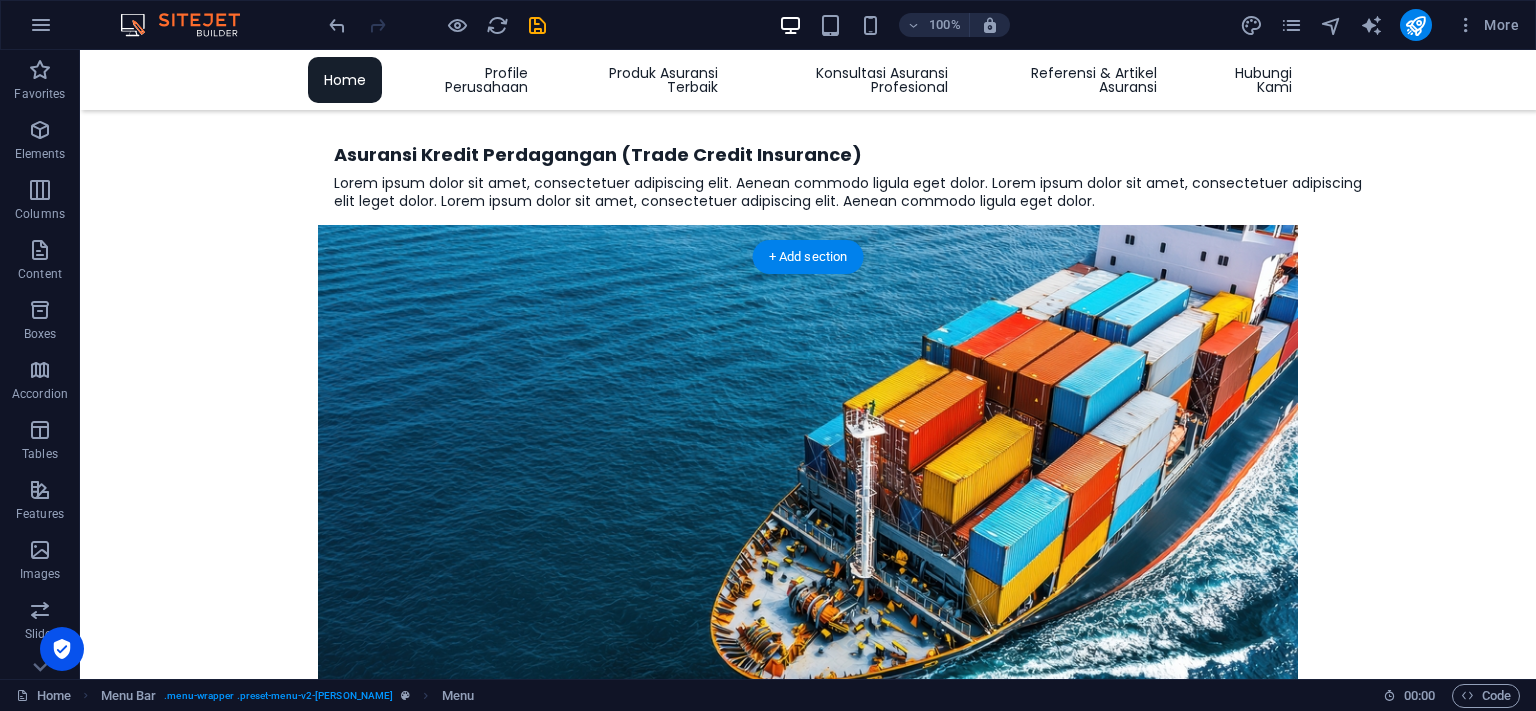 scroll, scrollTop: 2851, scrollLeft: 0, axis: vertical 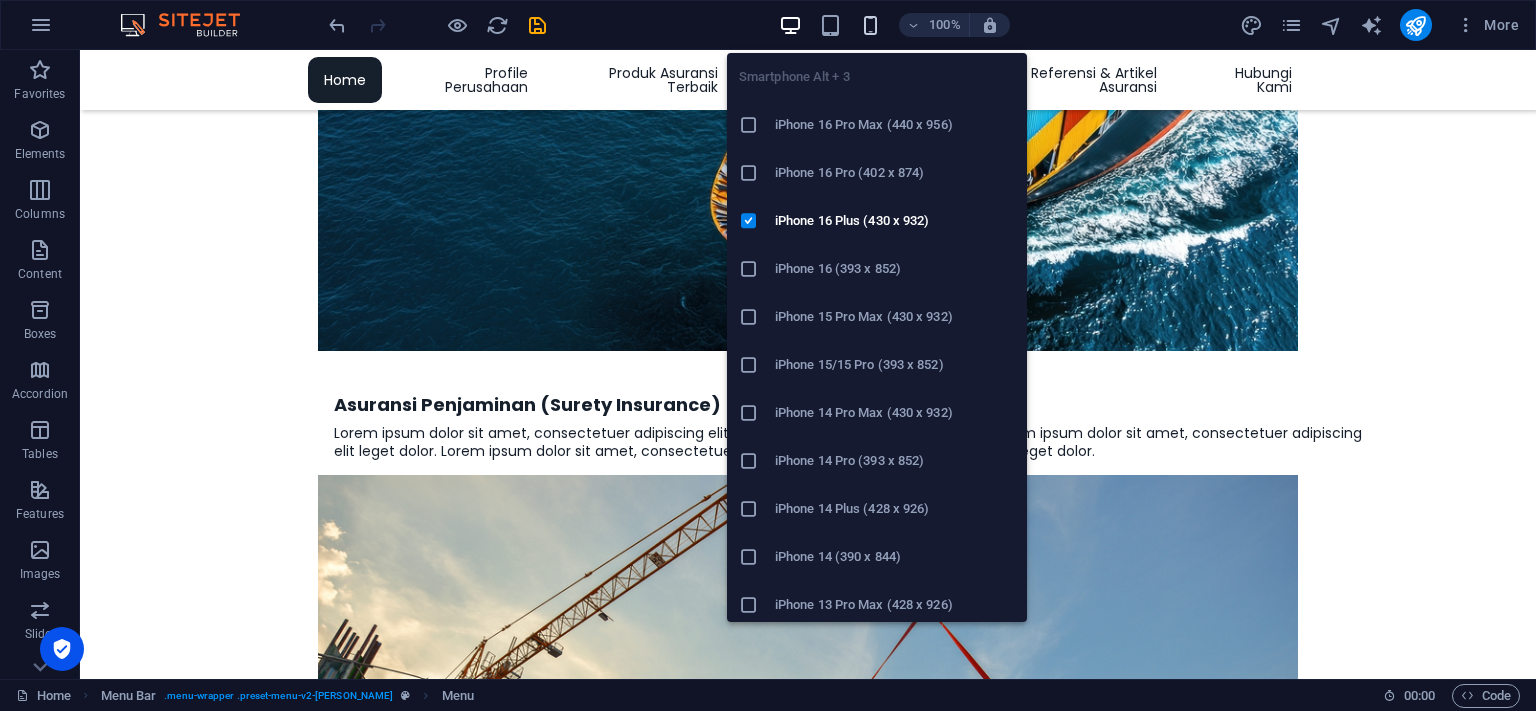 click at bounding box center (870, 25) 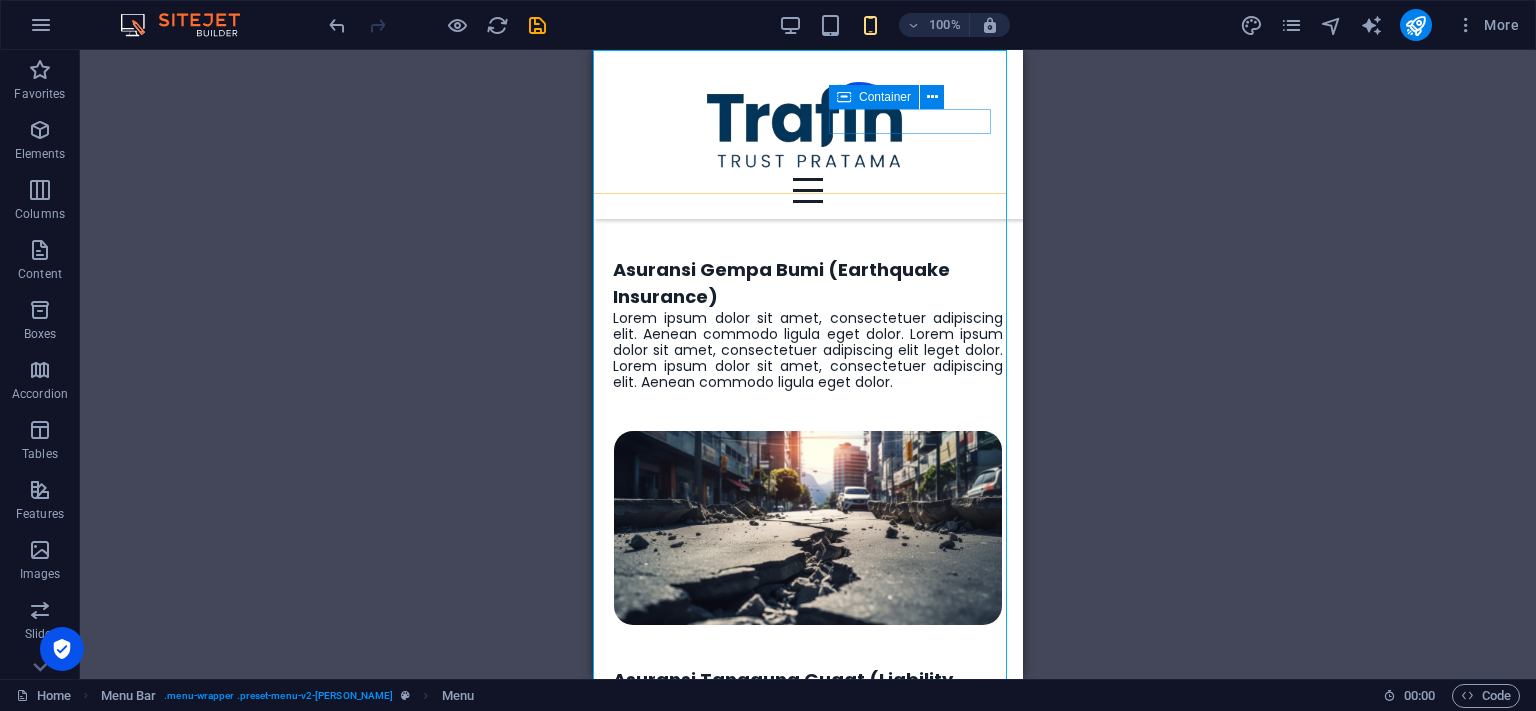 click on "Menu" at bounding box center [808, 190] 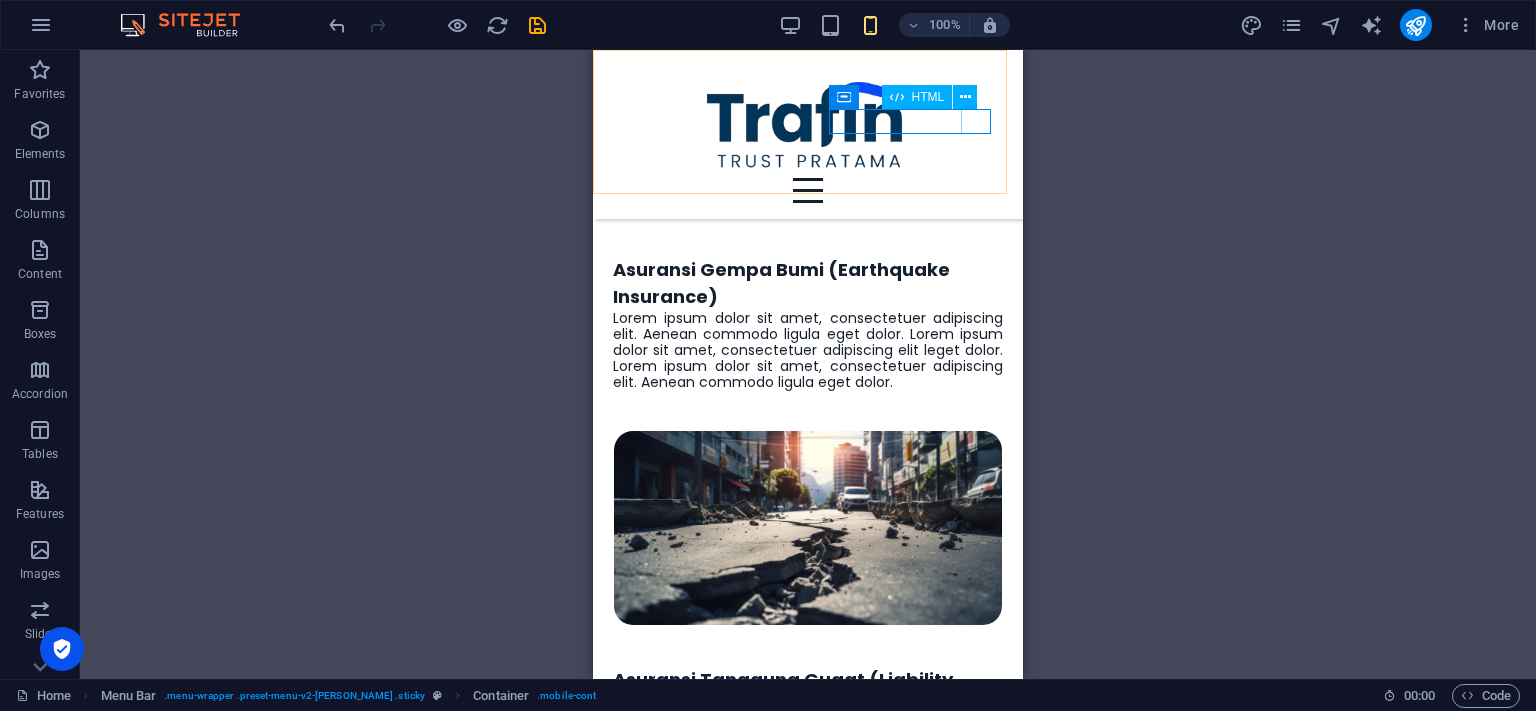 click on "Menu" at bounding box center [808, 190] 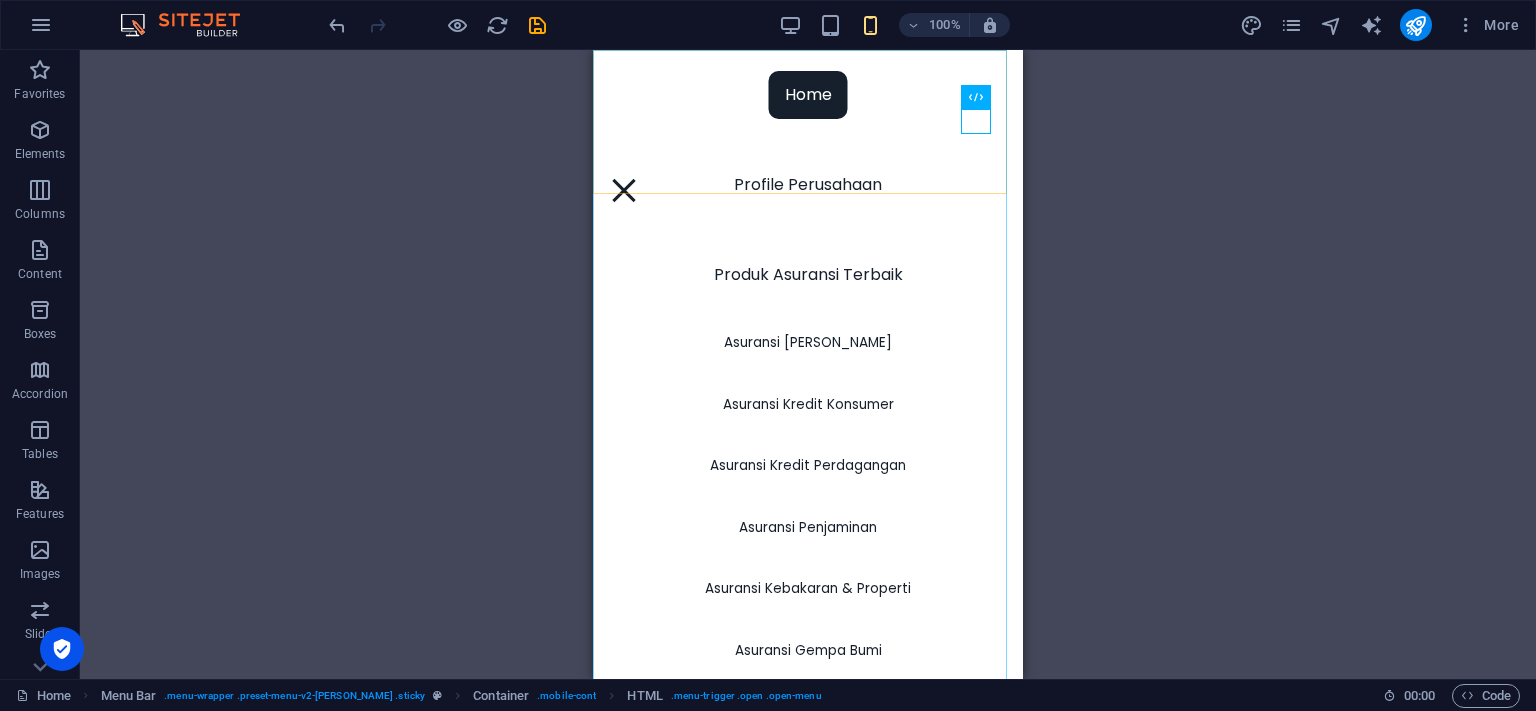 click on "Home Profile Perusahaan Produk Asuransi Terbaik Asuransi Jiwa Kredit Asuransi Kredit Konsumer Asuransi Kredit Perdagangan Asuransi Penjaminan Asuransi Kebakaran & Properti Asuransi Gempa Bumi Asuransi Tanggung Gugat Konsultasi Asuransi Profesional Konsultasi Kebutuhan Produk Asuransi Sesuai Jenis Industri Konsultasi Efisiensi dan Efektifitas Program Asuransi Konsultasi Jasa Pialang dan Perusahaan Asuransi Konsultasi Pemahaman Kontrak Asuransi Konsultasi Proses Penanganan Klaim Asuransi Referensi & Artikel Asuransi Matriks Produk Asuransi Sesuai Industri Statistik Perasuransian di Indonesia Statistik Perasuransian Internasional Artikel Asuransi Jiwa Kredit Artikel Asuransi Penjaminan Jadwal Seminar & Pelatihan Asuransi Hubungi Kami" at bounding box center [808, 364] 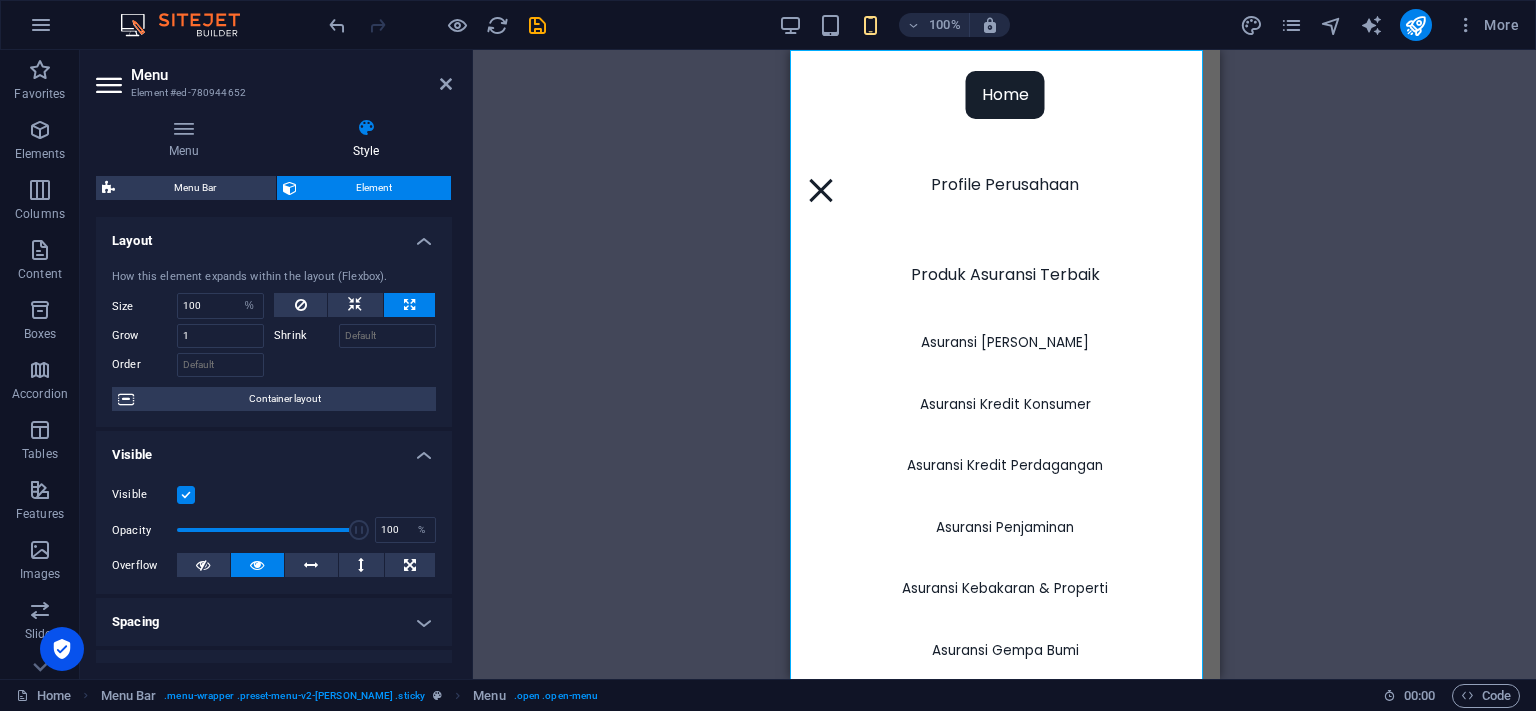 type 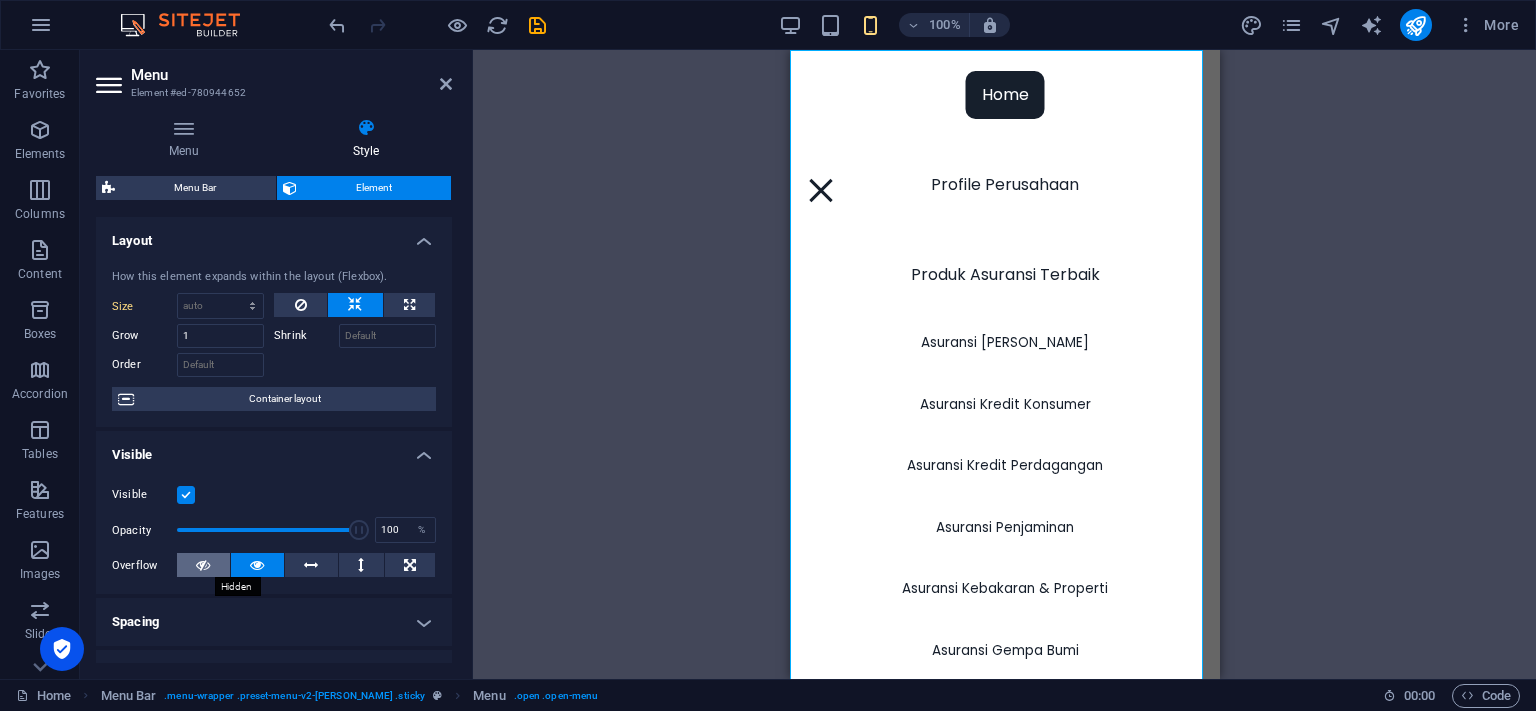 click at bounding box center [203, 565] 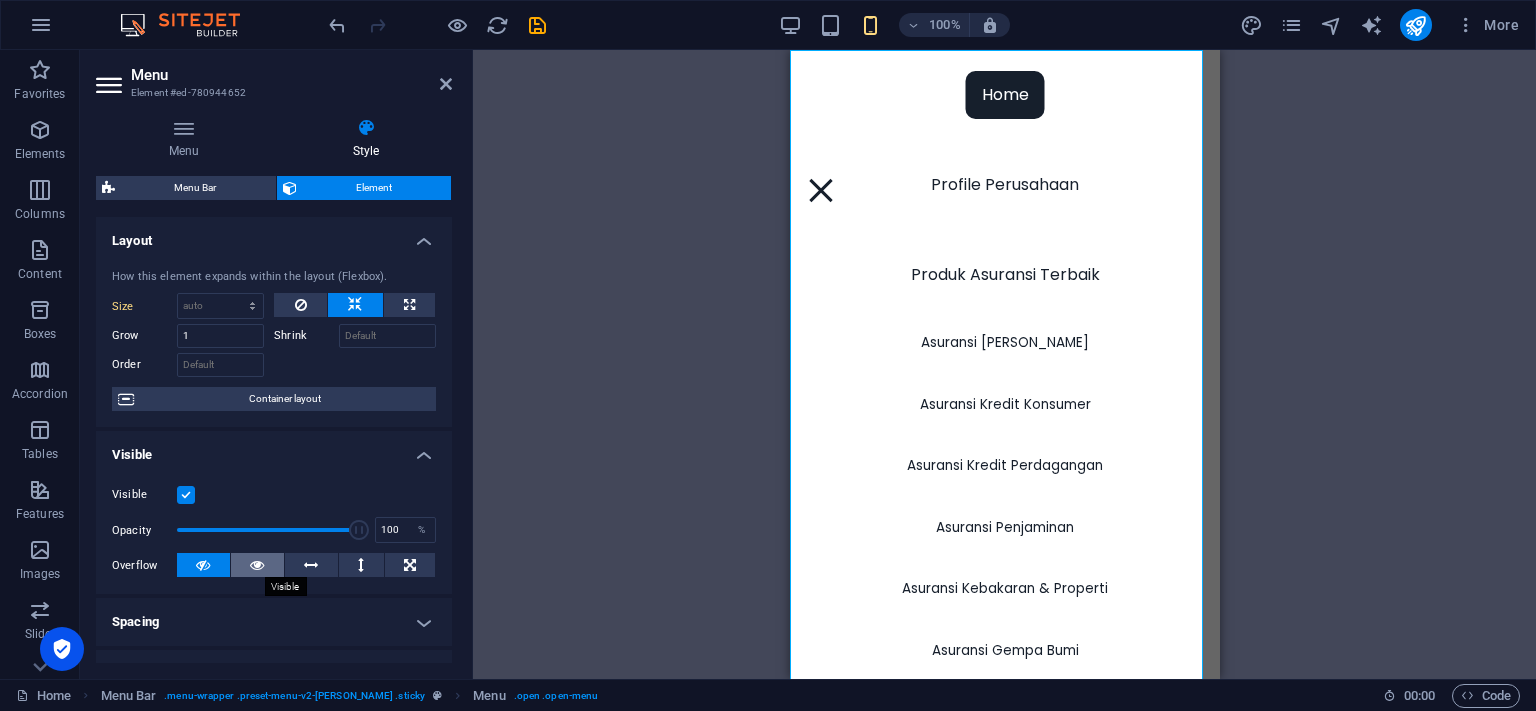 click at bounding box center (257, 565) 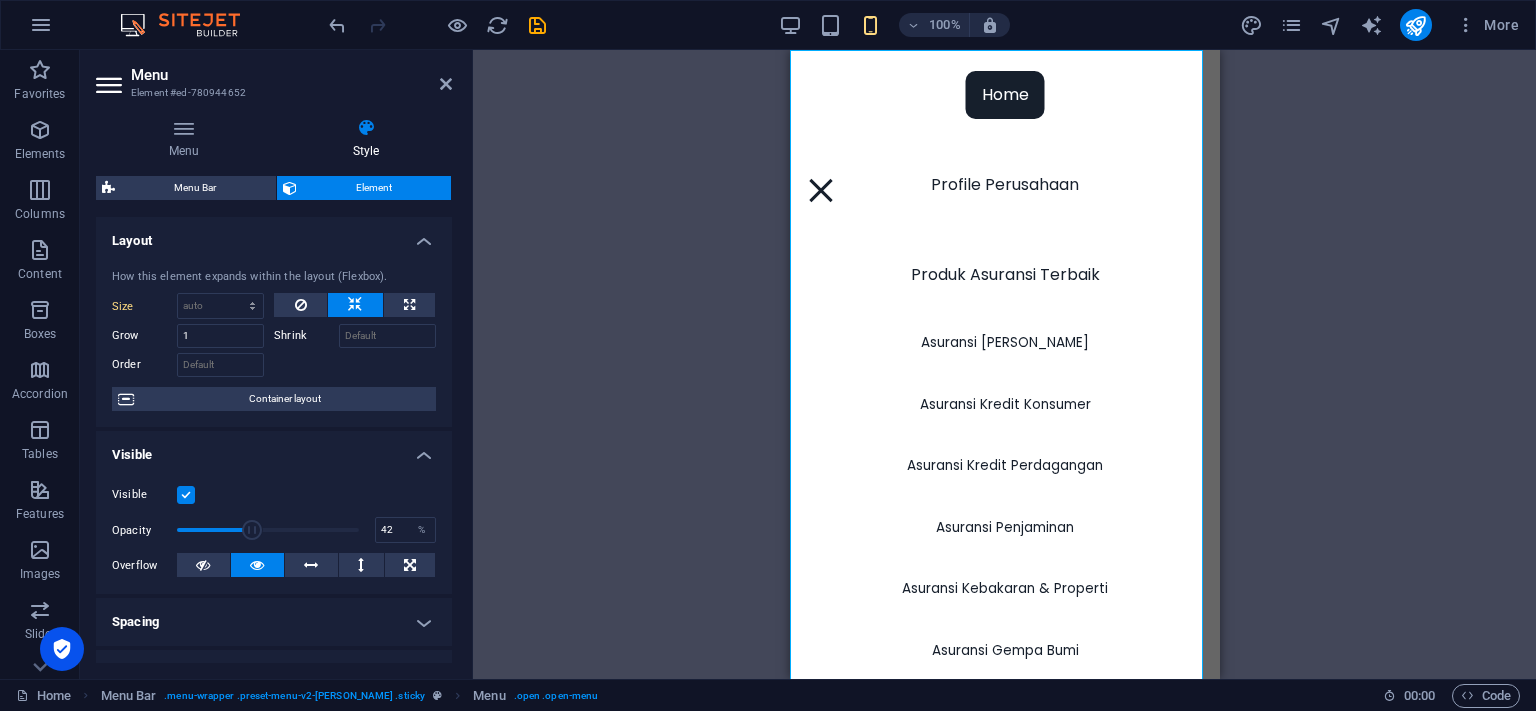 drag, startPoint x: 348, startPoint y: 526, endPoint x: 246, endPoint y: 526, distance: 102 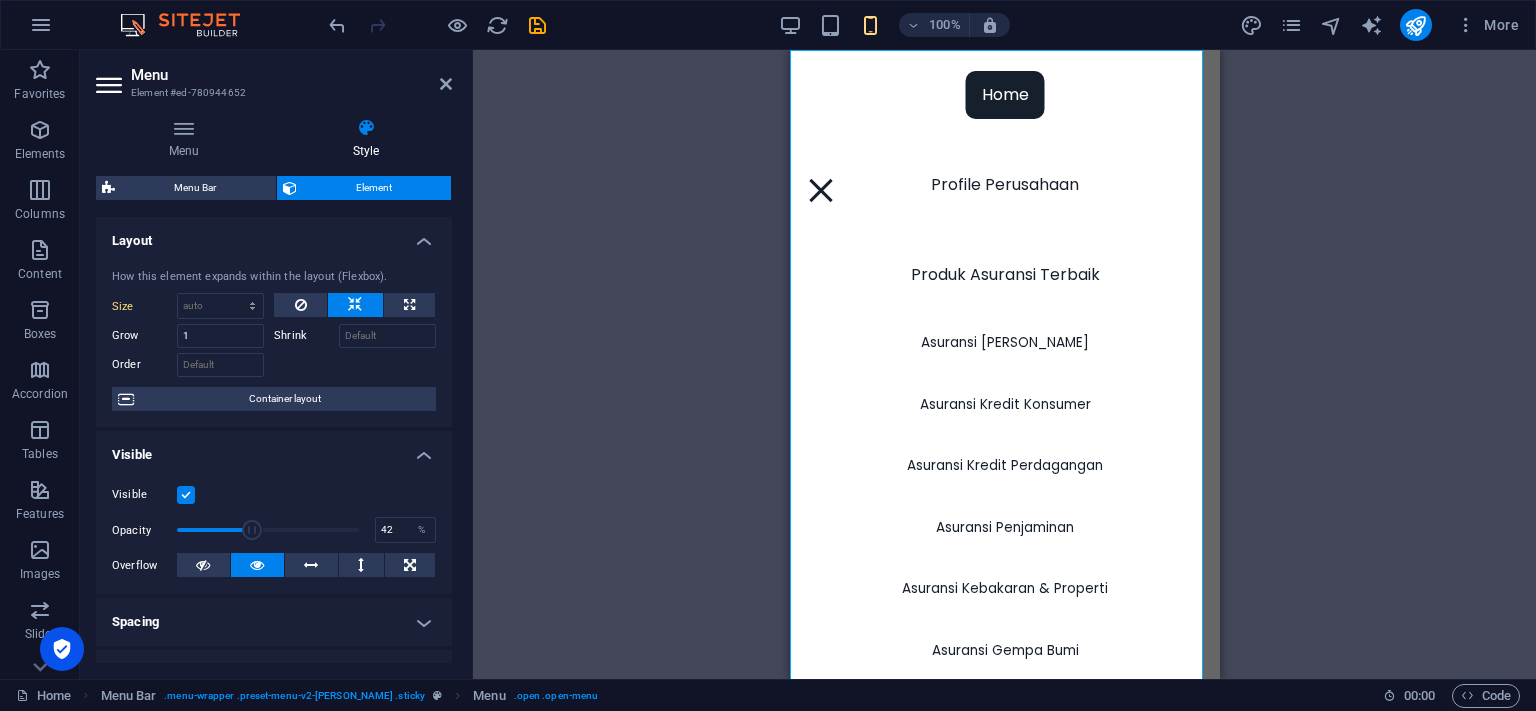 click at bounding box center (253, 530) 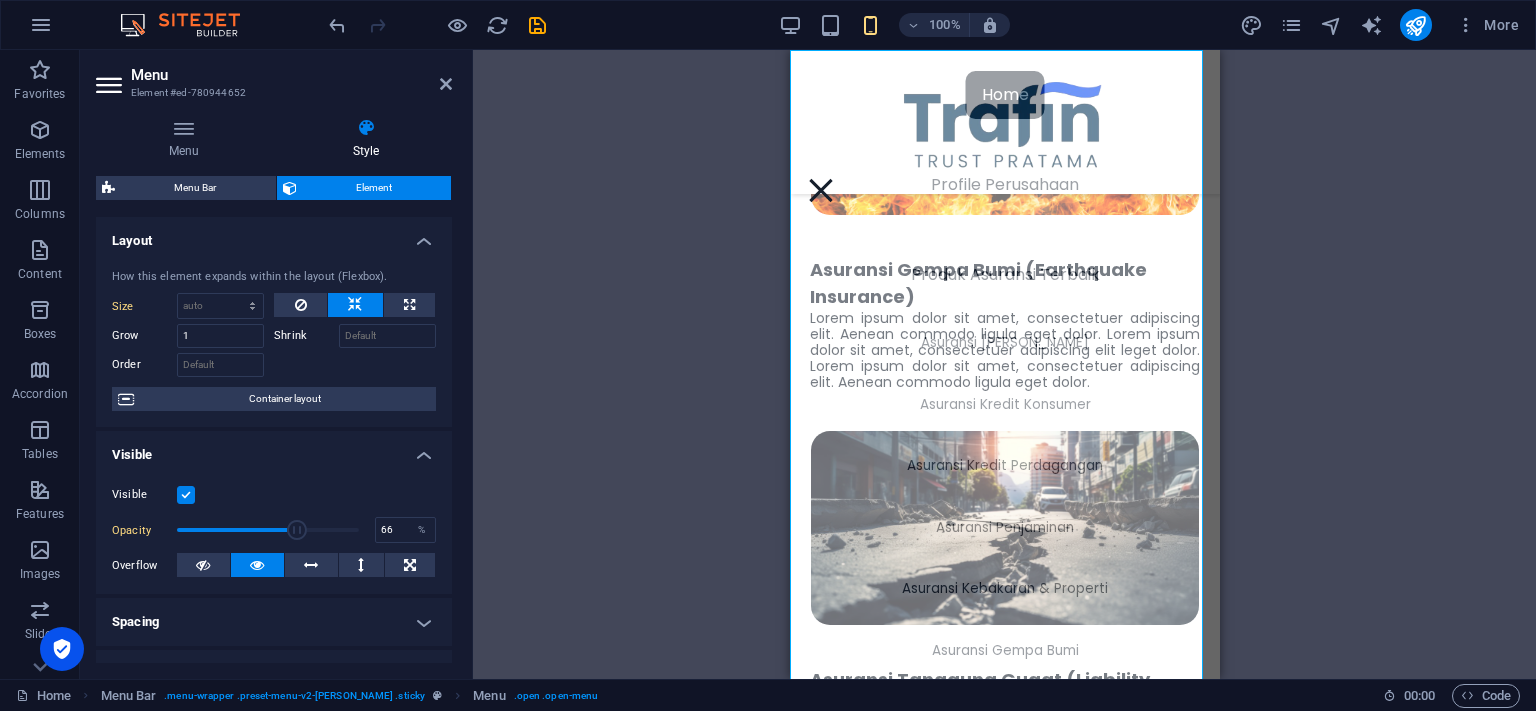 drag, startPoint x: 250, startPoint y: 525, endPoint x: 286, endPoint y: 530, distance: 36.345562 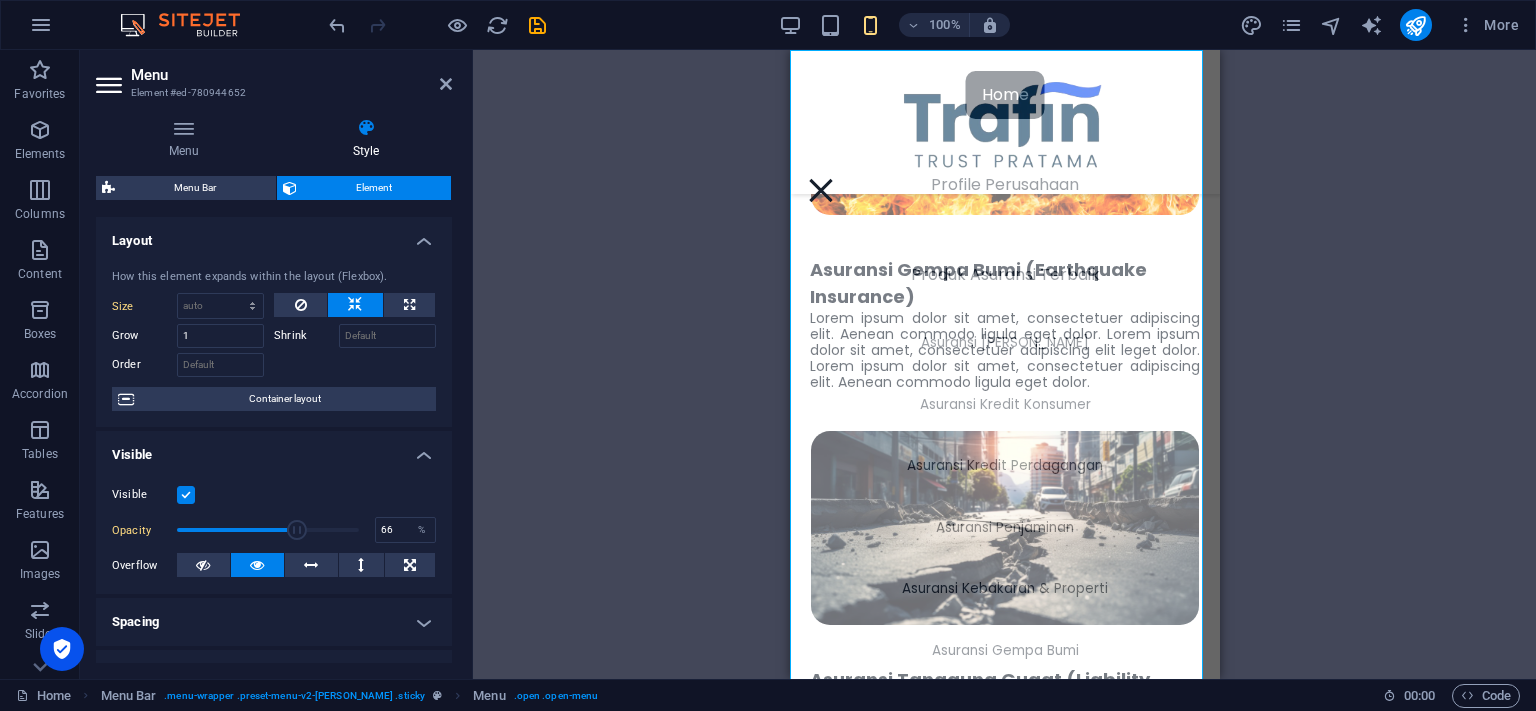 click at bounding box center [297, 530] 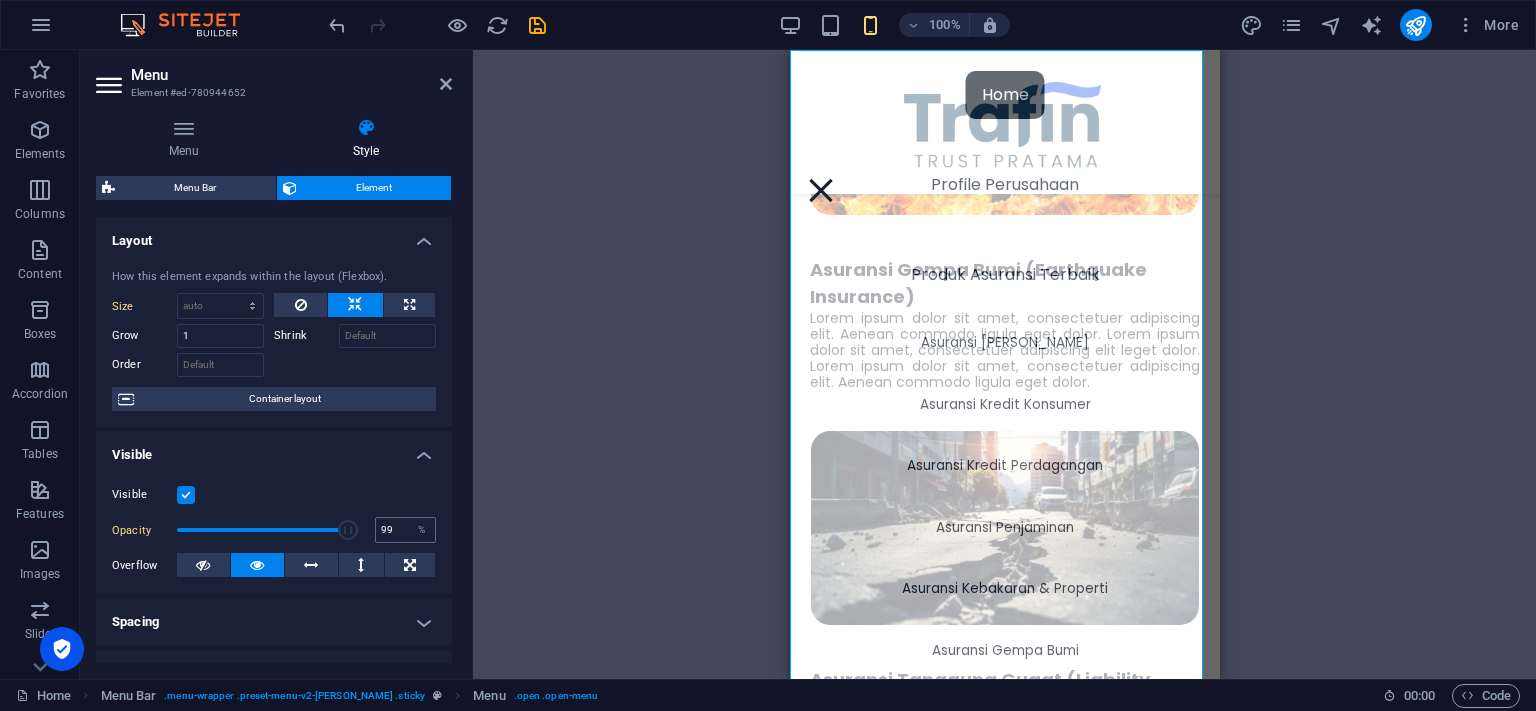 type on "100" 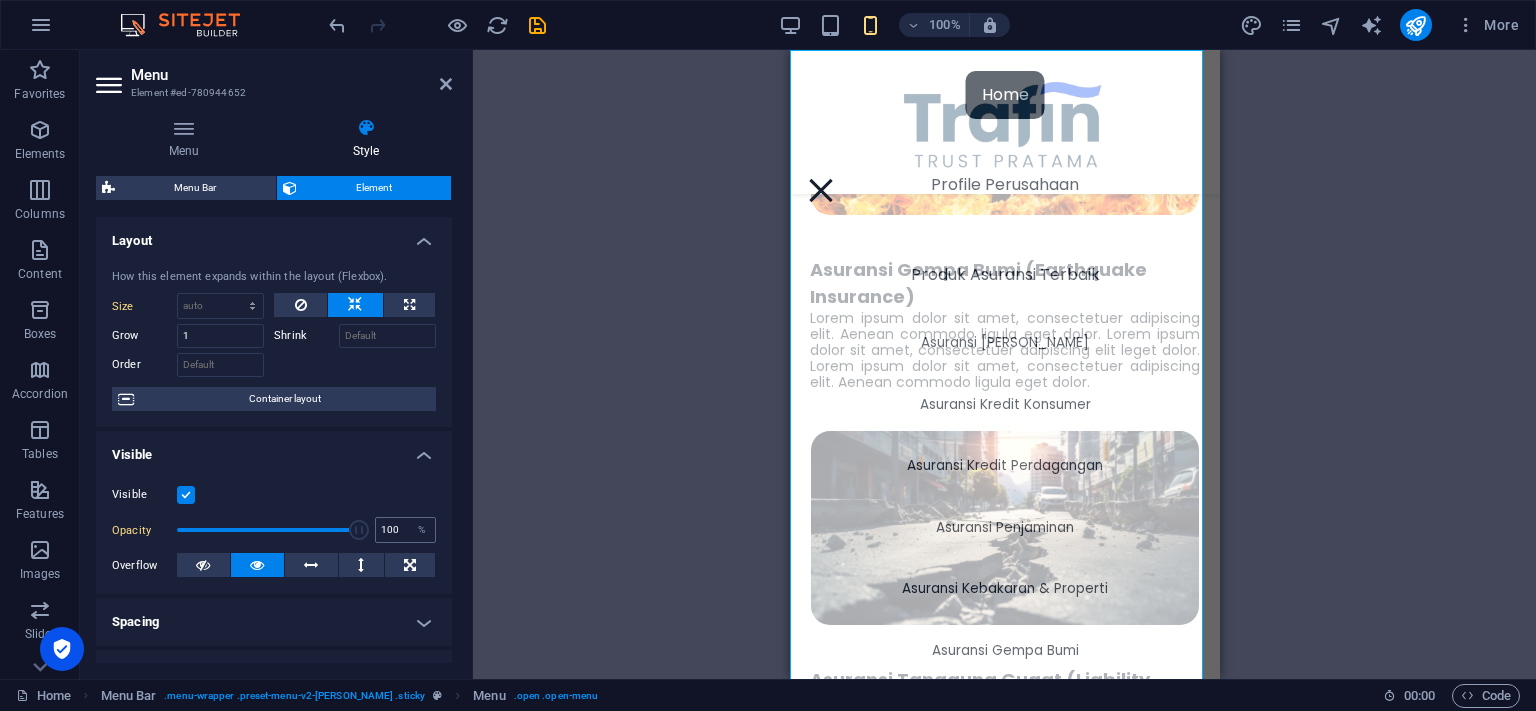 drag, startPoint x: 286, startPoint y: 530, endPoint x: 384, endPoint y: 541, distance: 98.61542 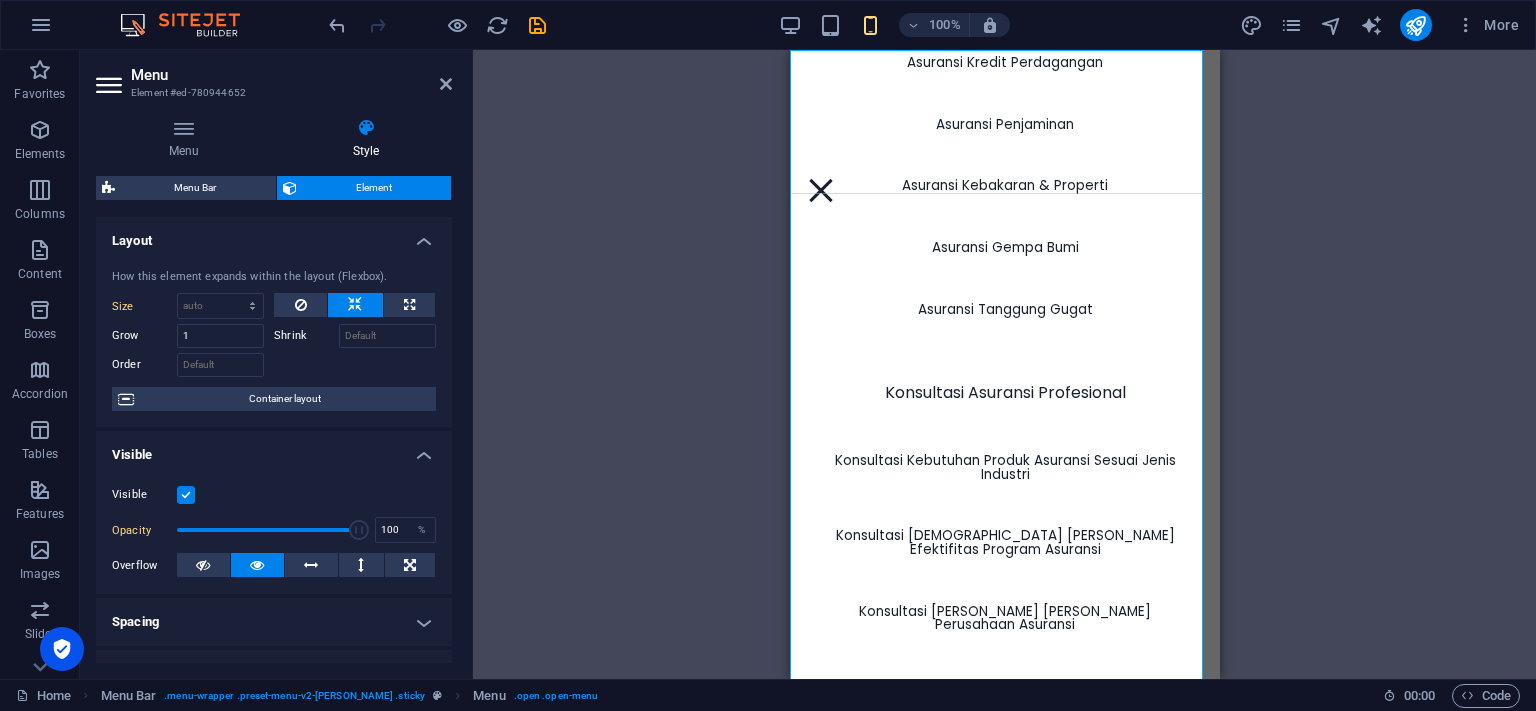 scroll, scrollTop: 0, scrollLeft: 0, axis: both 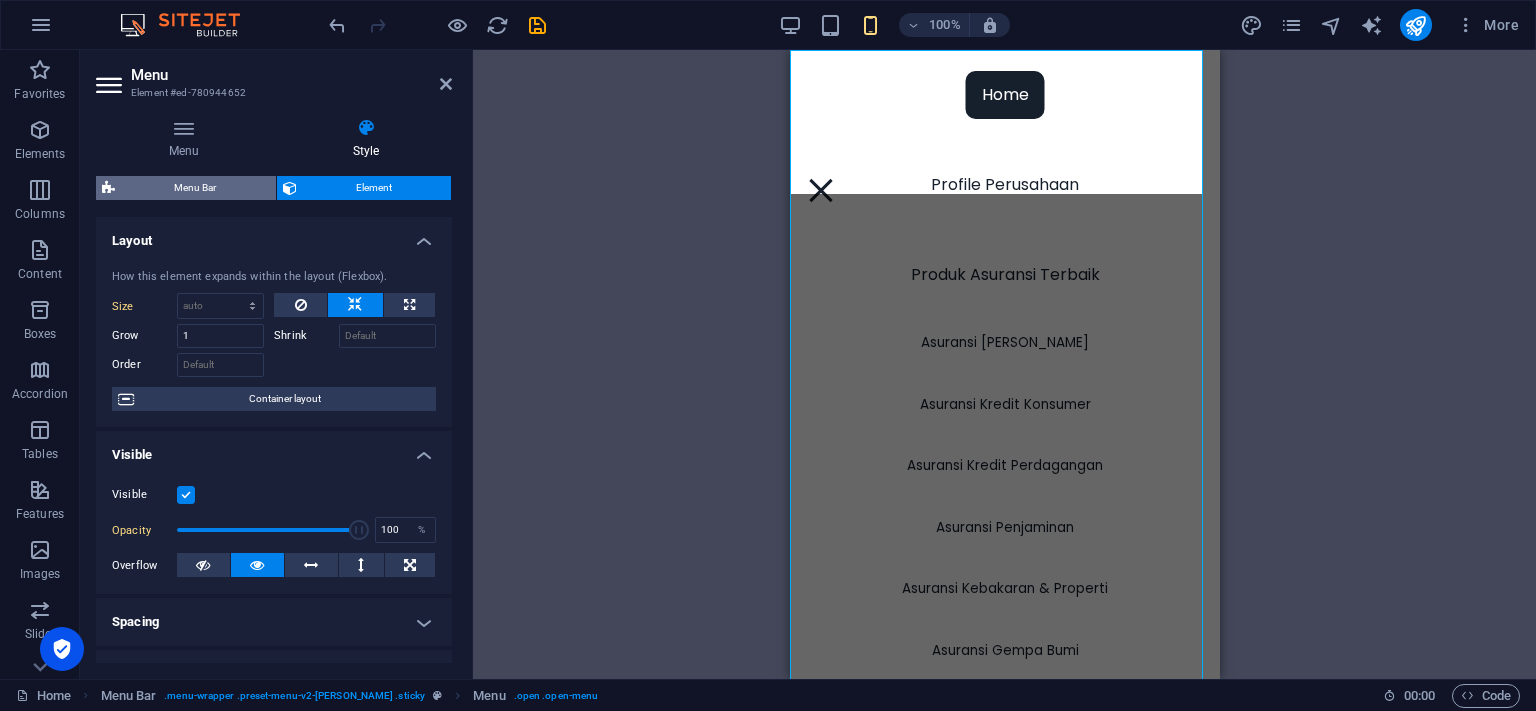 click on "Menu Bar" at bounding box center [195, 188] 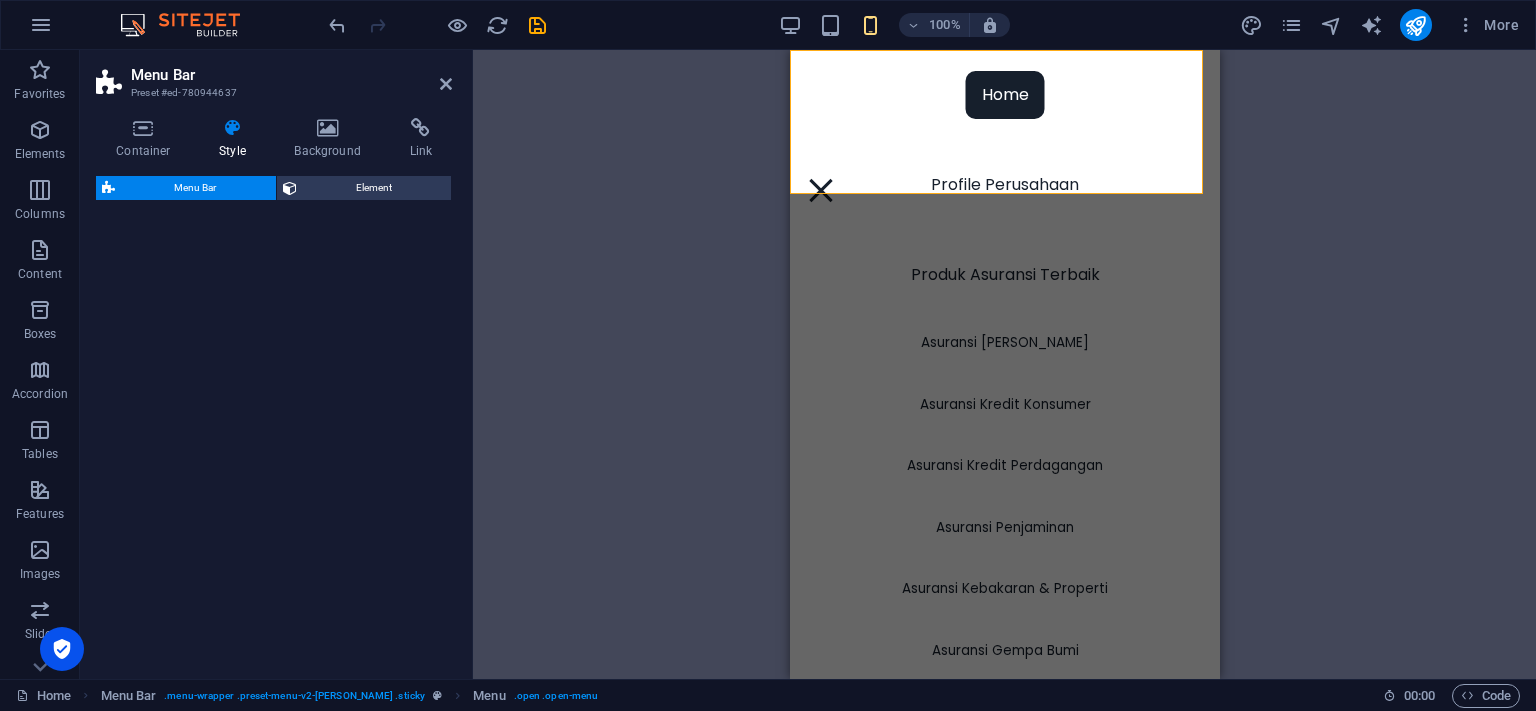 select on "rem" 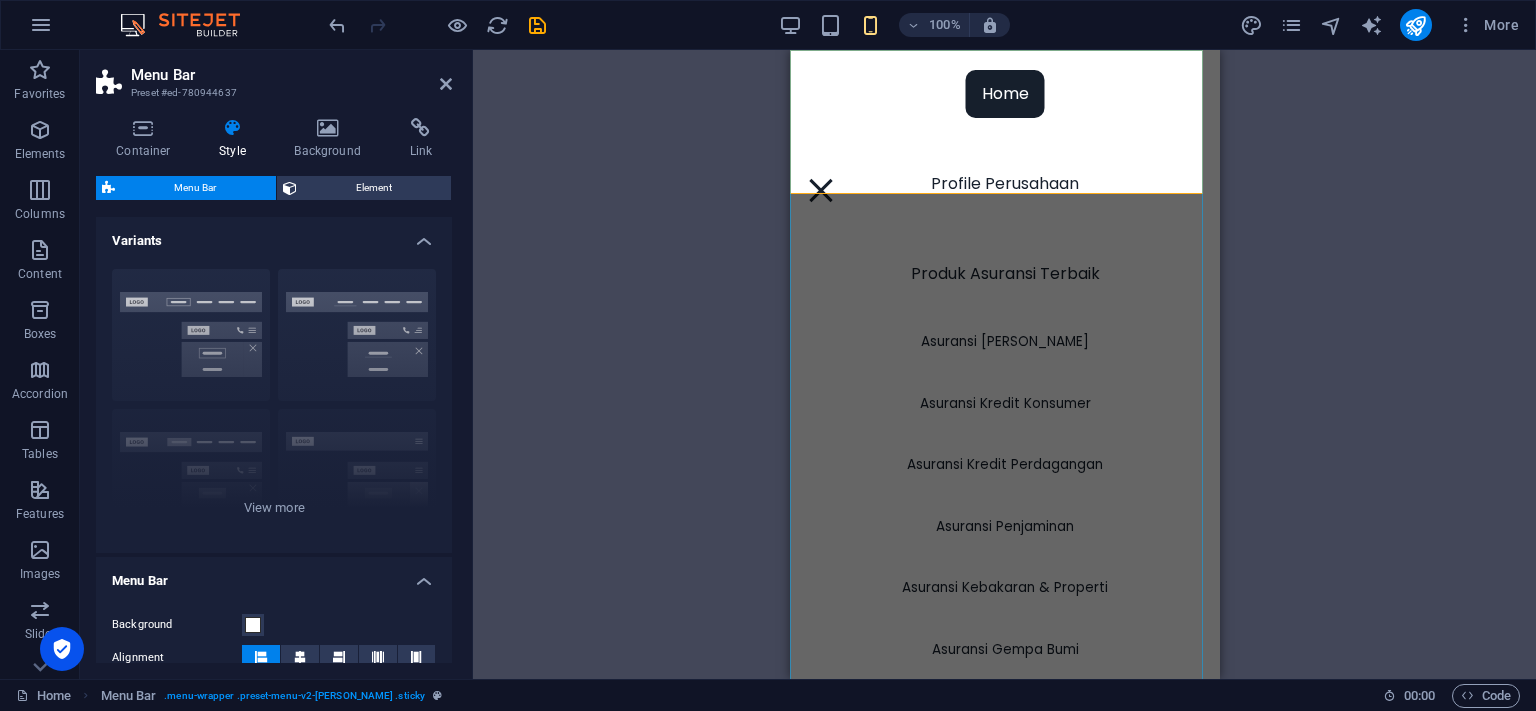scroll, scrollTop: 0, scrollLeft: 0, axis: both 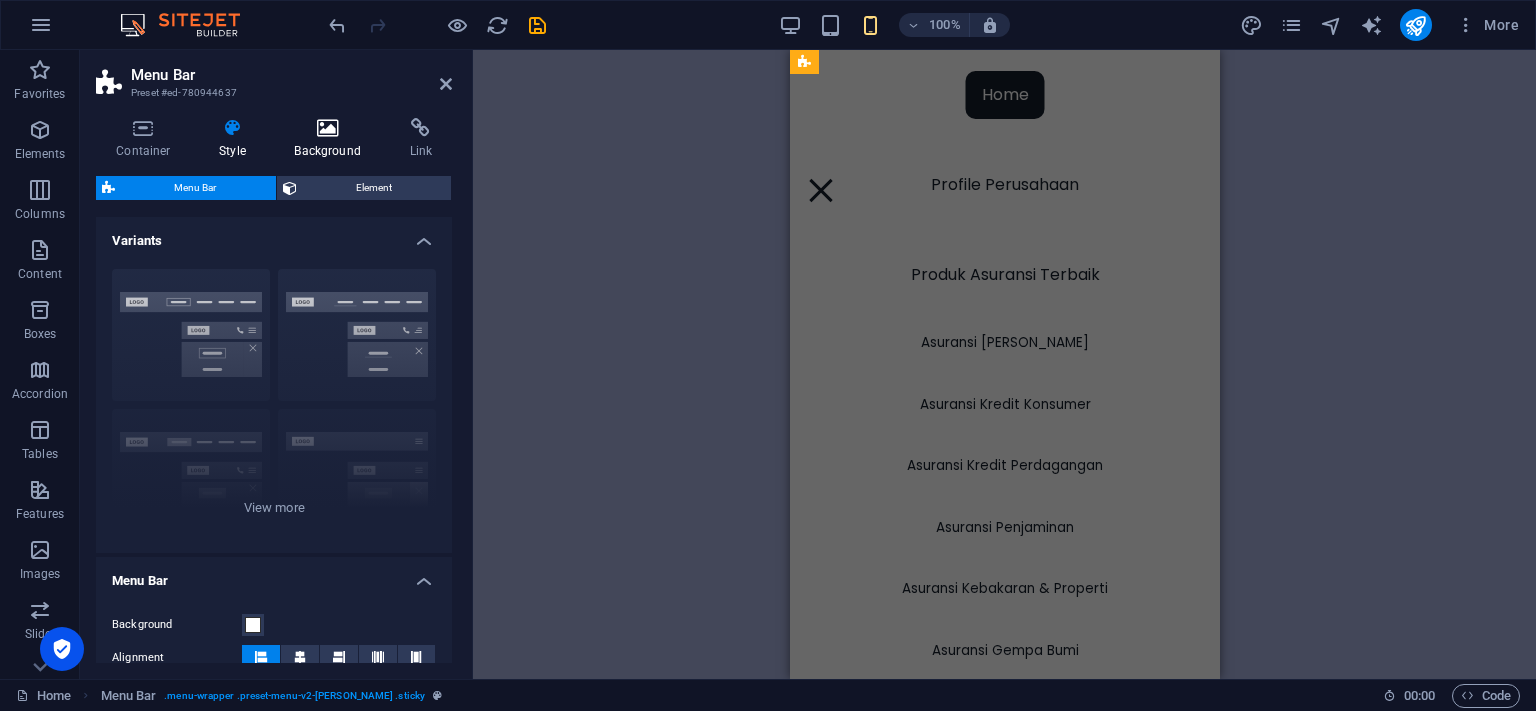 click at bounding box center [327, 128] 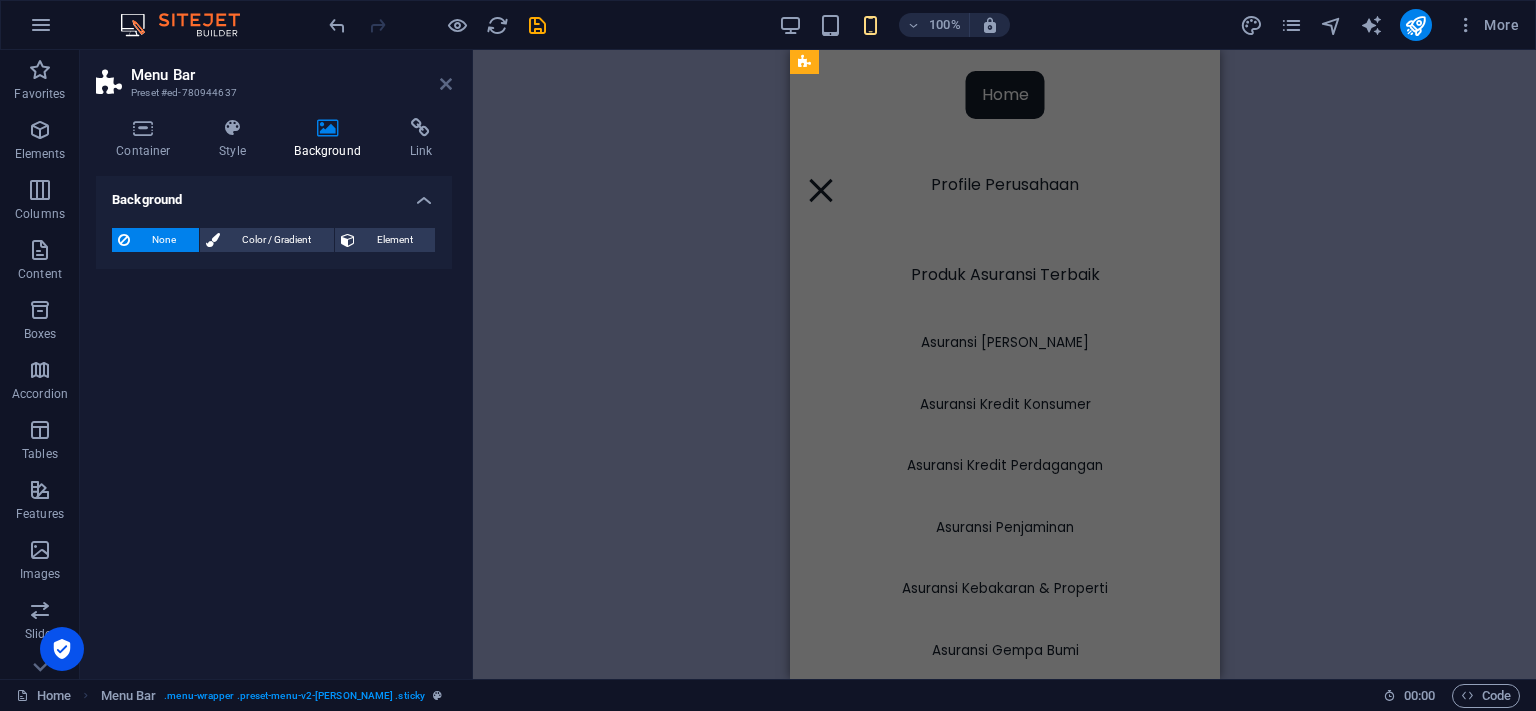 click at bounding box center (446, 84) 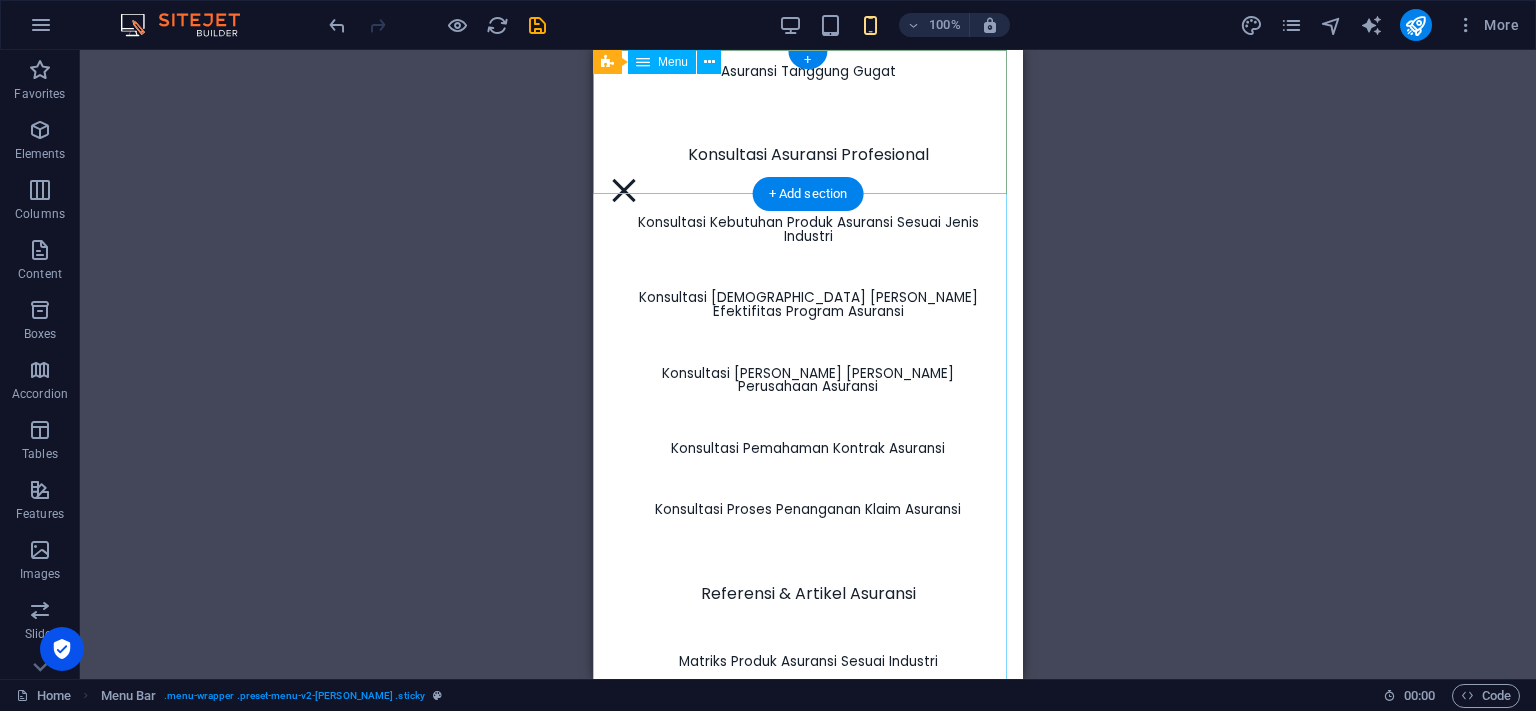 scroll, scrollTop: 0, scrollLeft: 0, axis: both 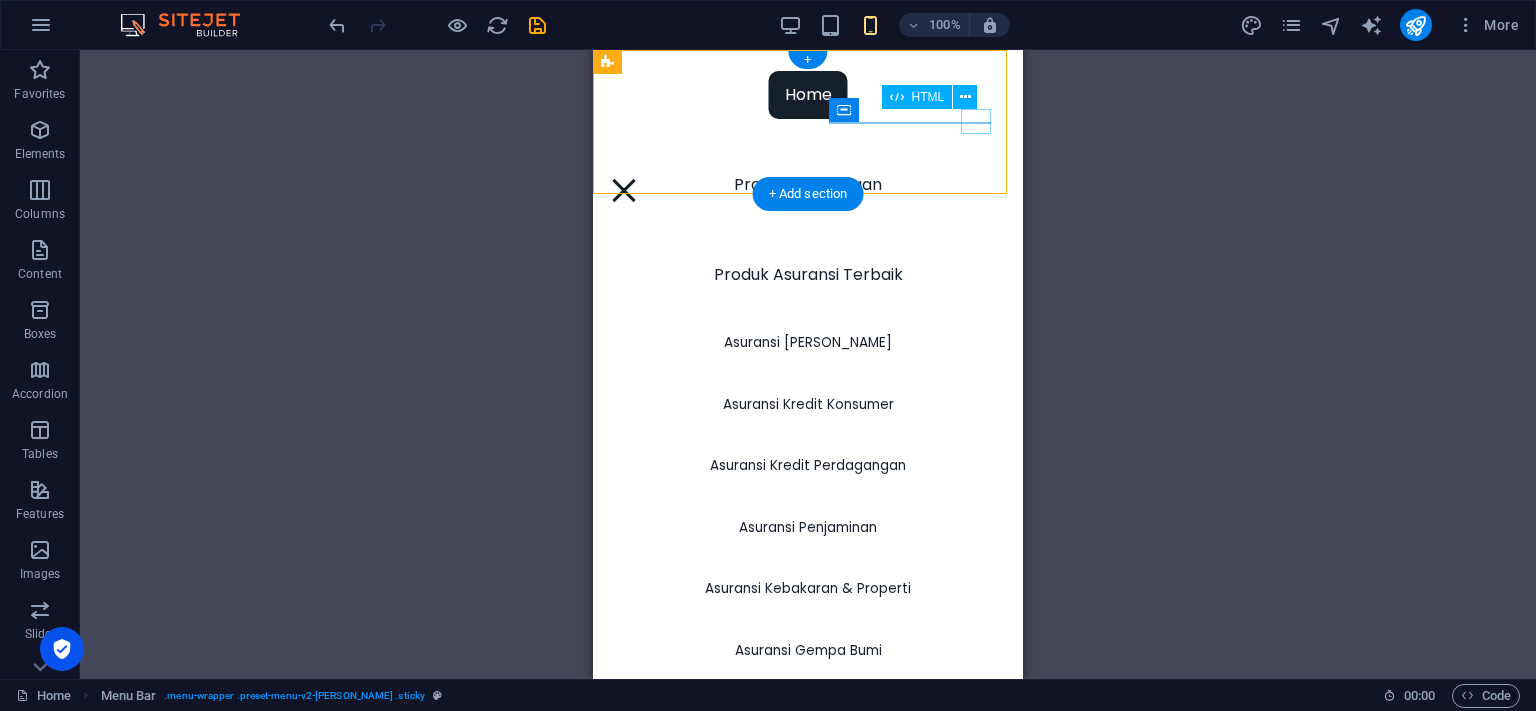 click on "Menu" at bounding box center (624, 190) 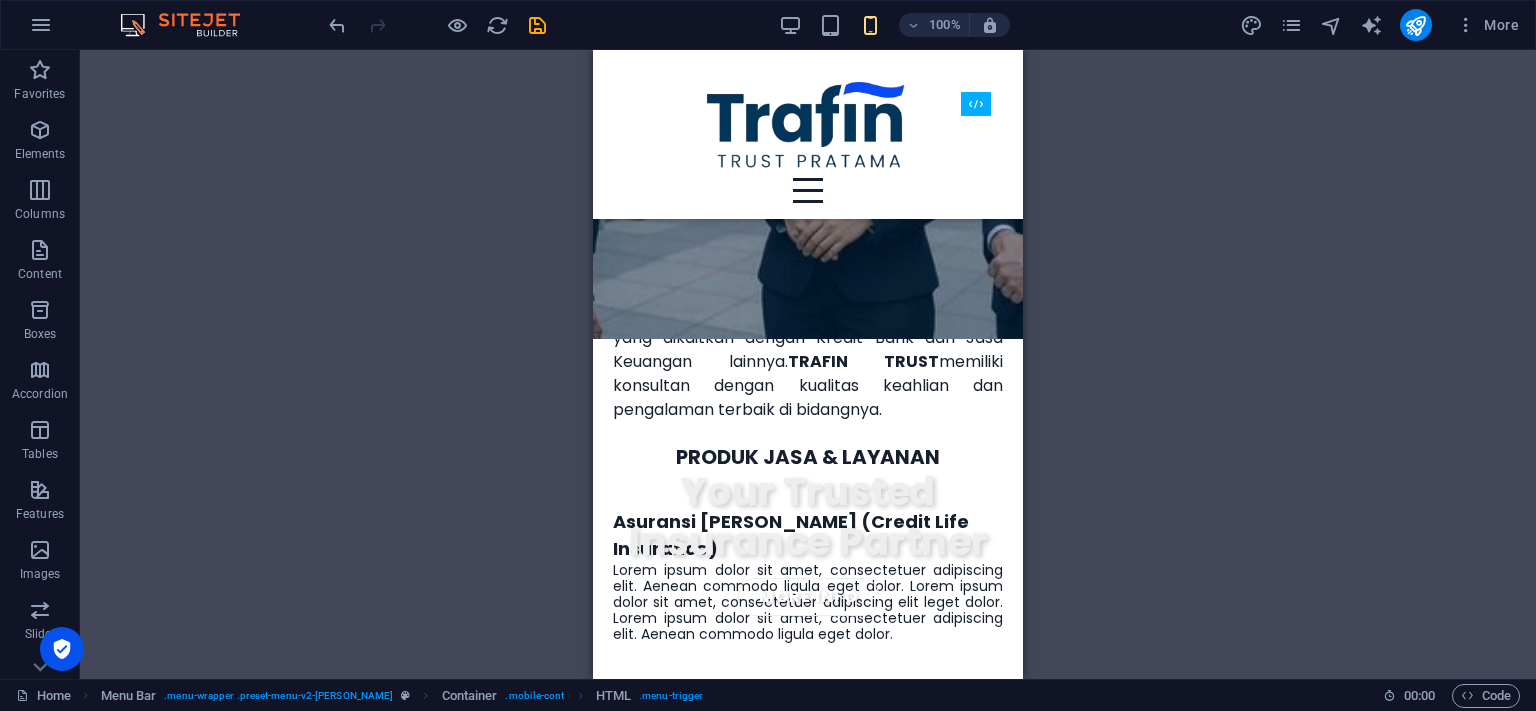 scroll, scrollTop: 0, scrollLeft: 0, axis: both 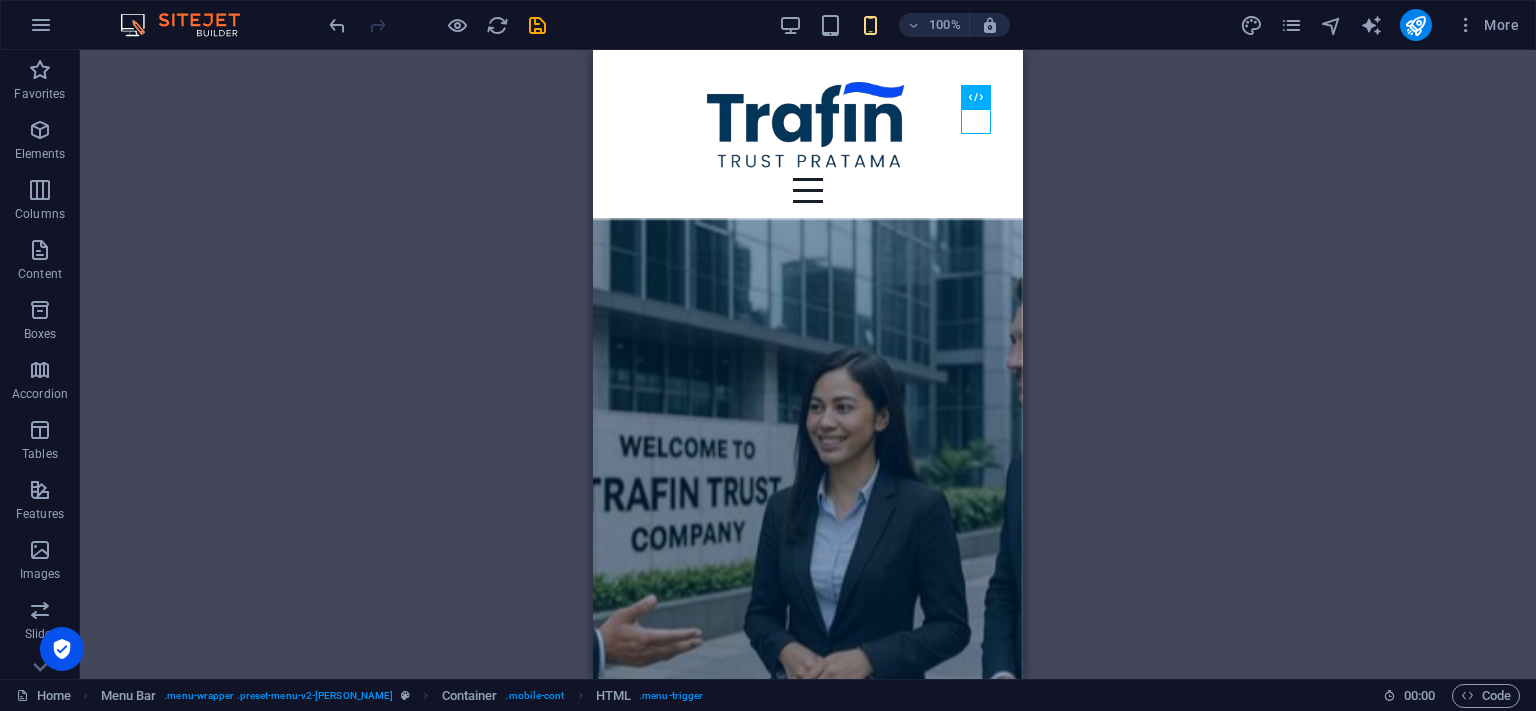click at bounding box center [437, 25] 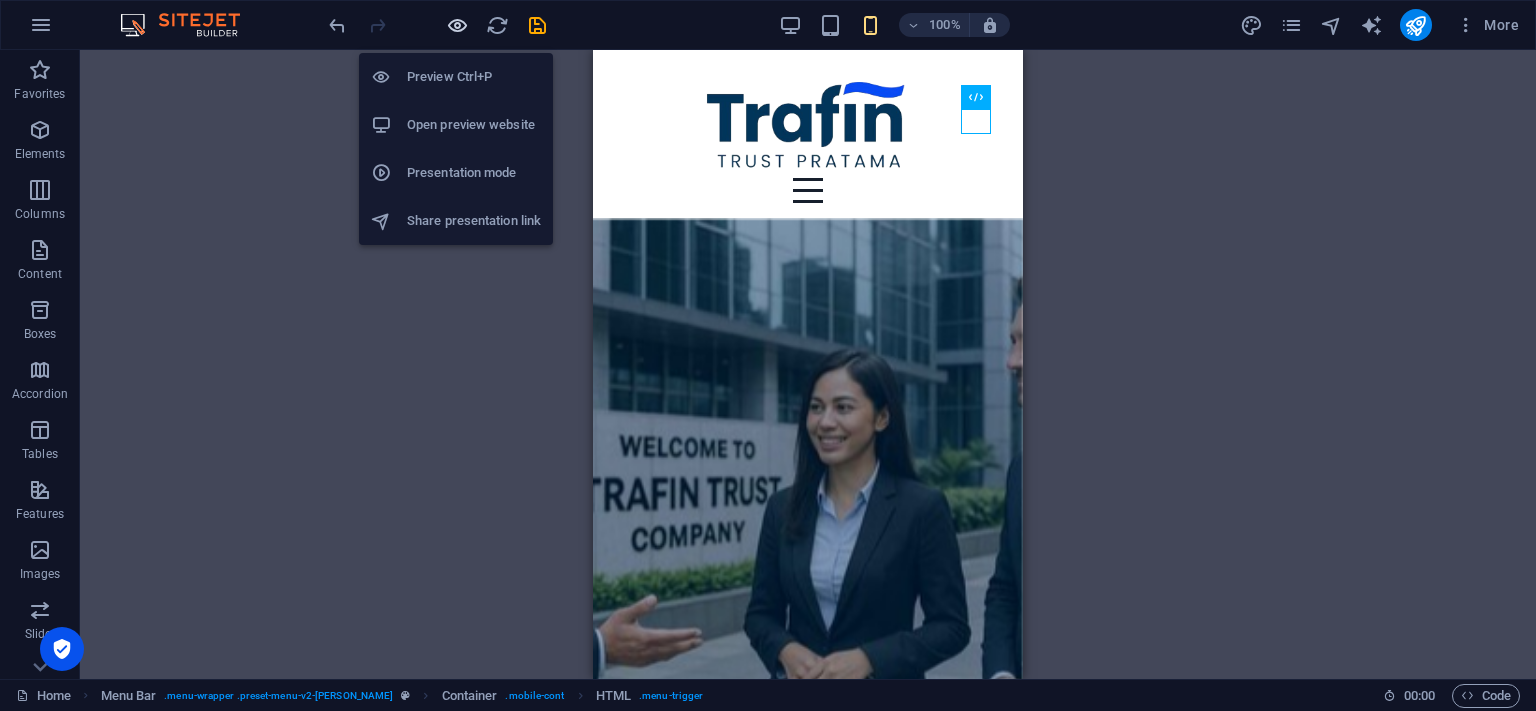 click at bounding box center (457, 25) 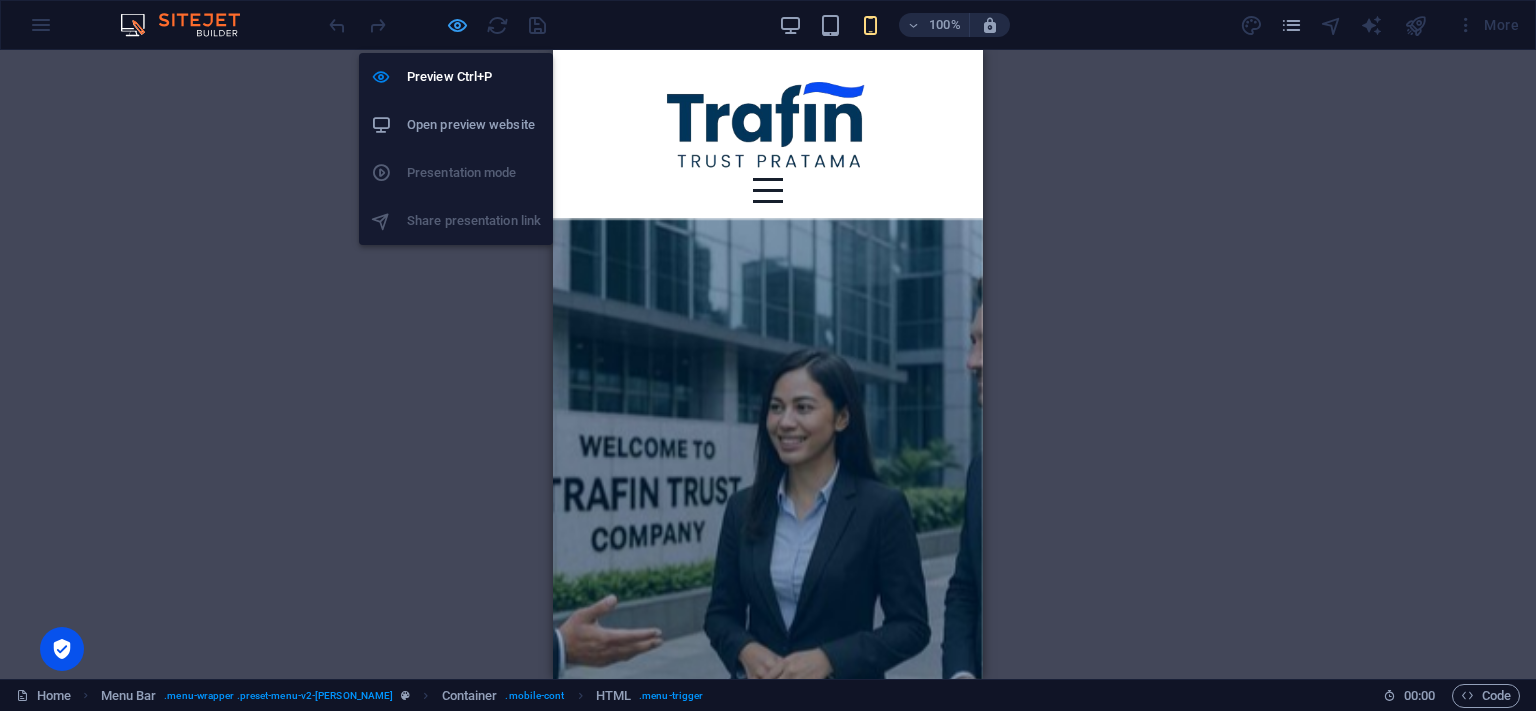 click at bounding box center (457, 25) 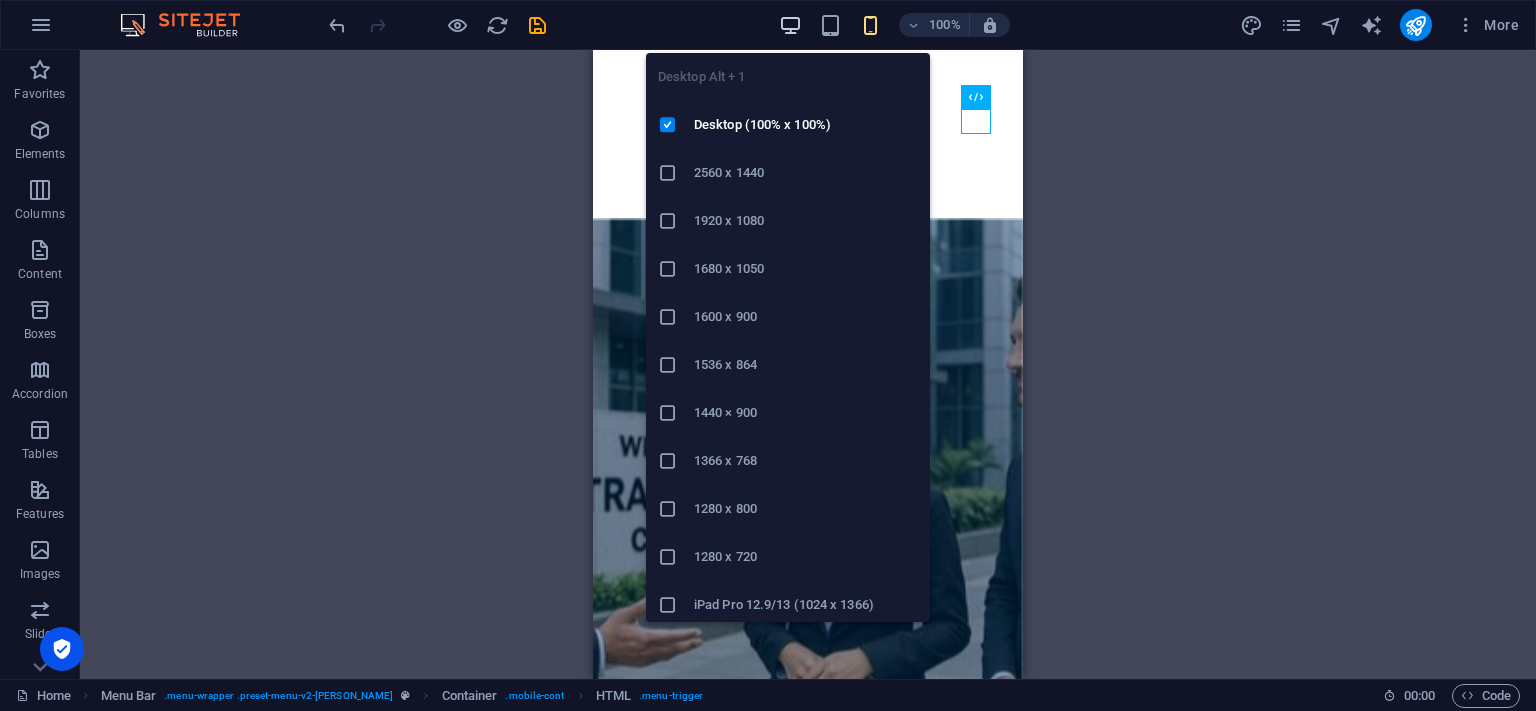 click at bounding box center (790, 25) 